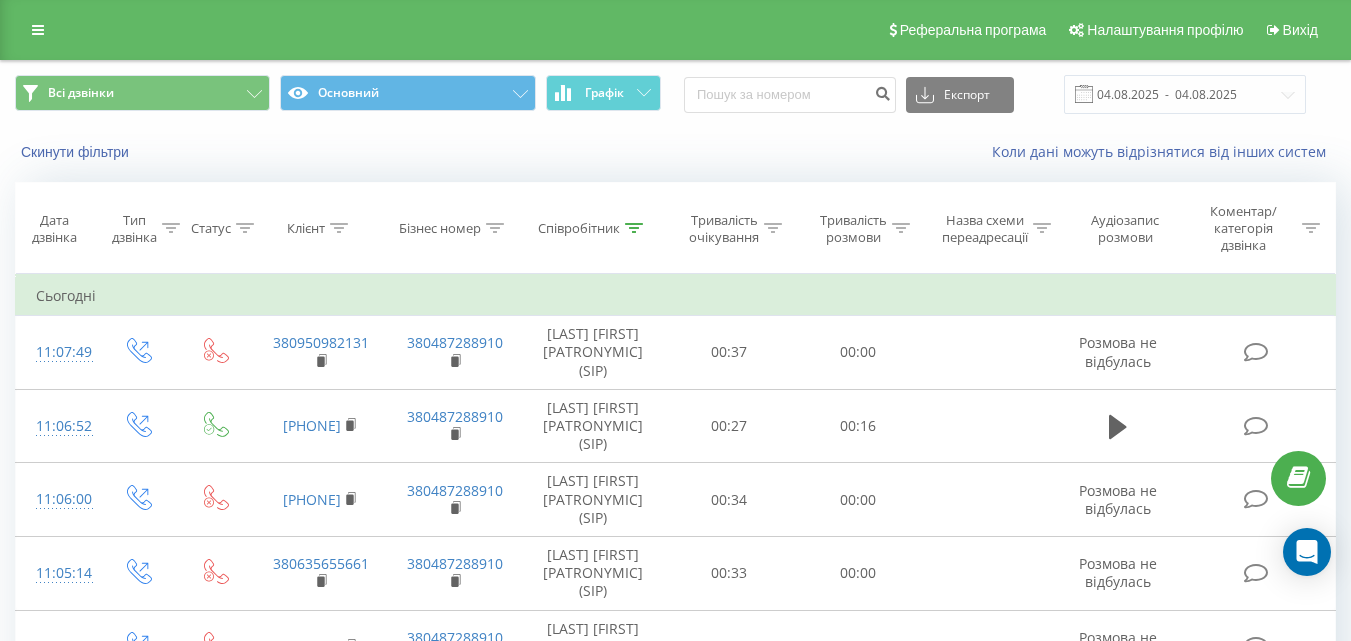 scroll, scrollTop: 0, scrollLeft: 0, axis: both 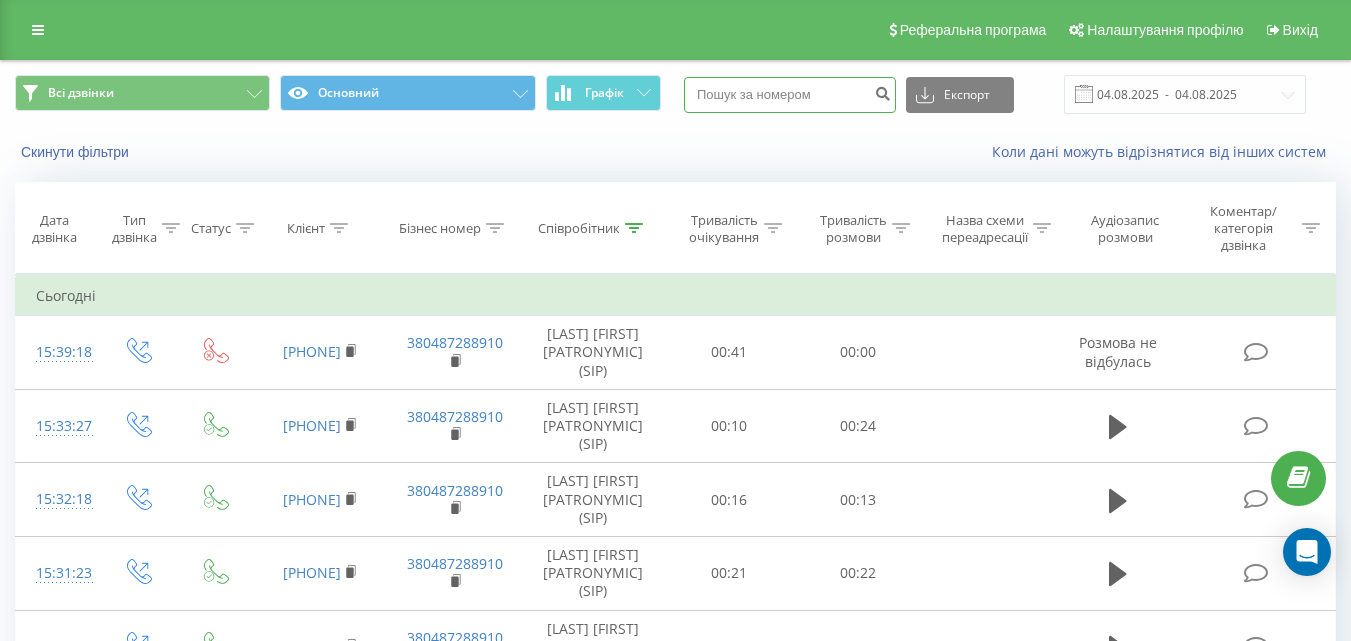 paste on "[PHONE]" 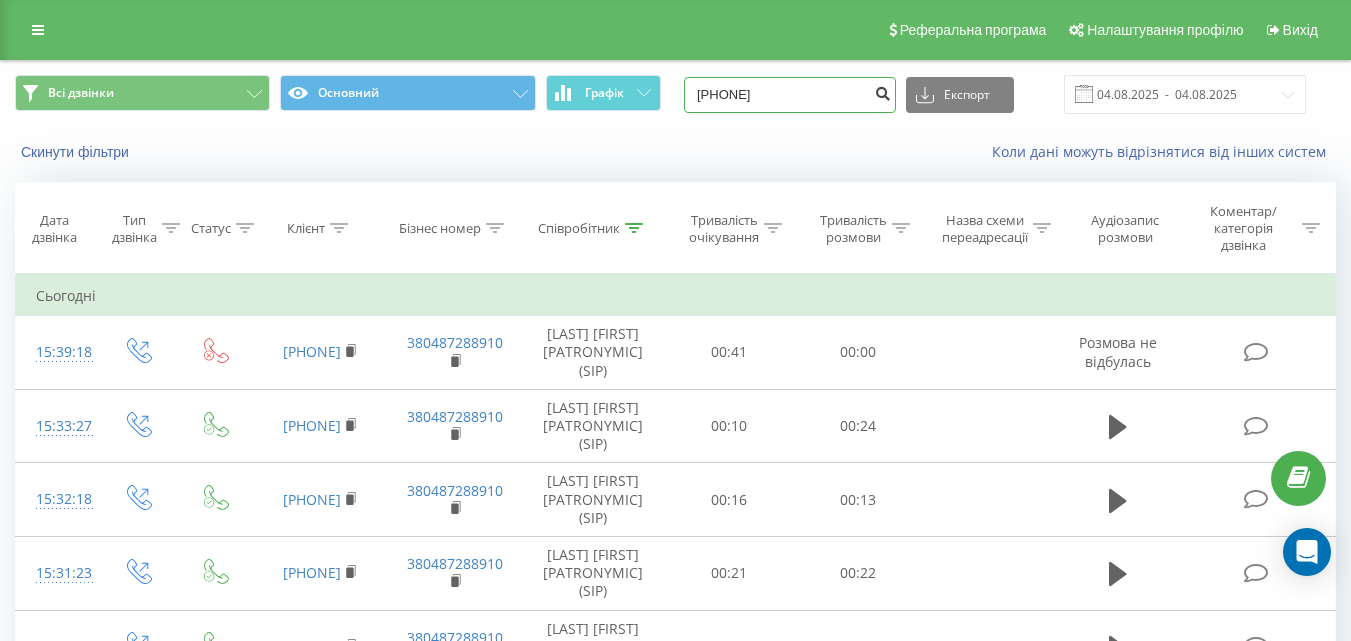 type on "[PHONE]" 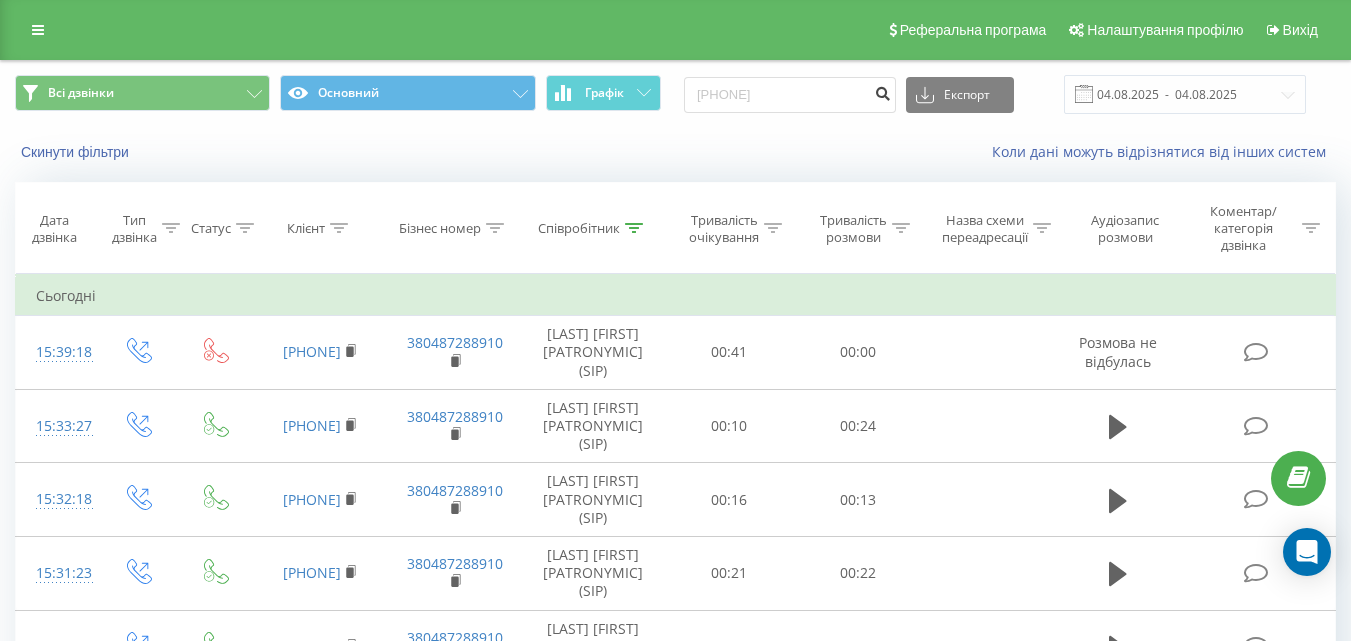 click at bounding box center (882, 91) 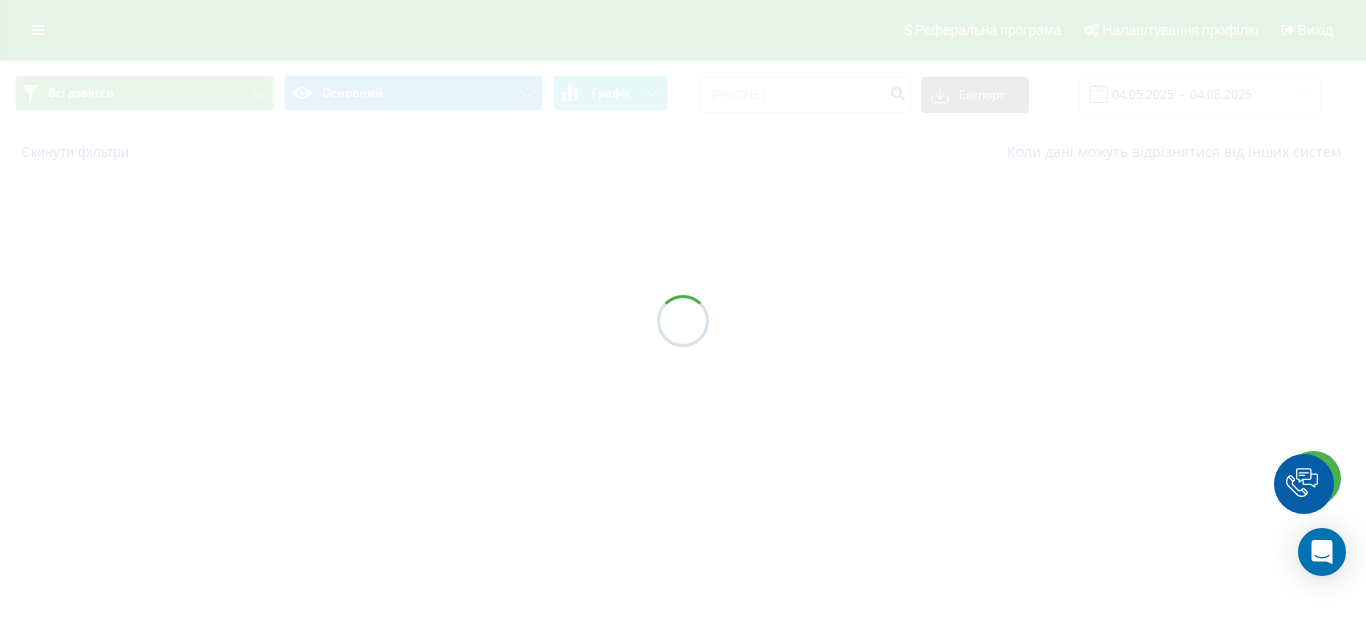 scroll, scrollTop: 0, scrollLeft: 0, axis: both 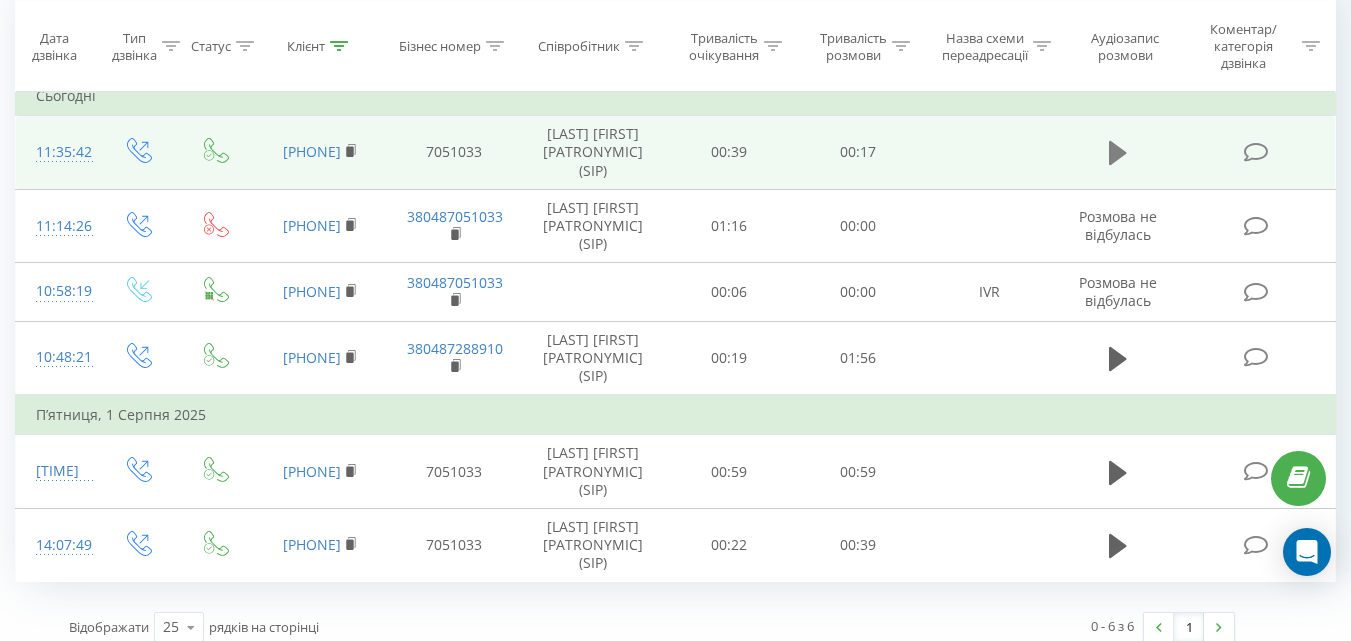 click 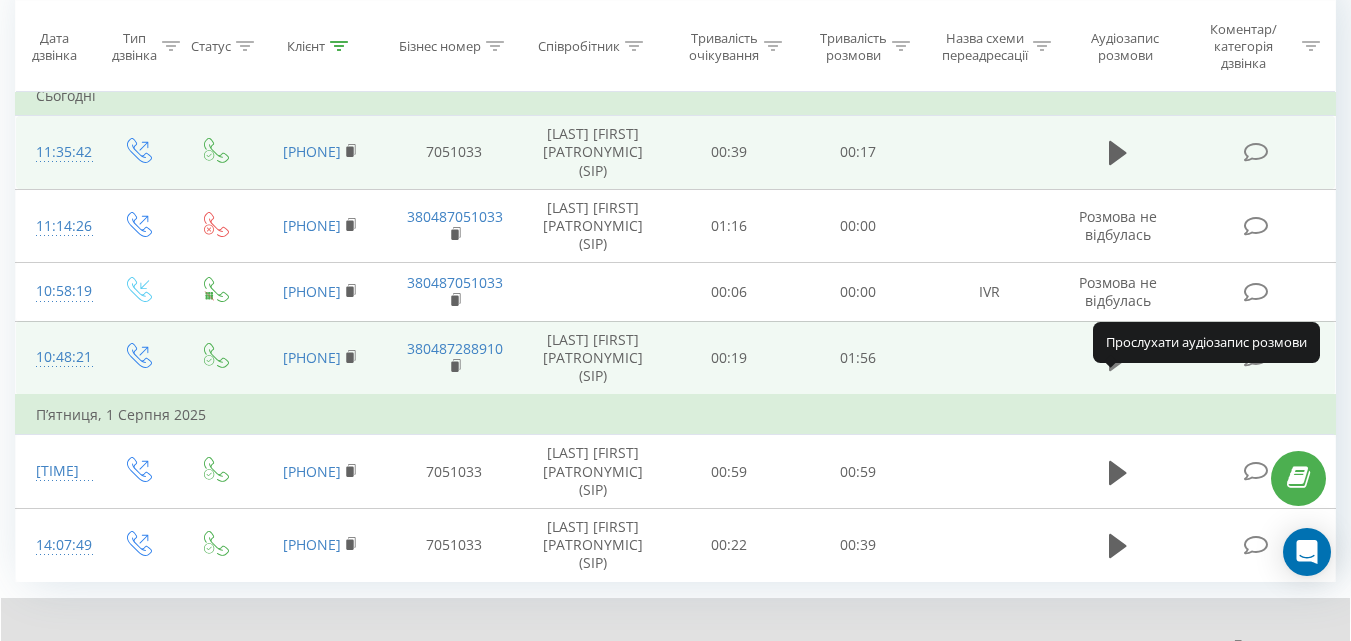 click 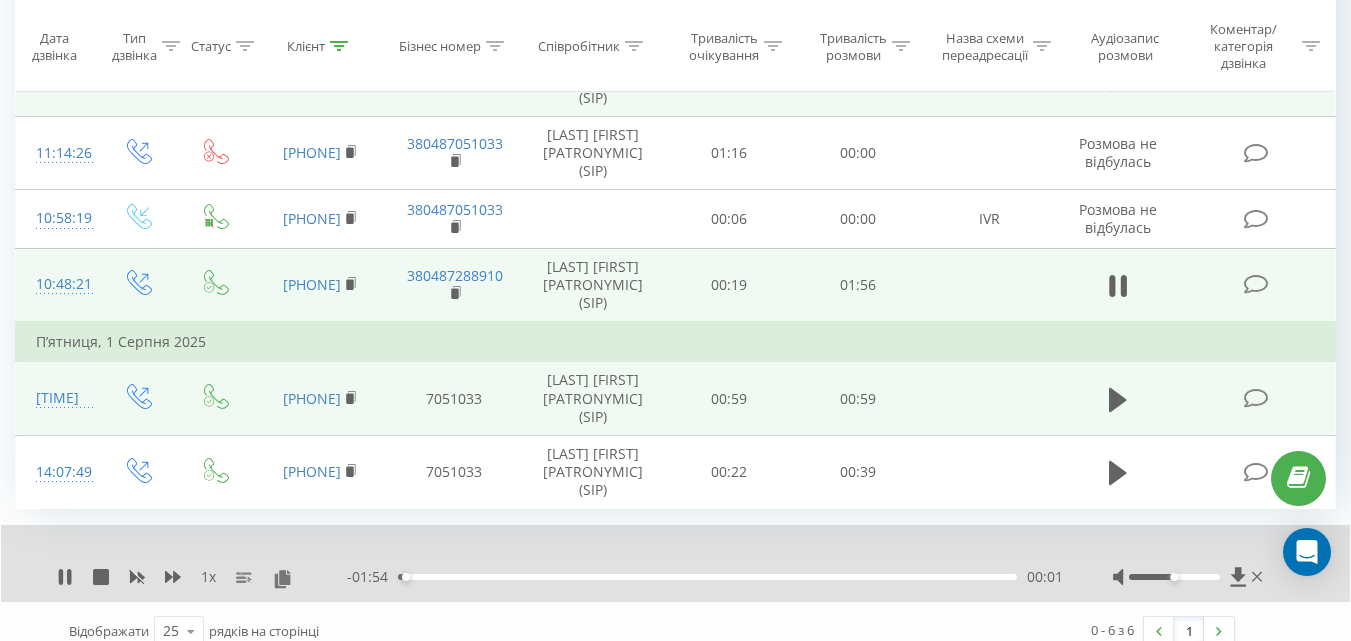 scroll, scrollTop: 314, scrollLeft: 0, axis: vertical 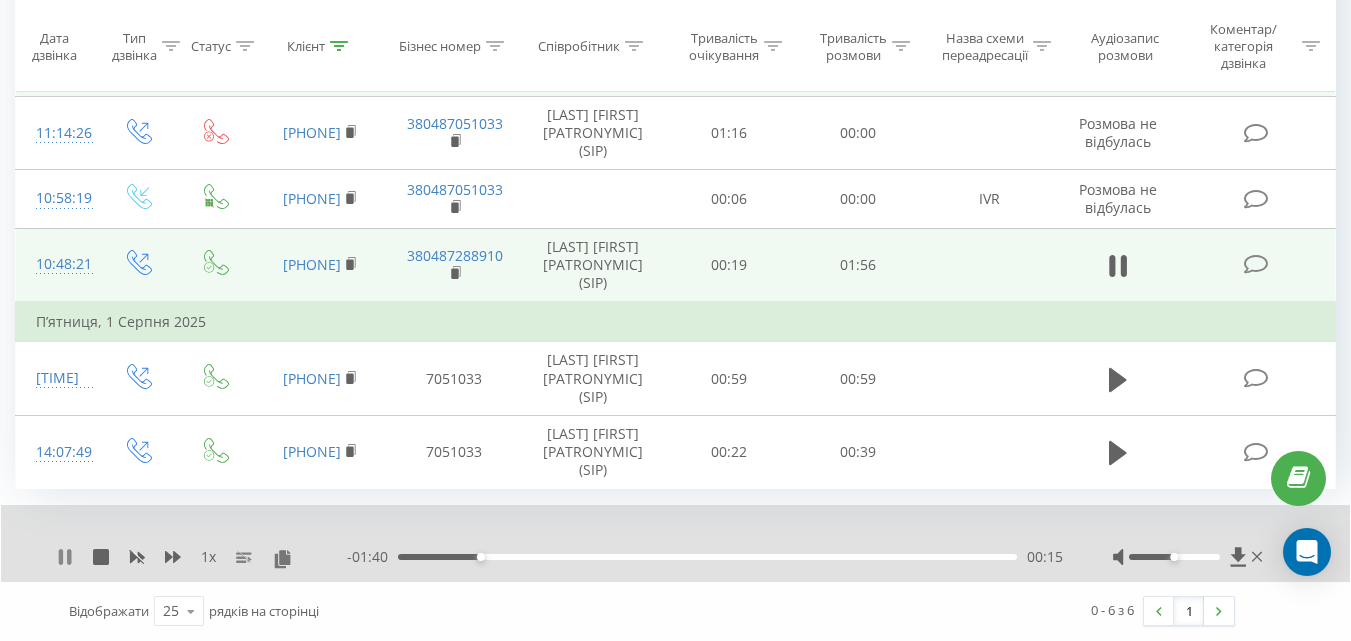 click 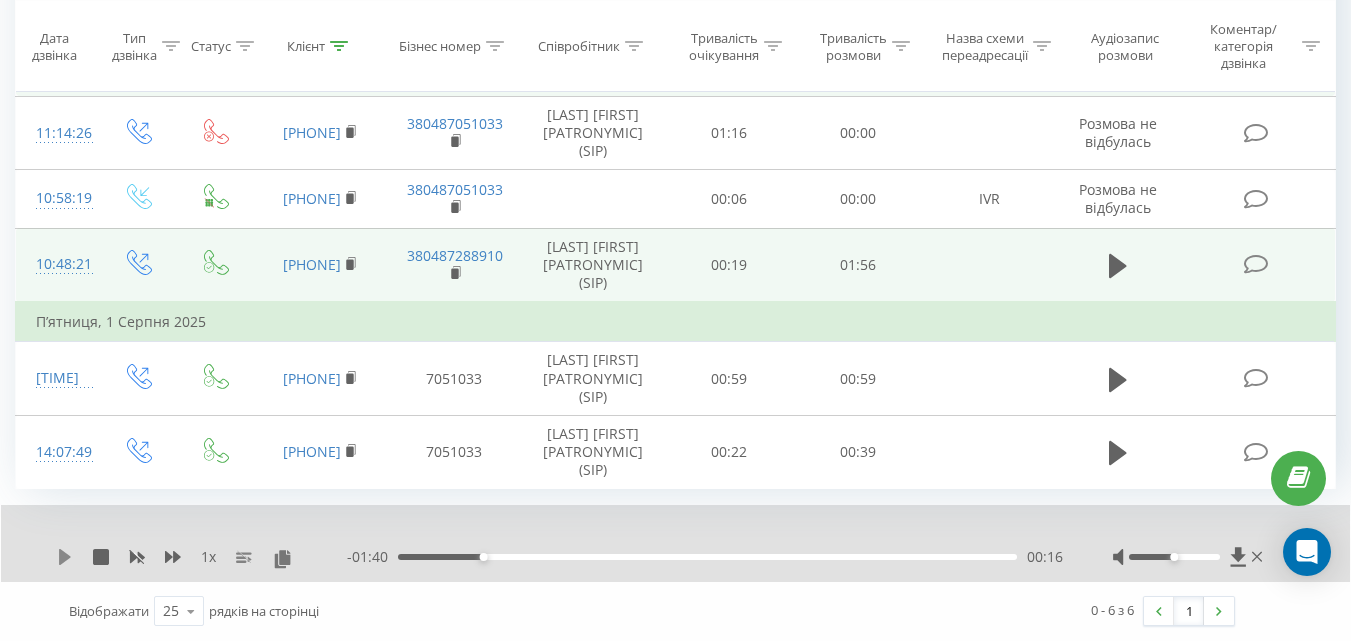 click 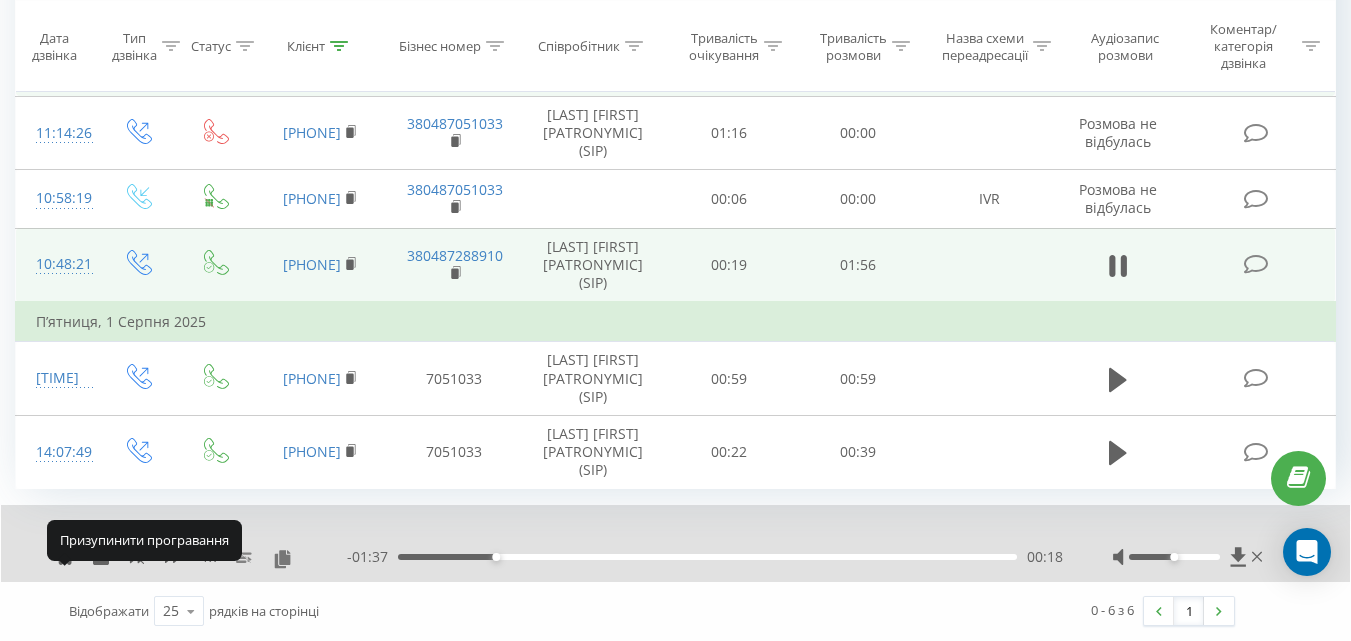 click 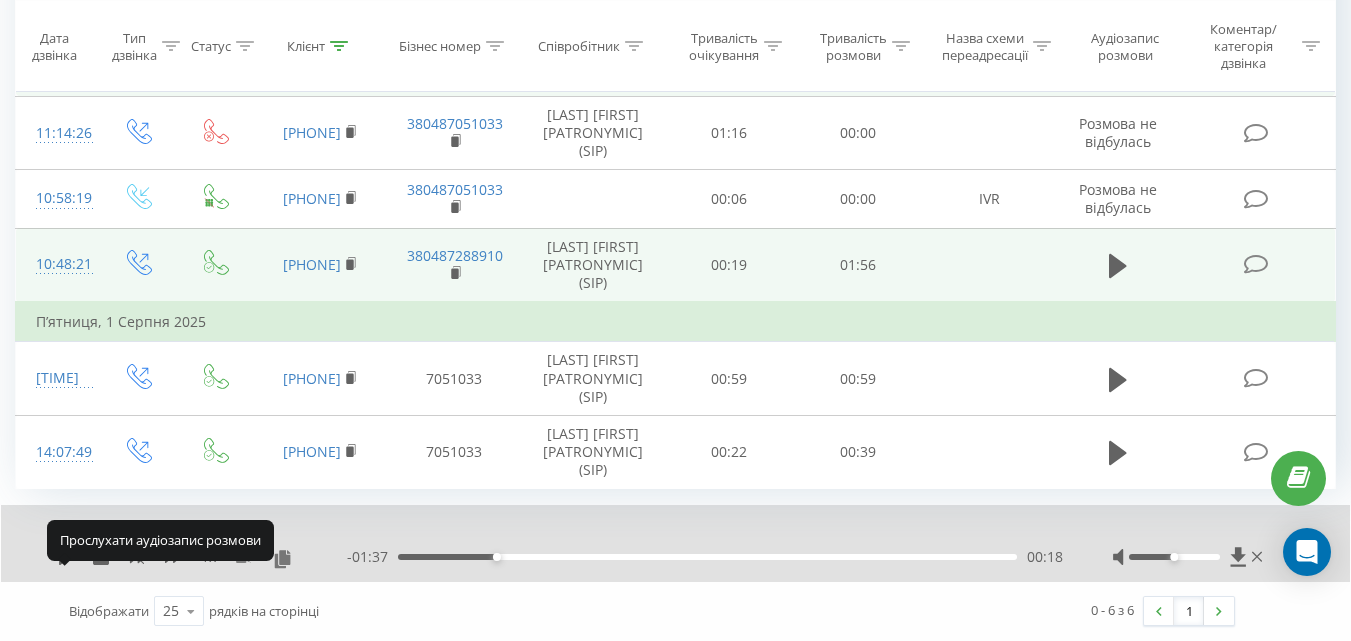 click 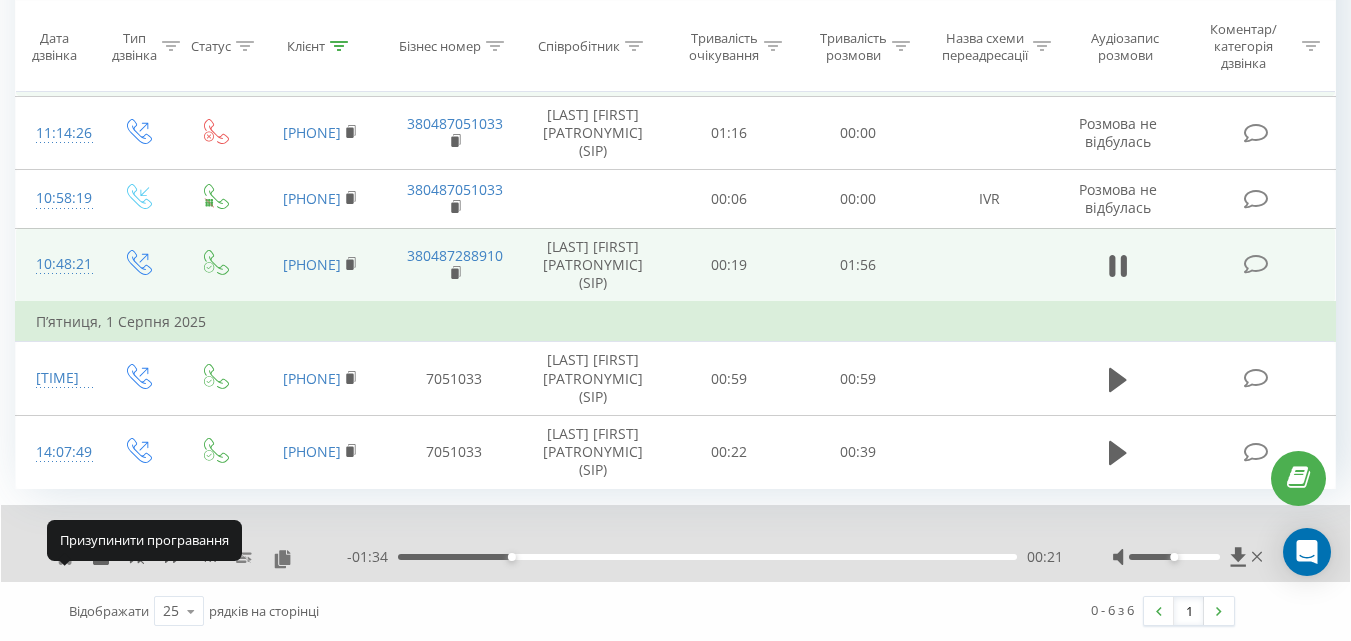 click 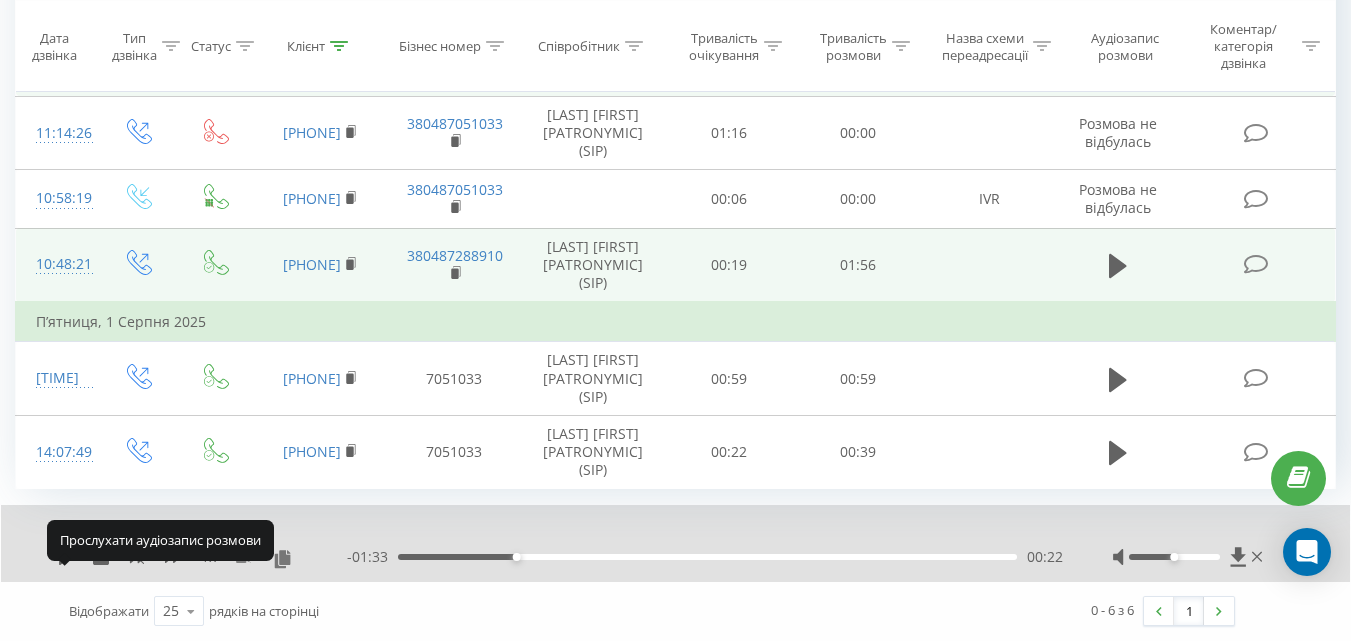 click 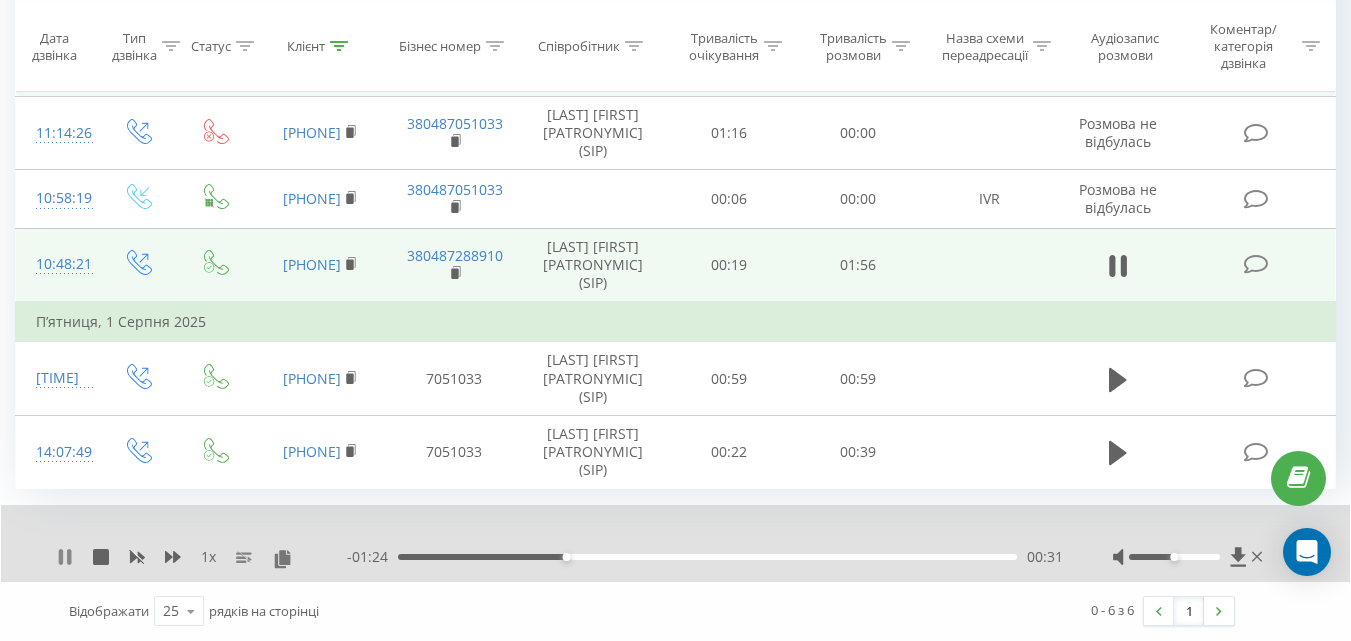 click 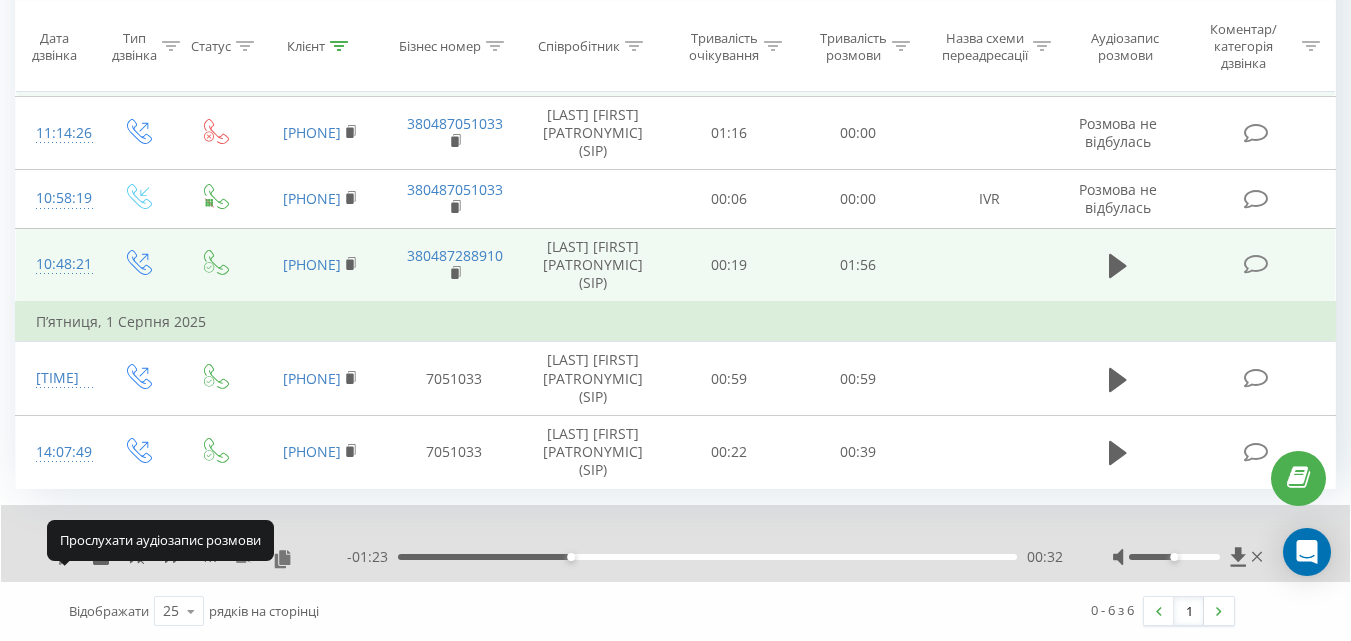click 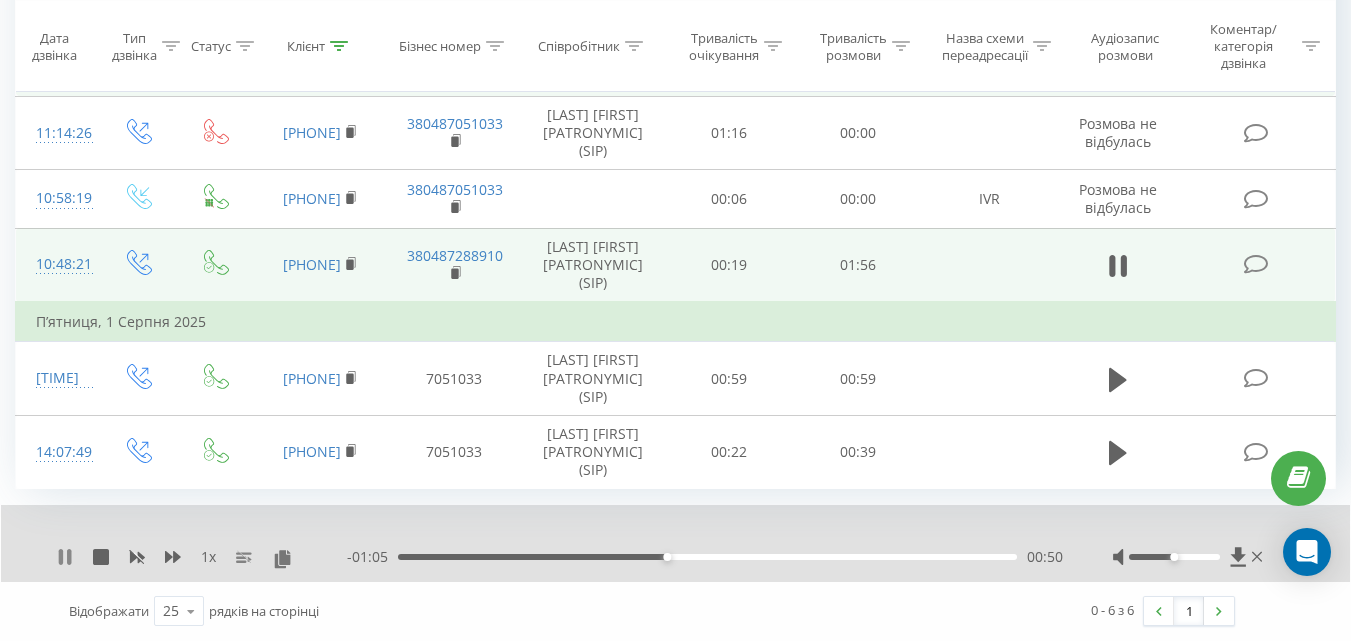 click 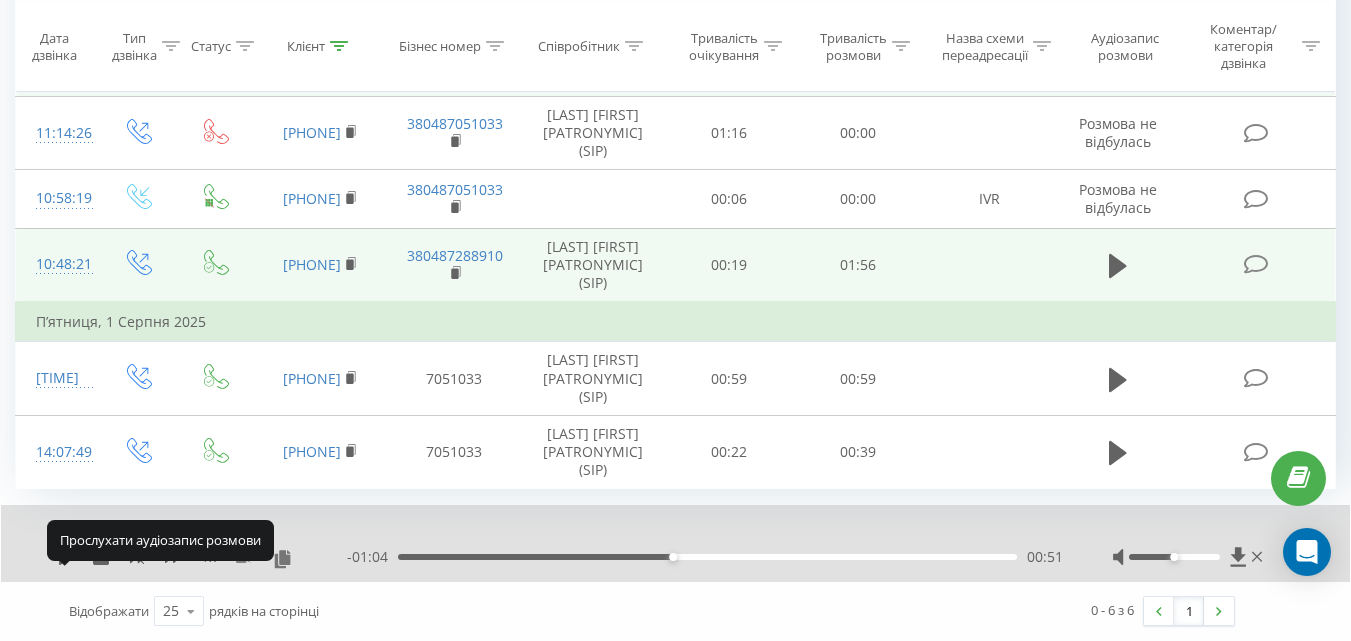 click 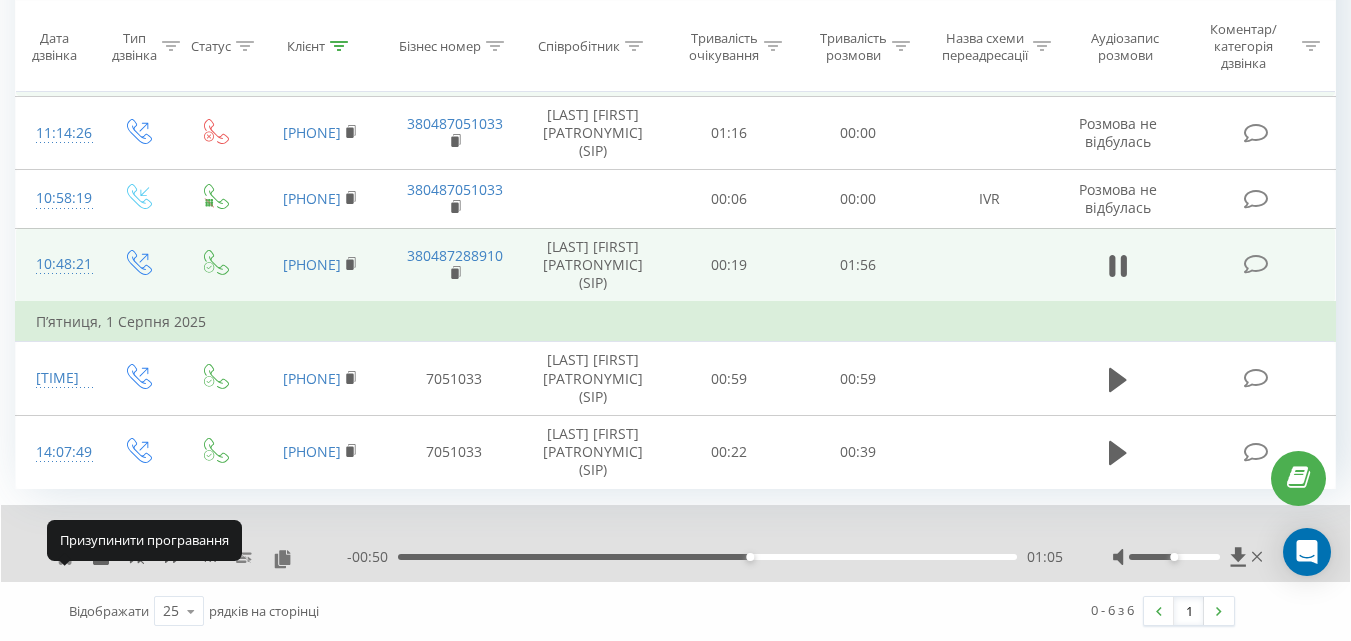 click 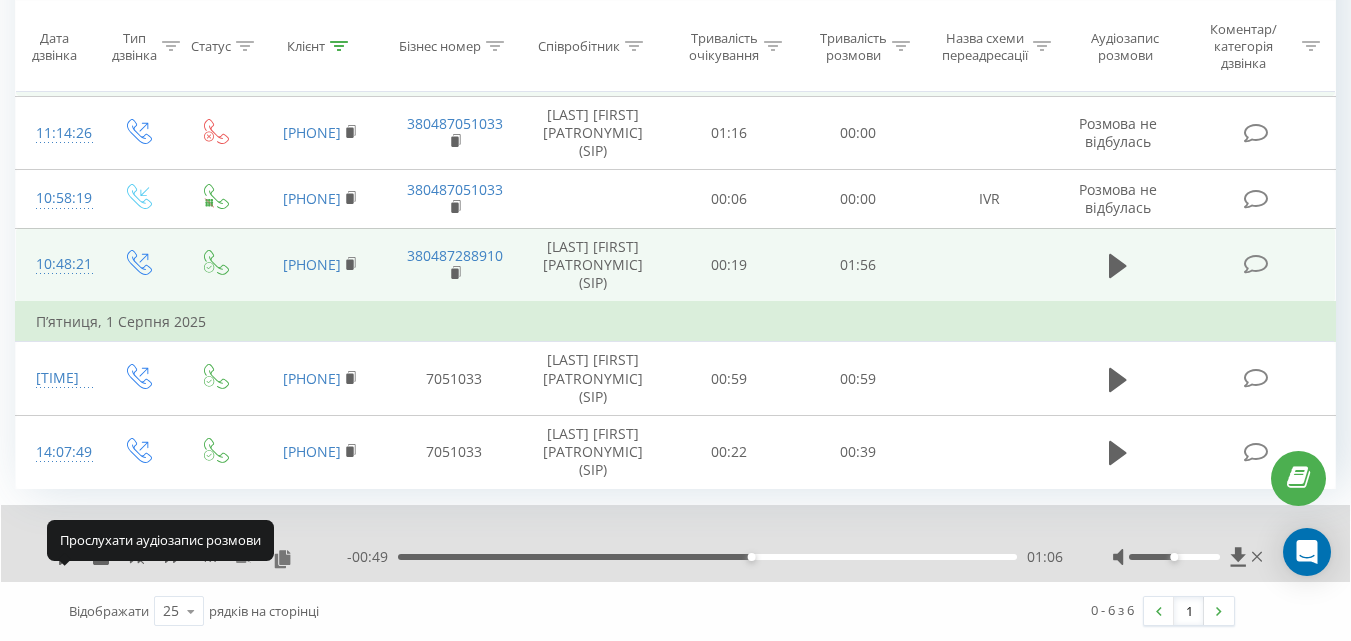 click 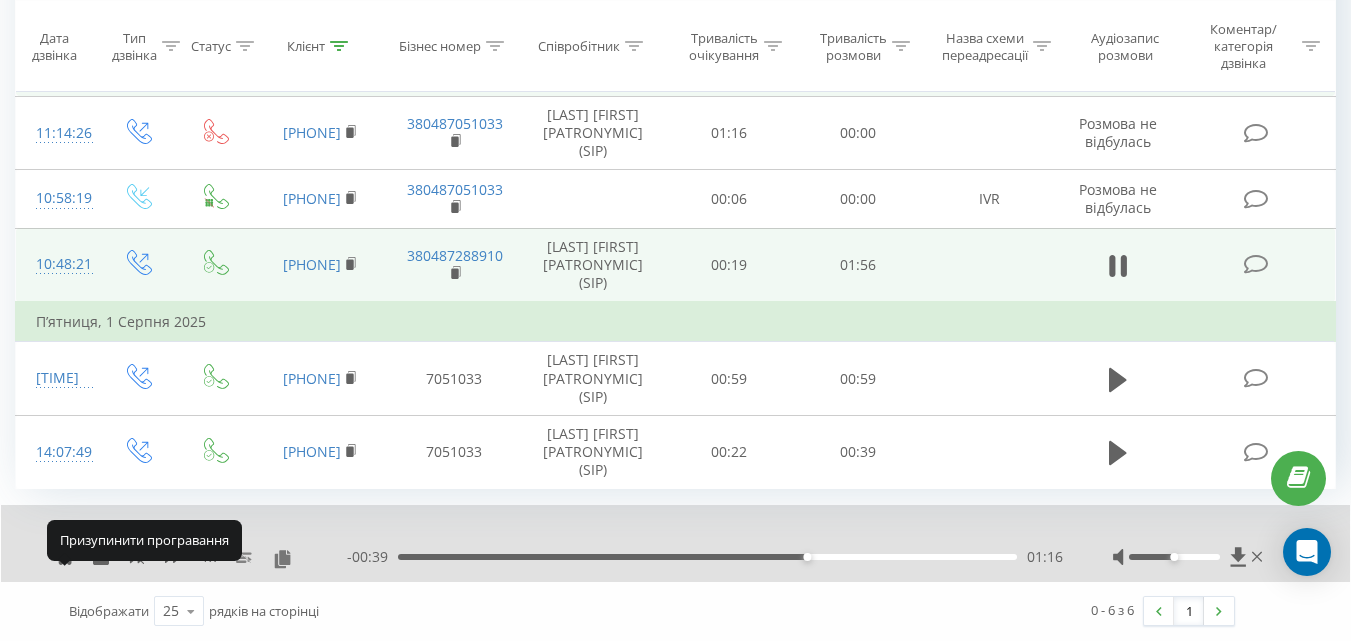 click 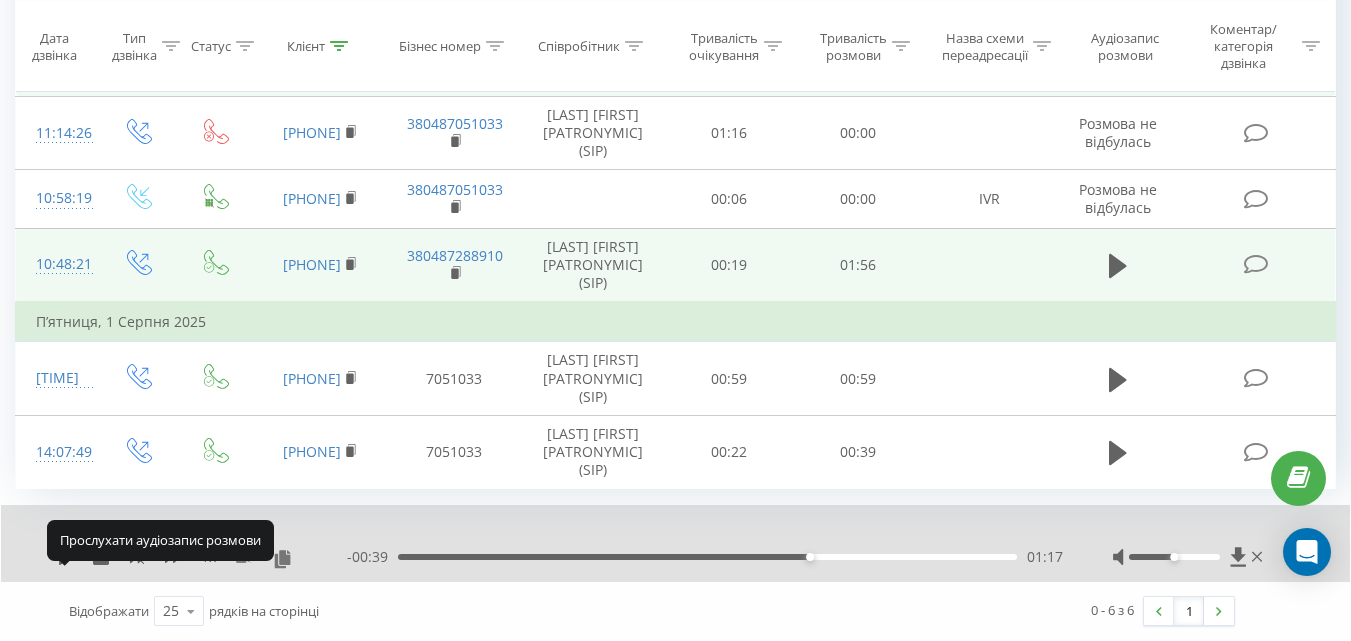 click 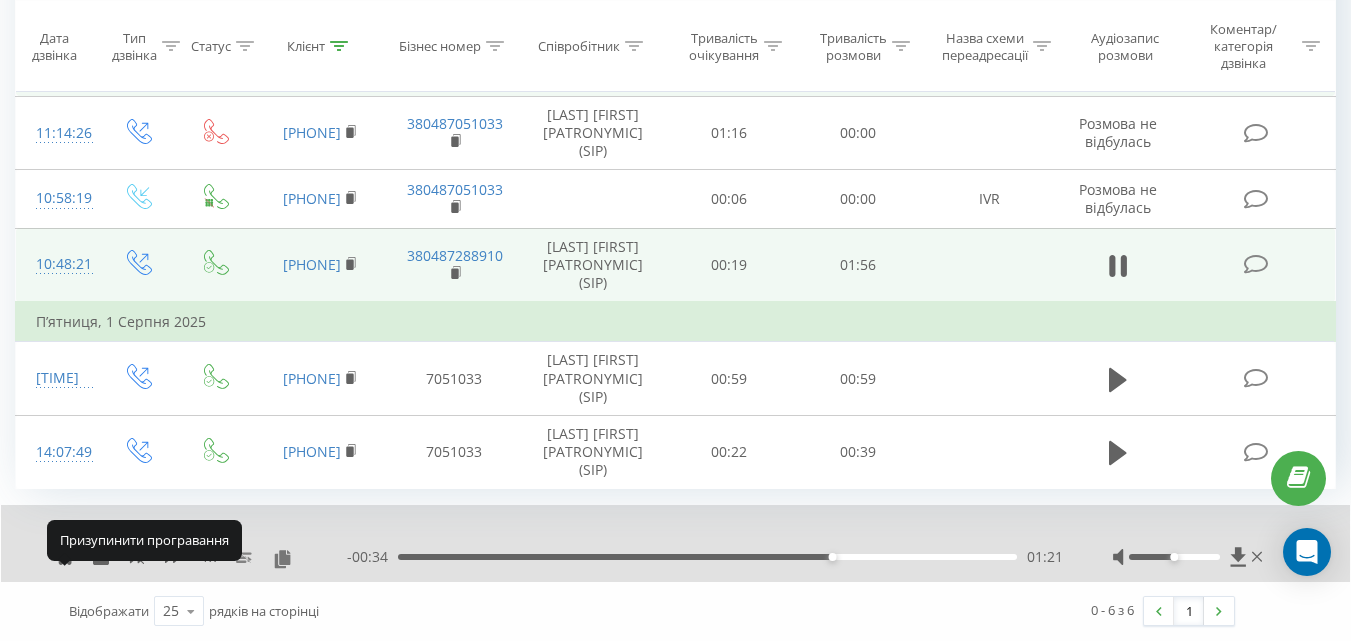 click 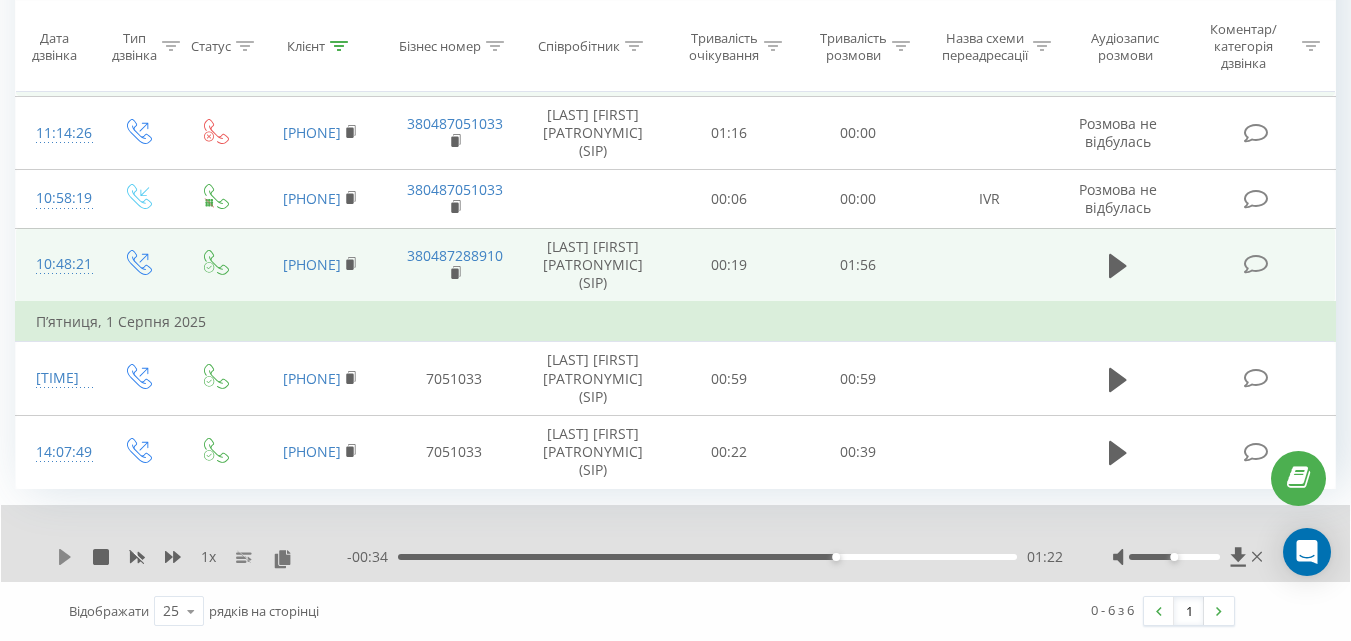 click 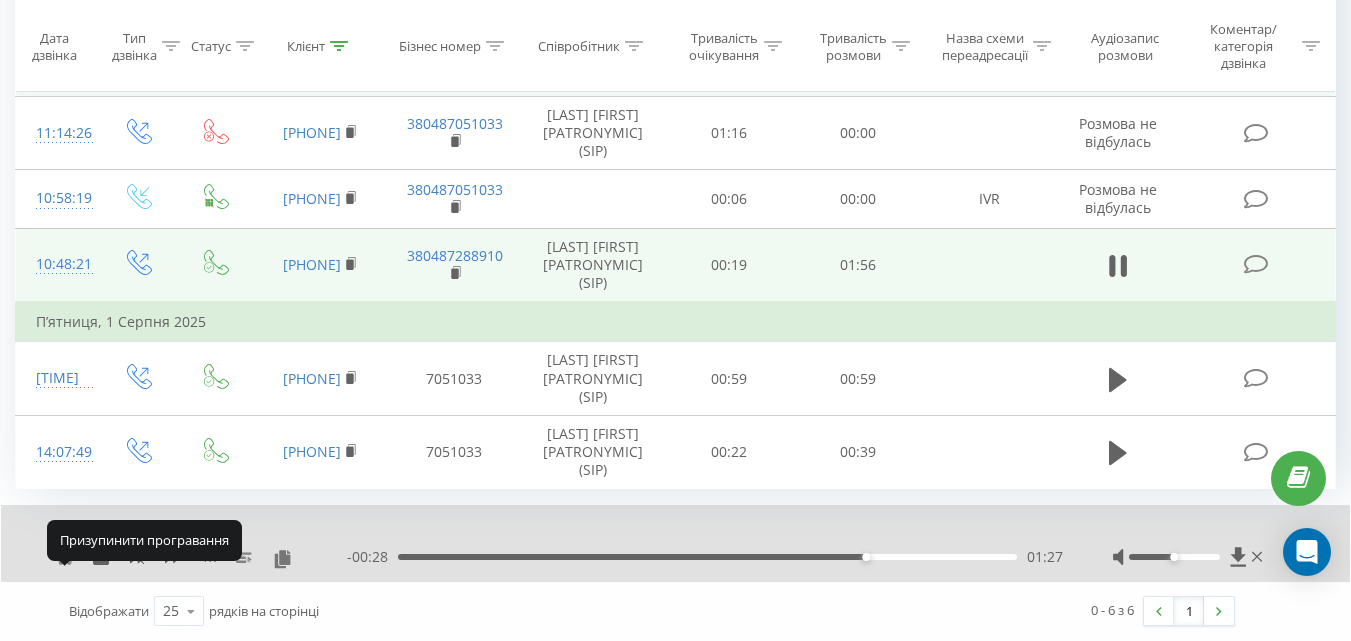 click 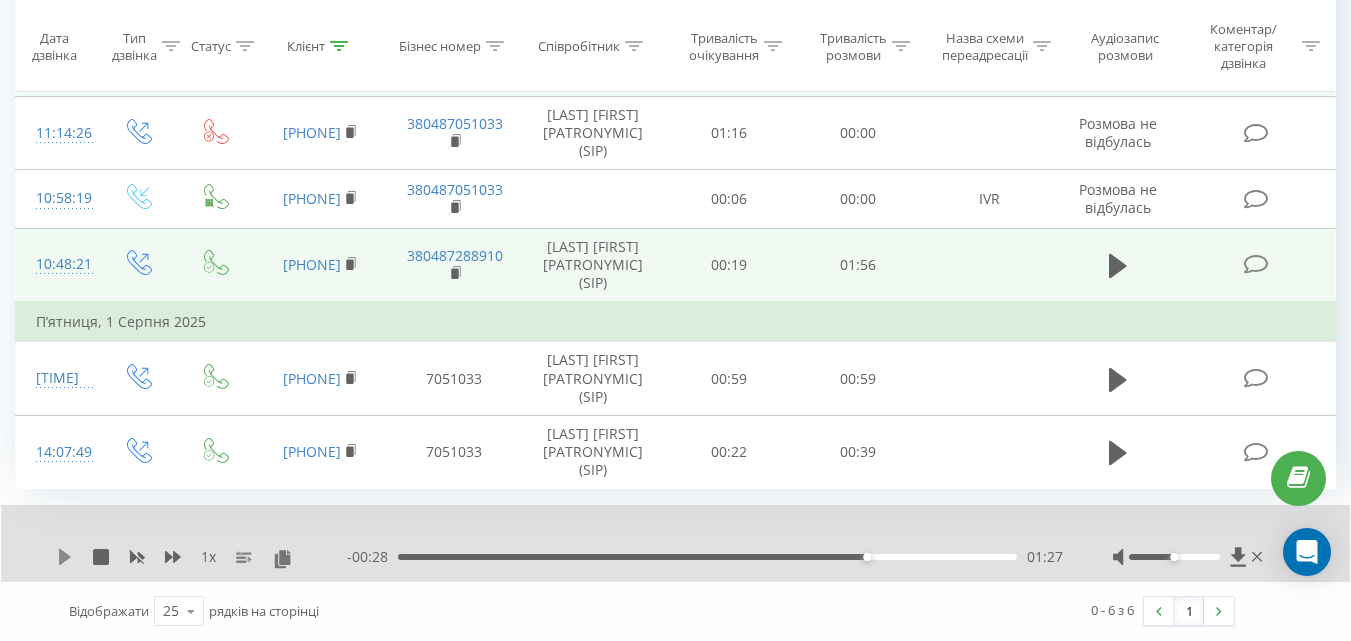 click 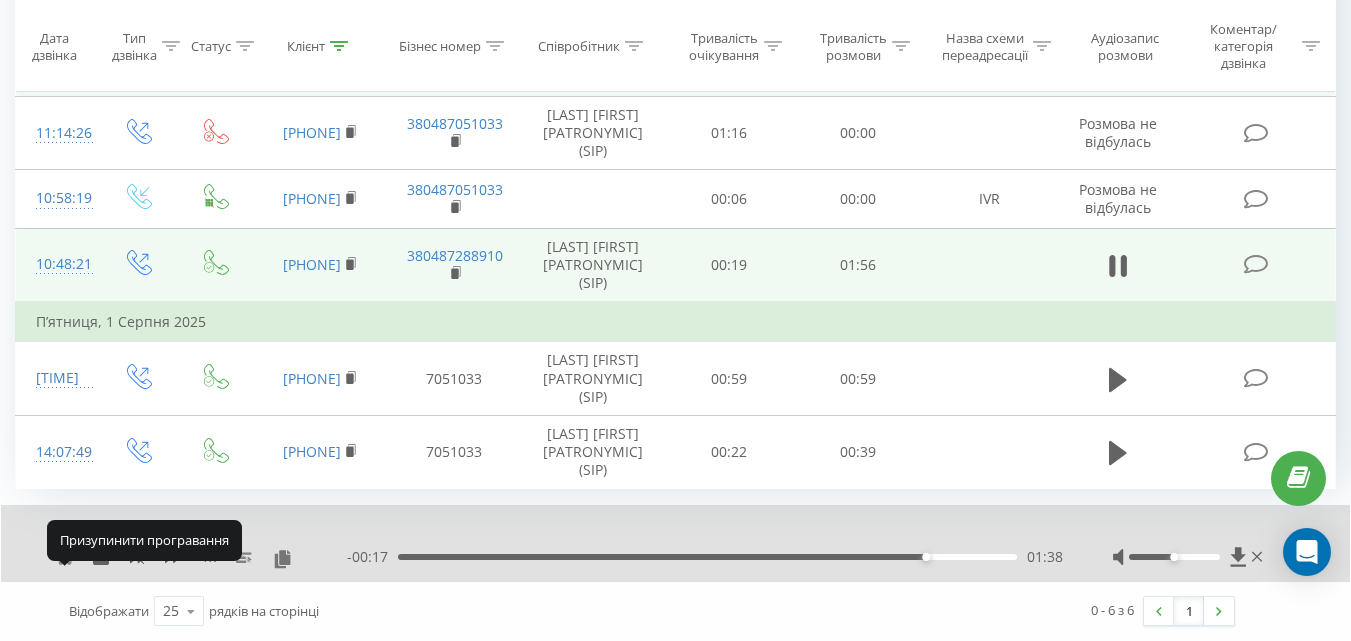 click 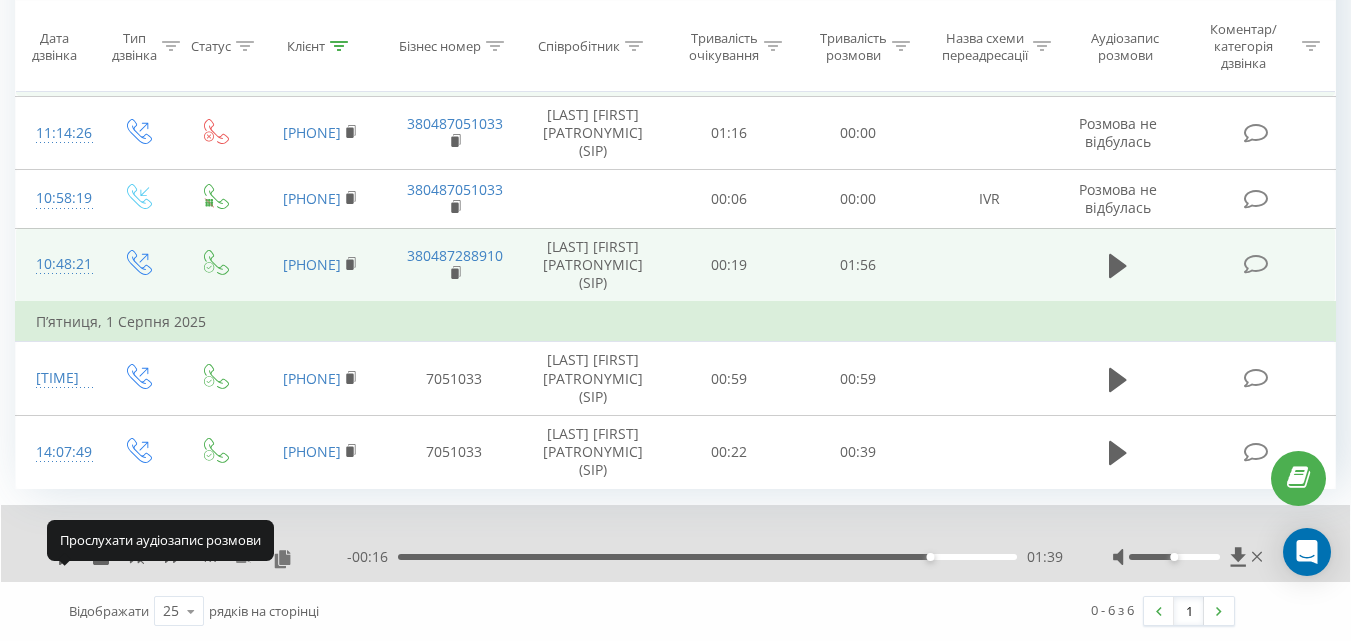 click 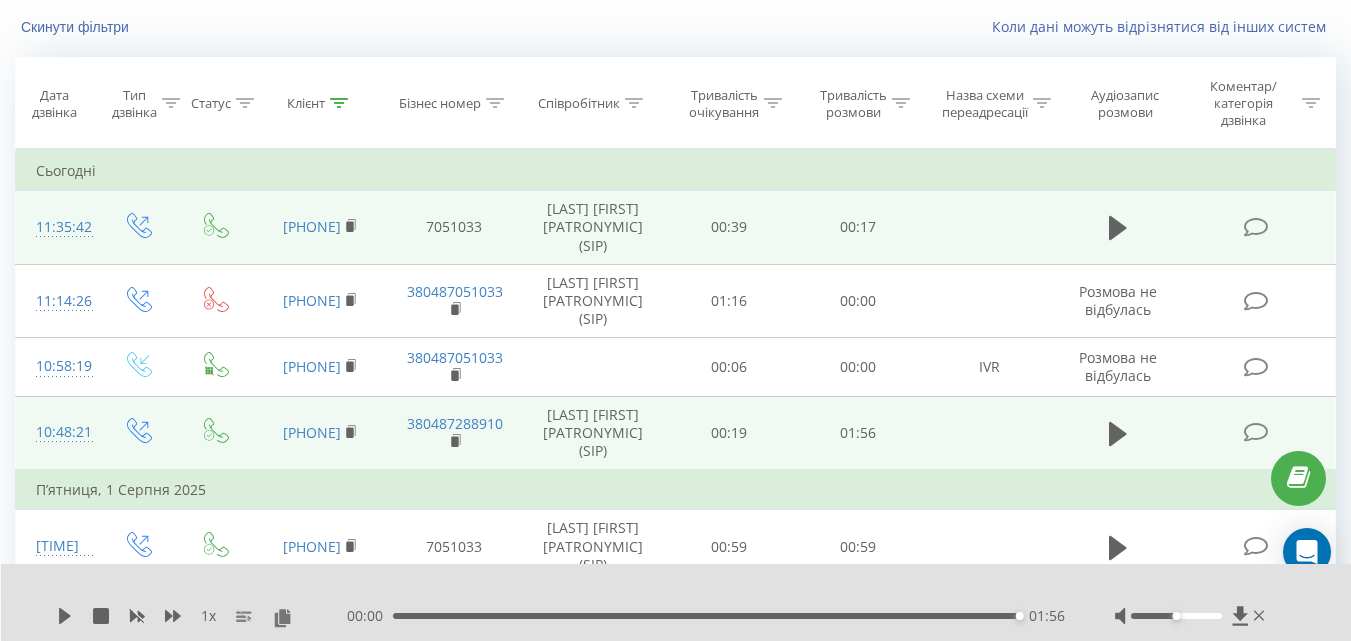 scroll, scrollTop: 0, scrollLeft: 0, axis: both 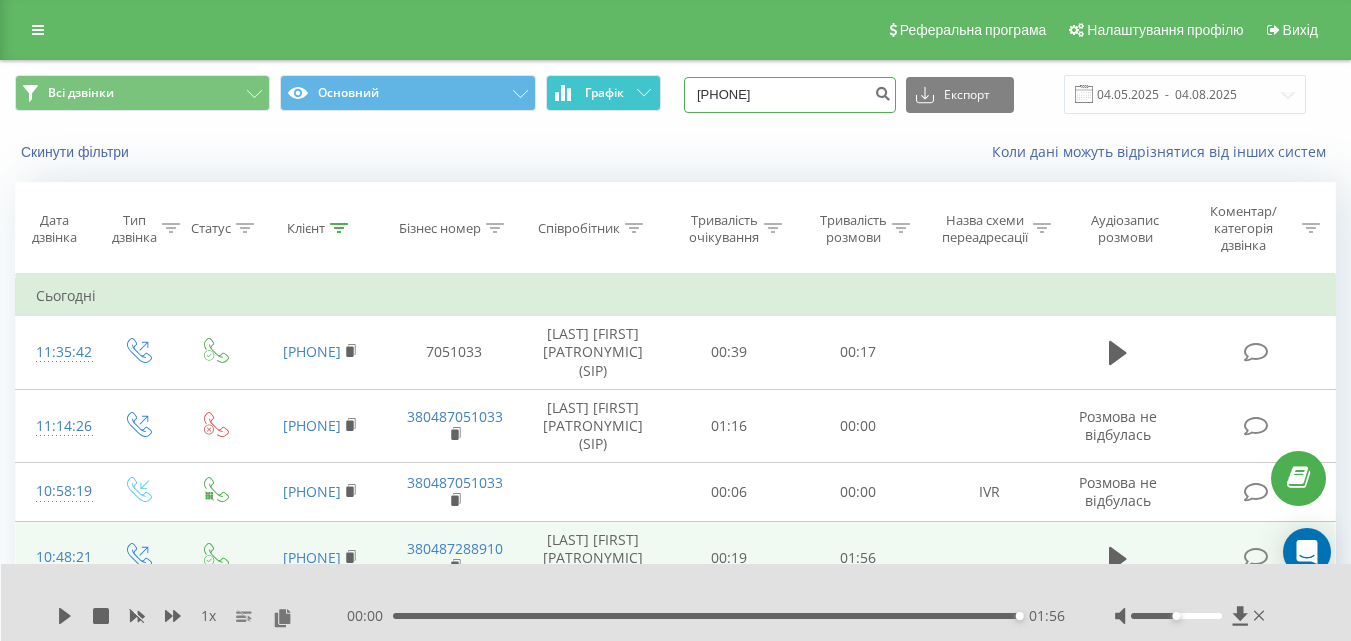 drag, startPoint x: 808, startPoint y: 95, endPoint x: 641, endPoint y: 95, distance: 167 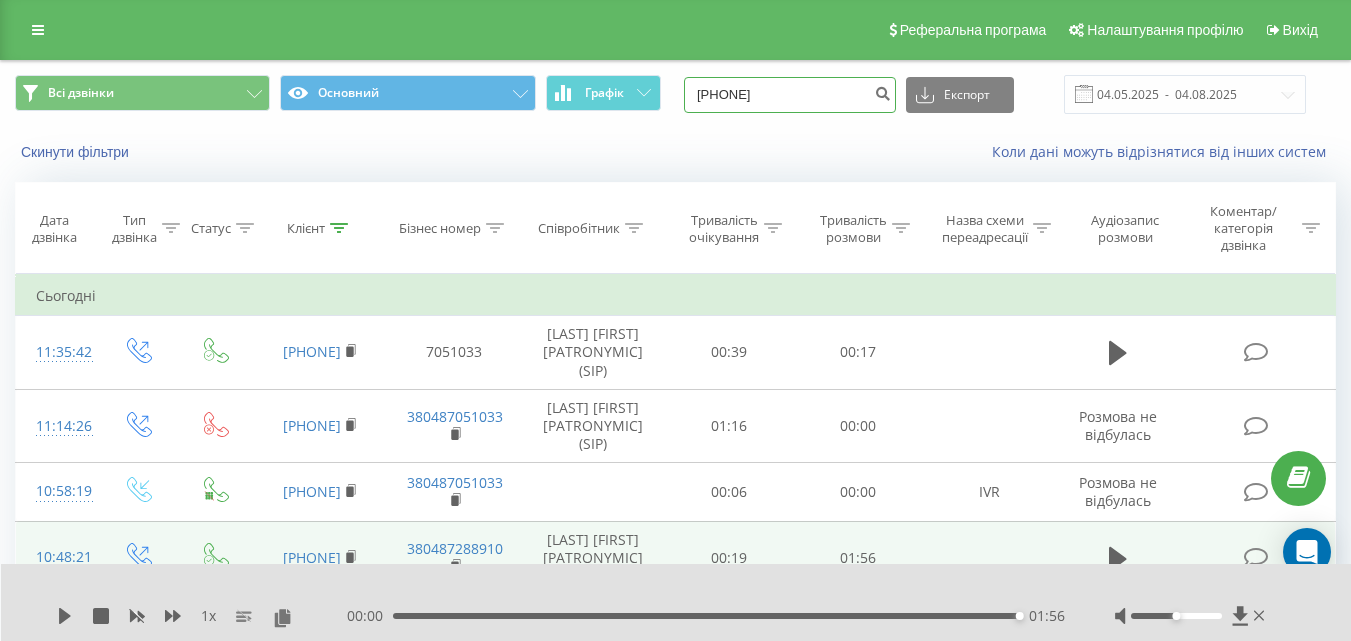 paste on "371440" 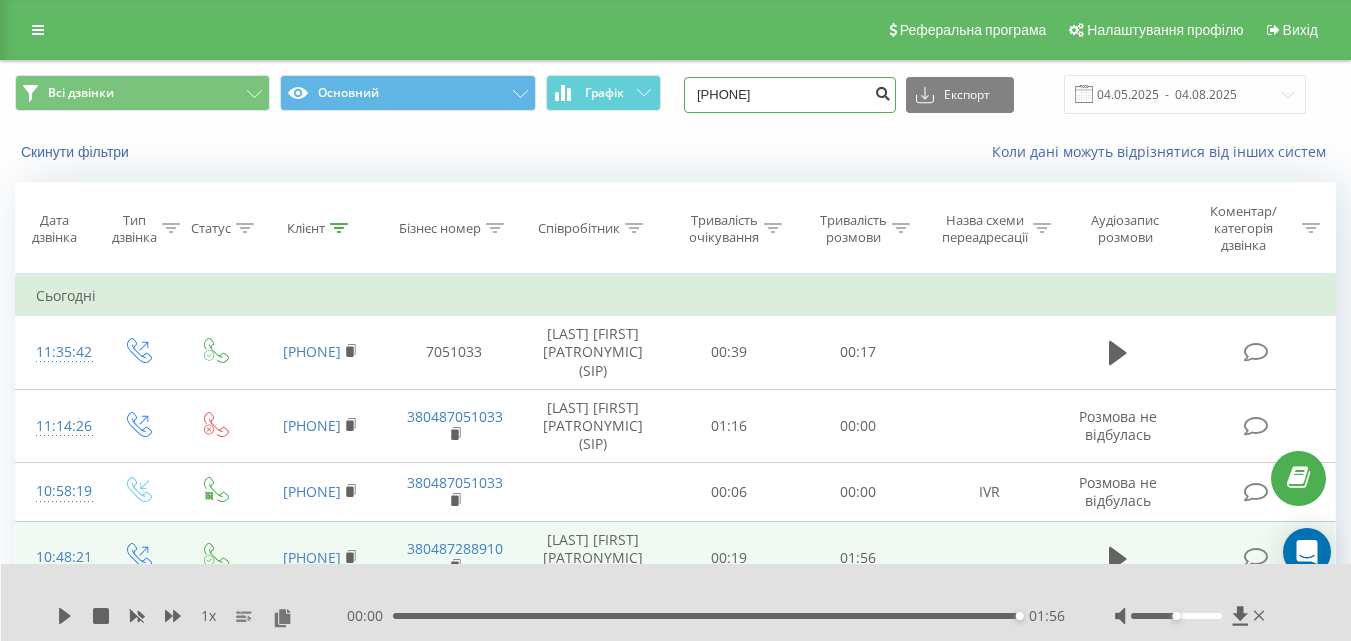 type on "380637144087" 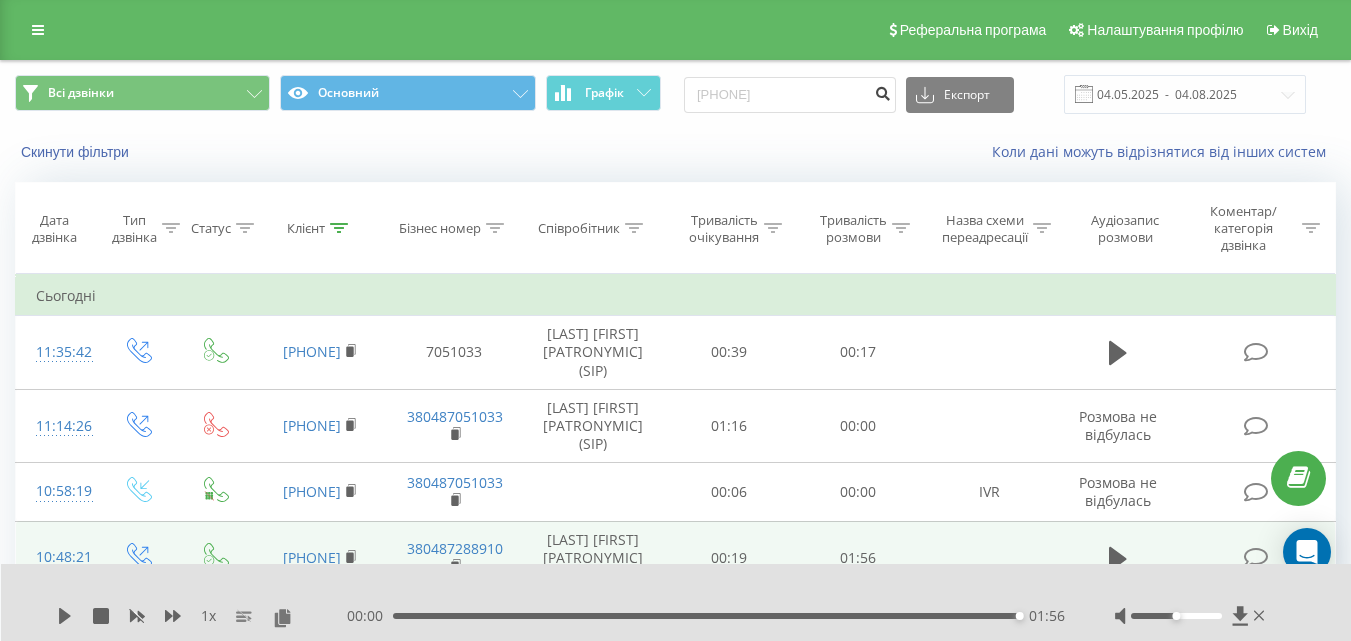 click at bounding box center [882, 91] 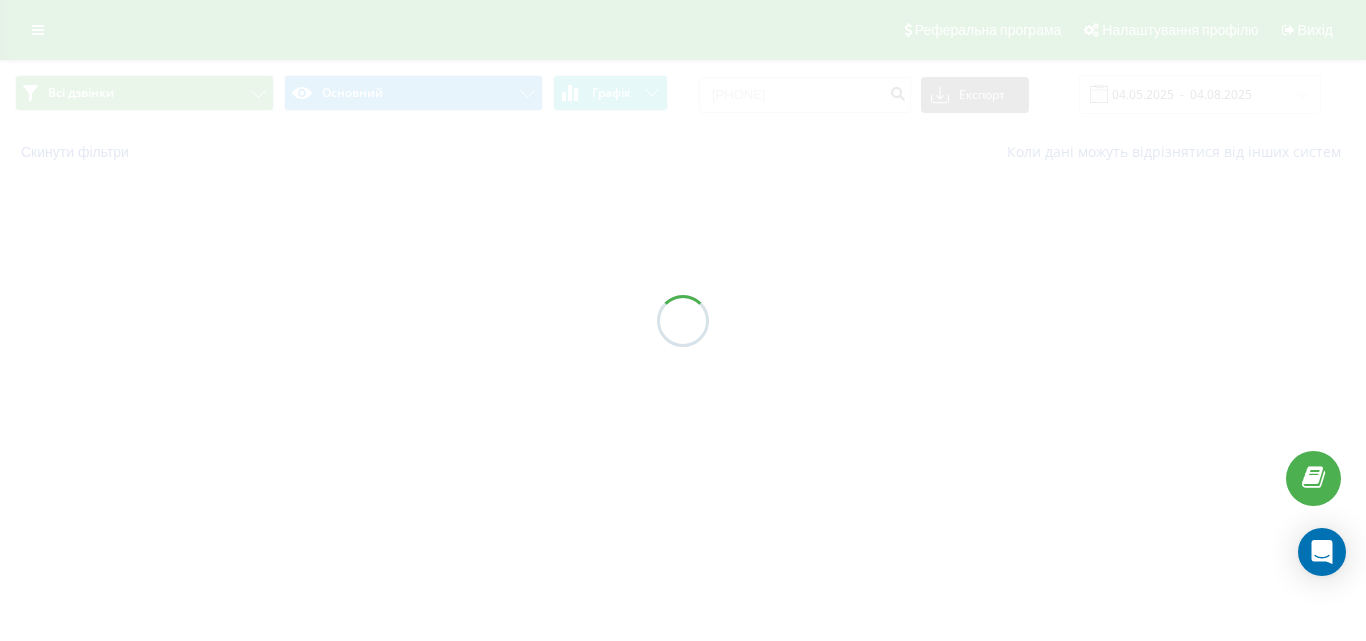 scroll, scrollTop: 0, scrollLeft: 0, axis: both 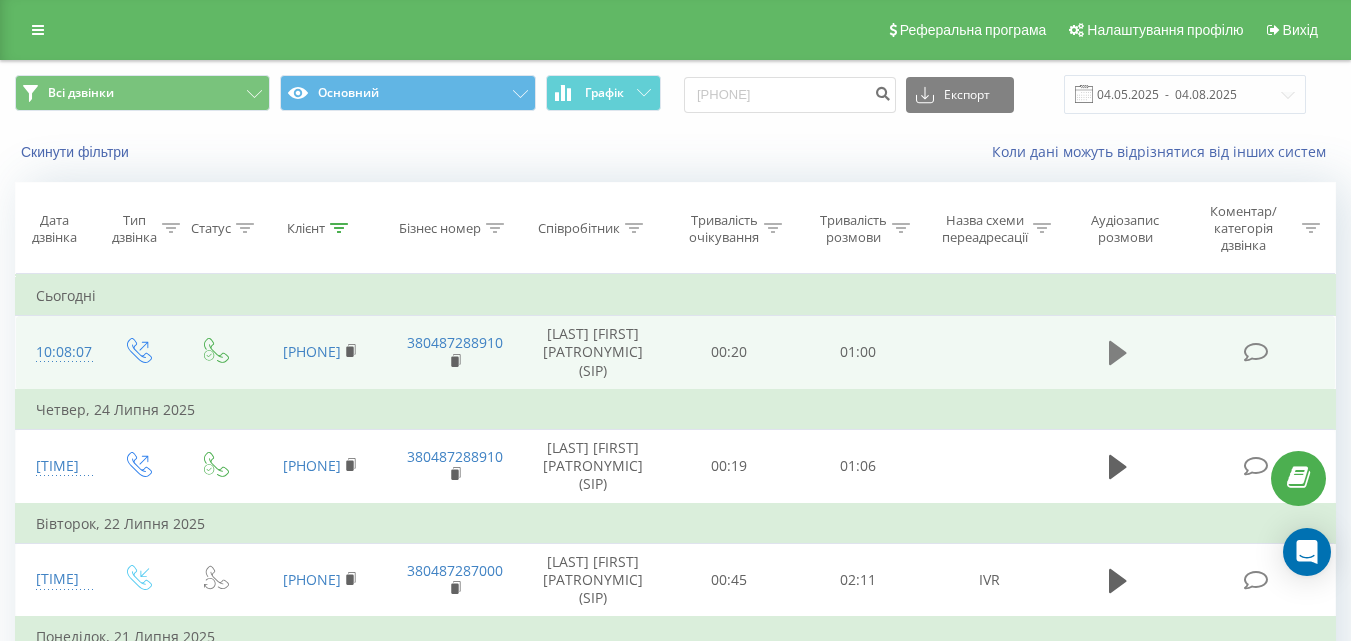 click 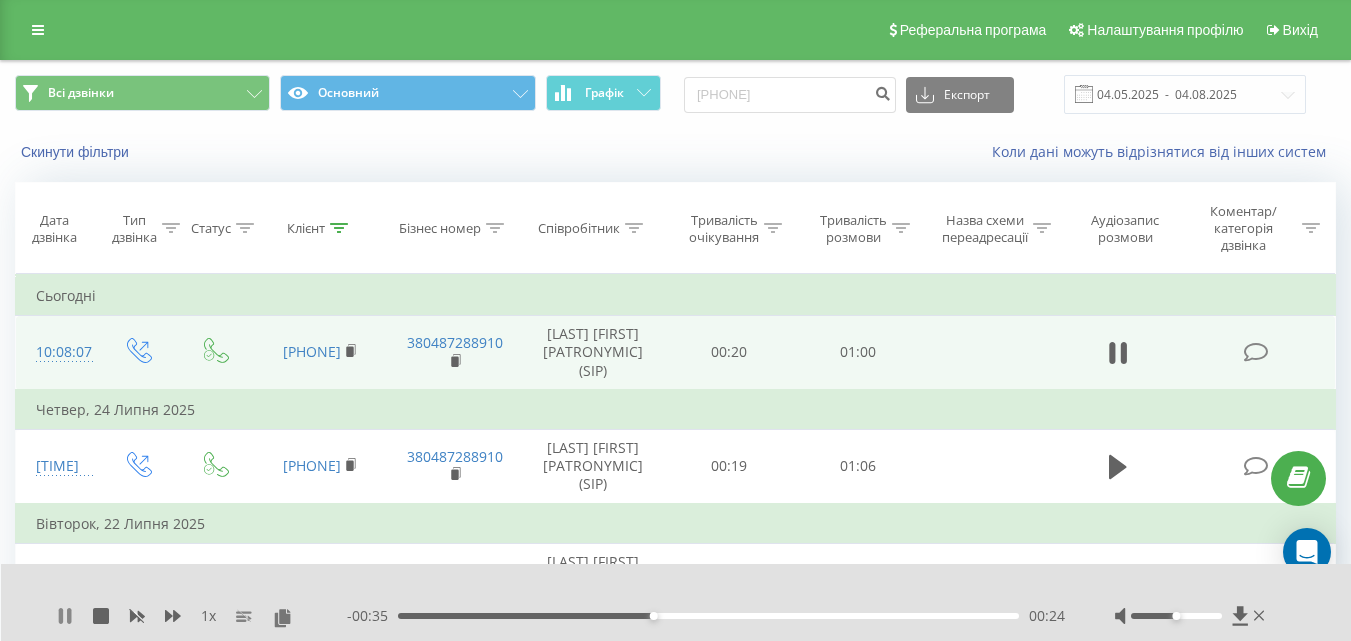 click 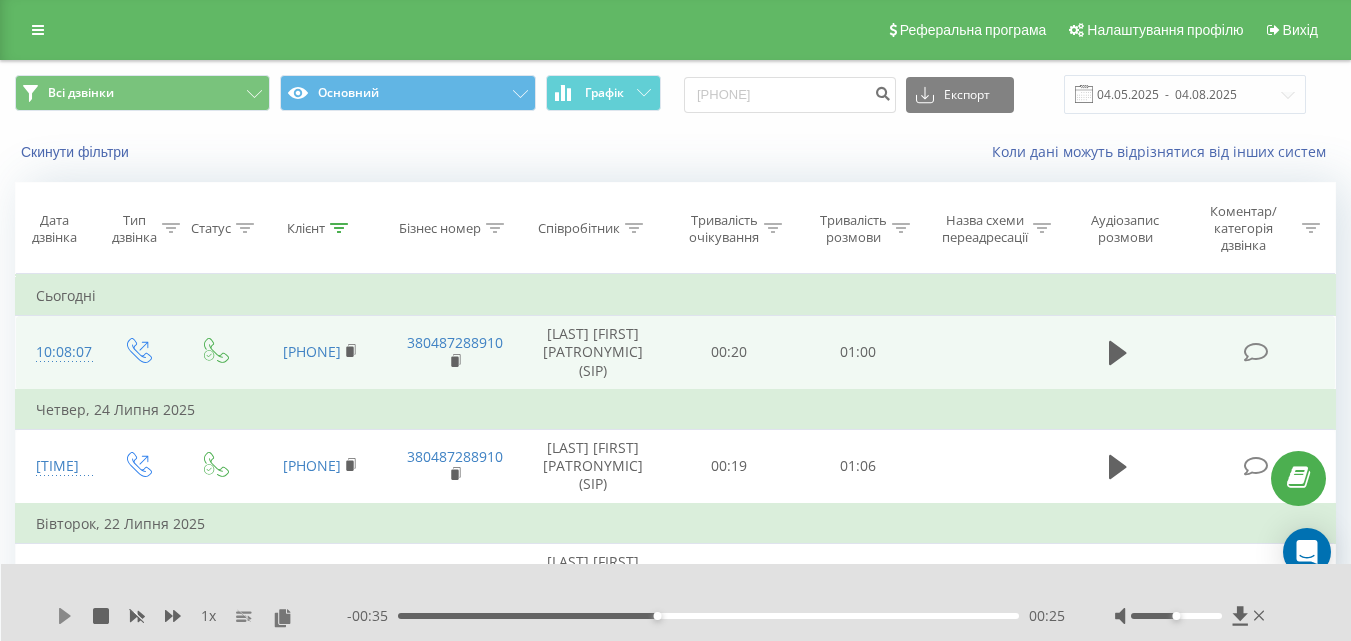 click 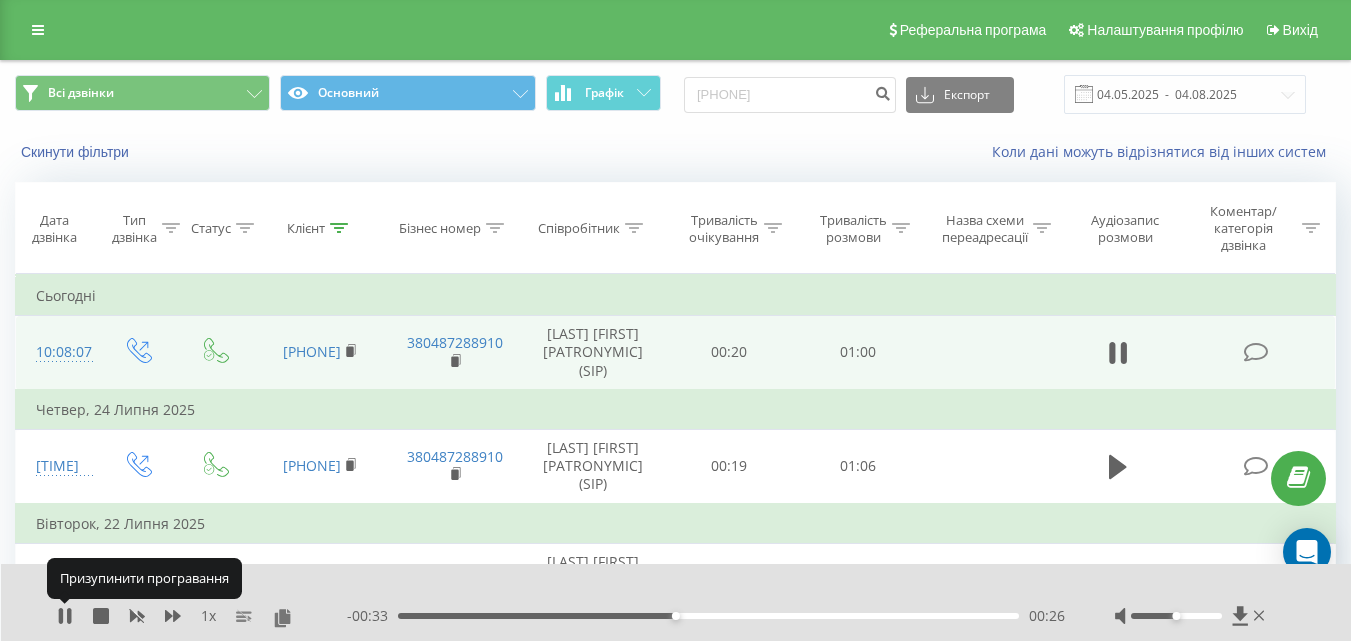 click 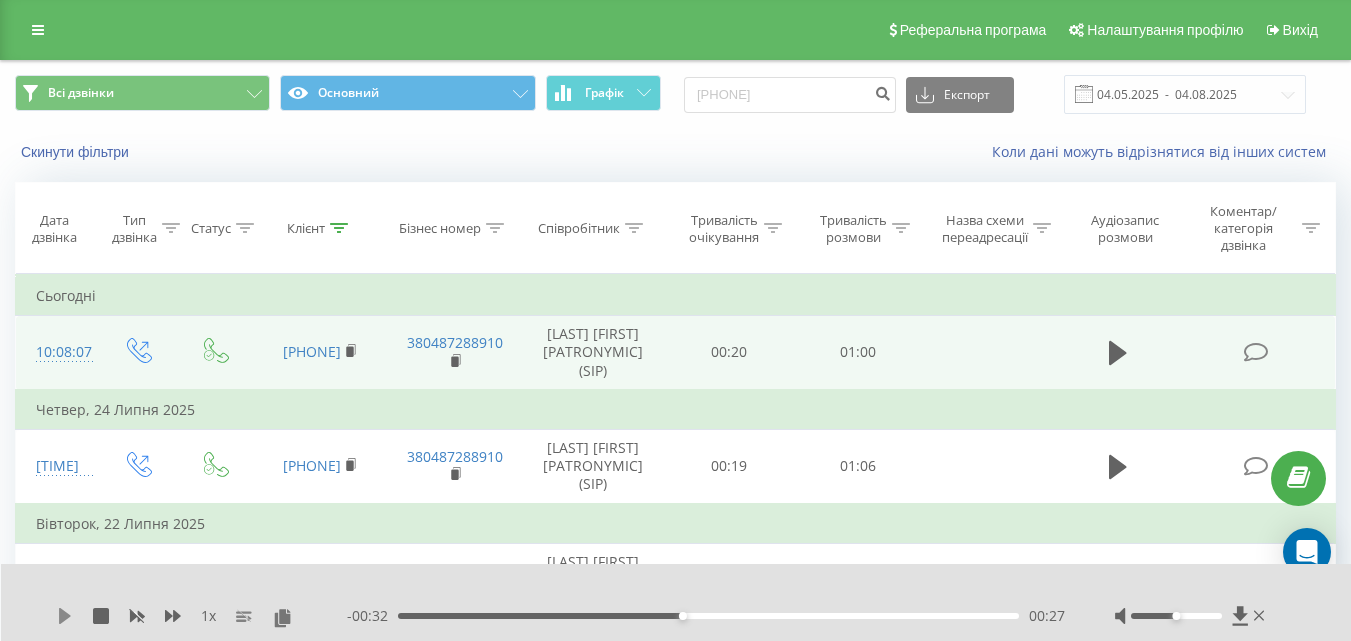 click 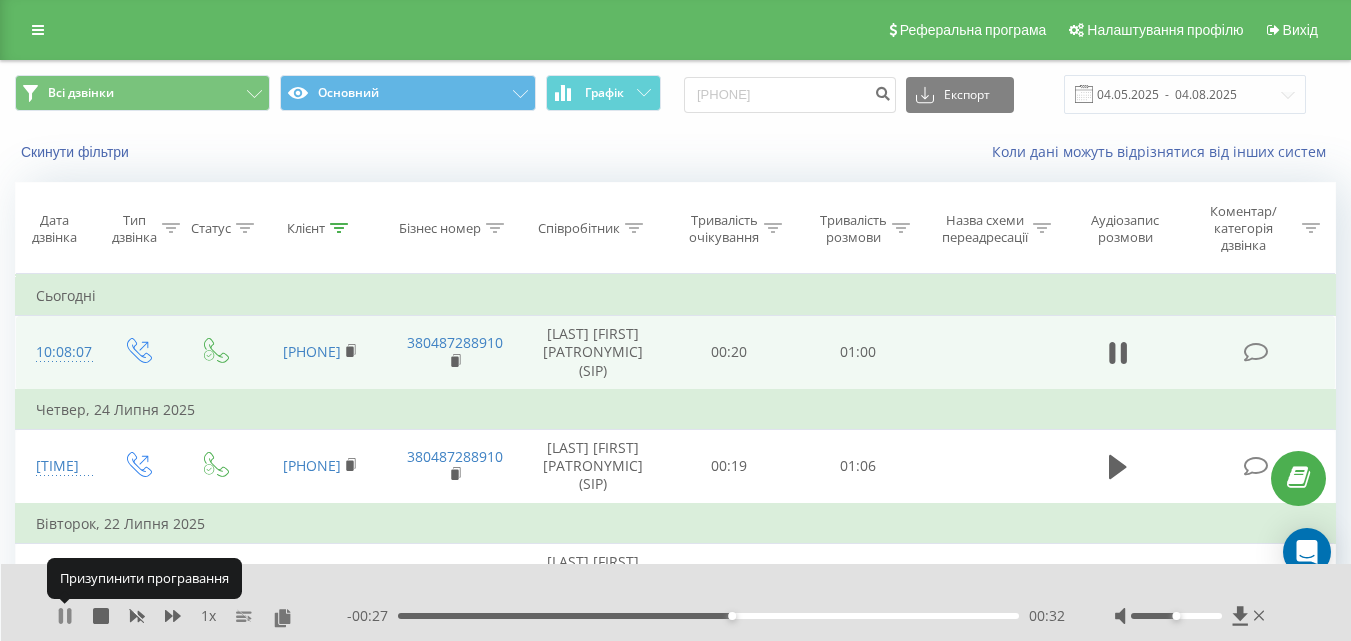 click 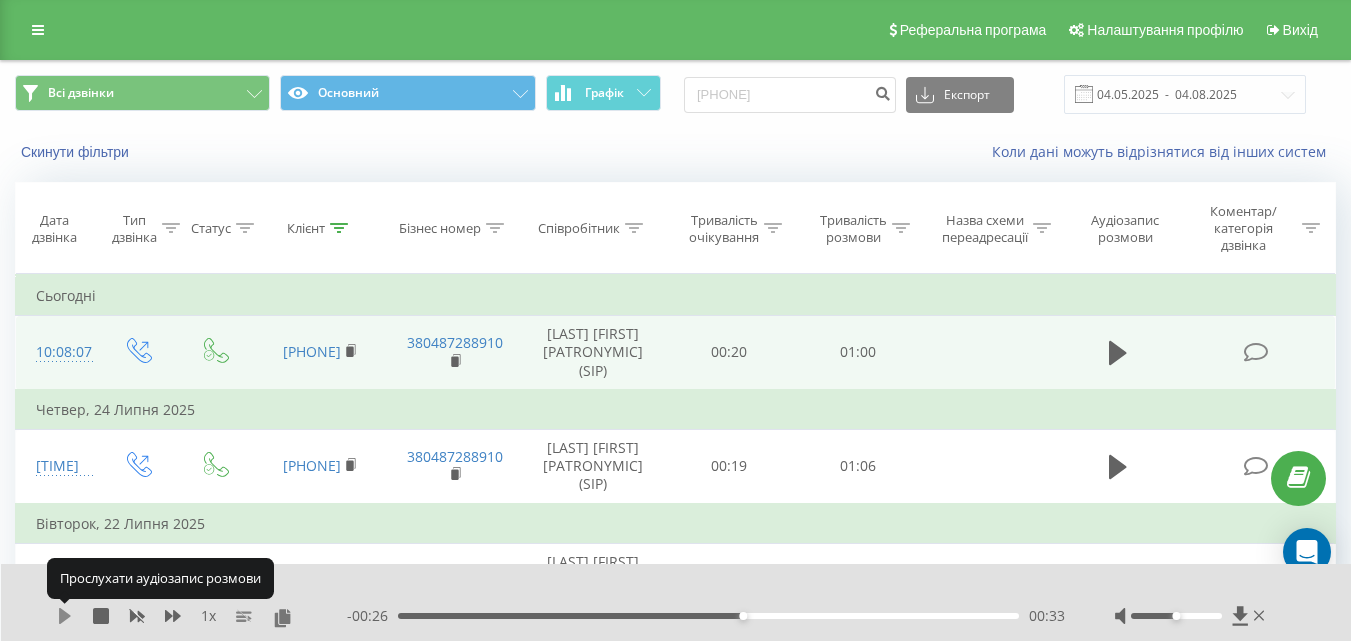 click 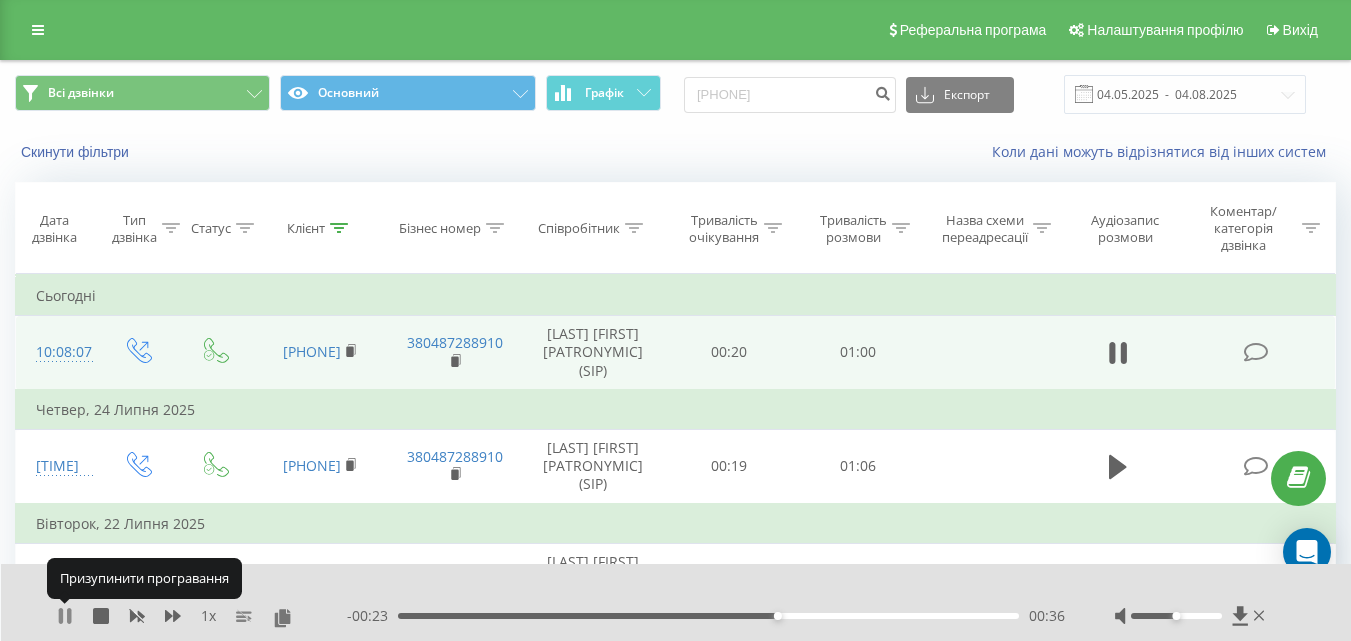 click 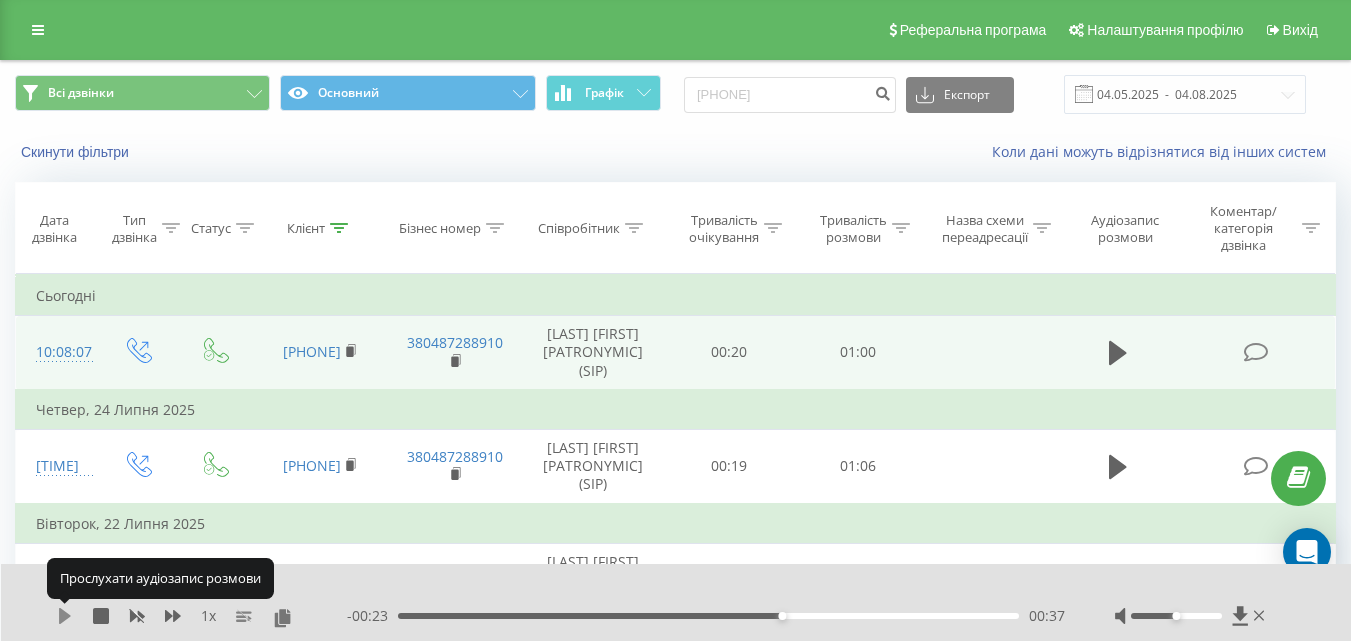 click 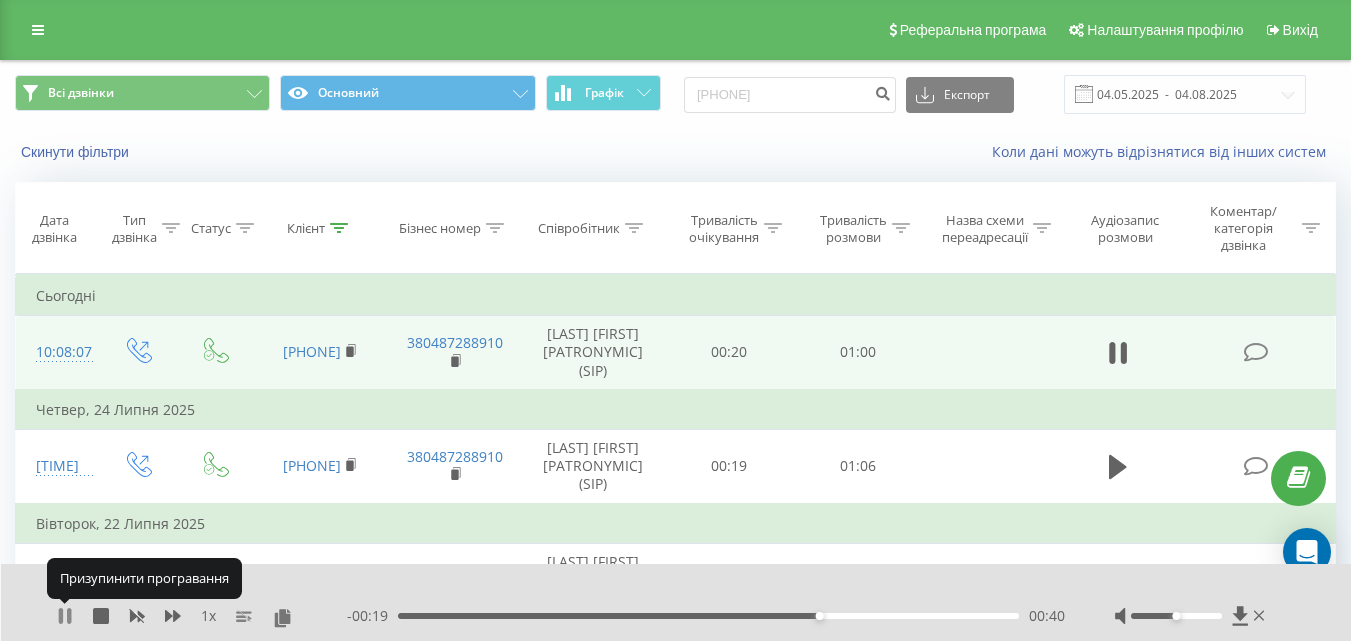 click 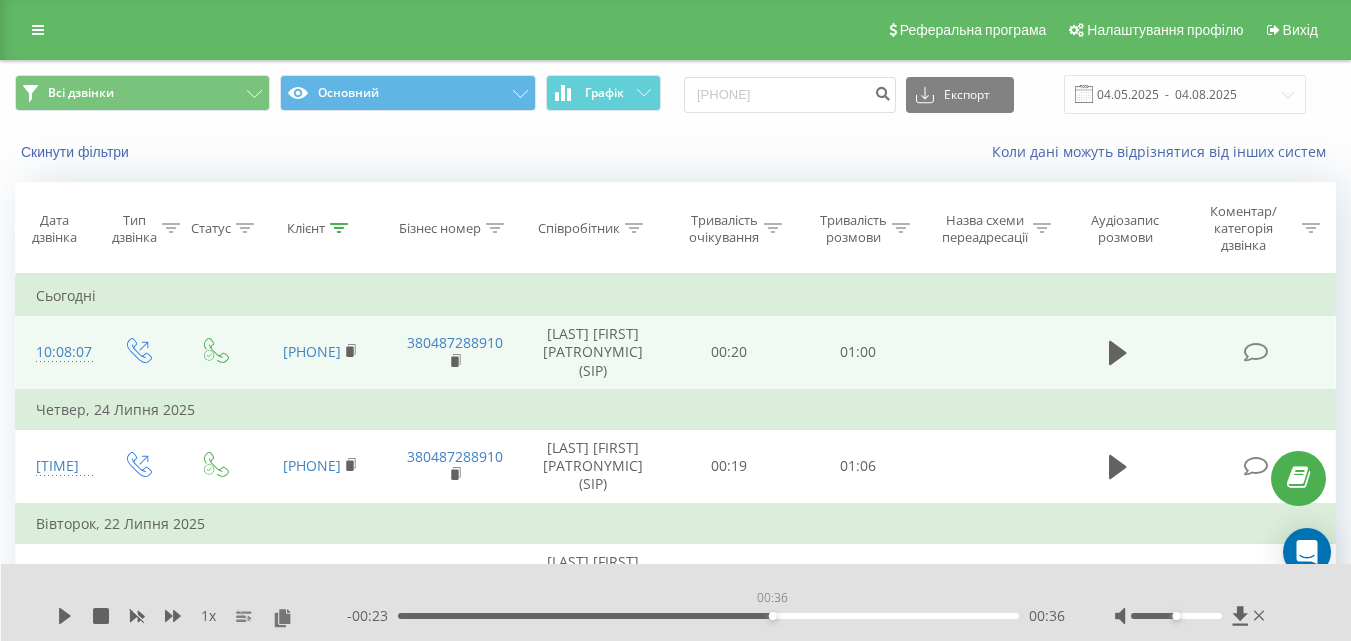 click on "00:36" at bounding box center [708, 616] 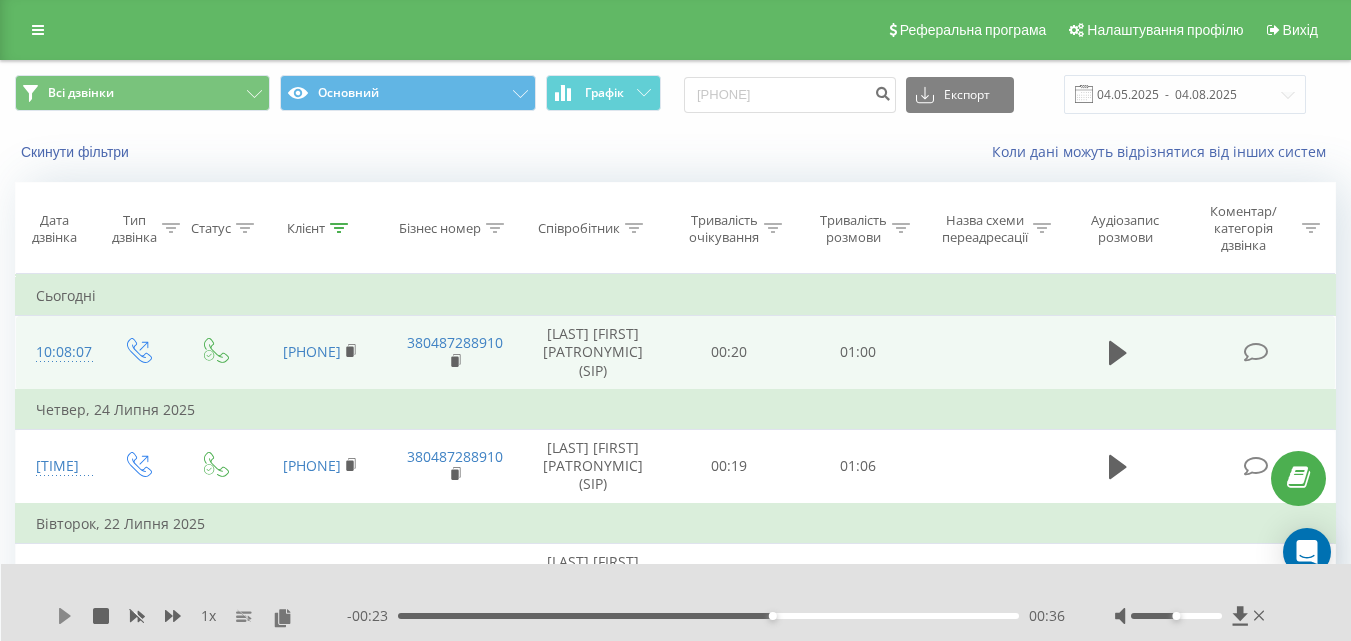 click 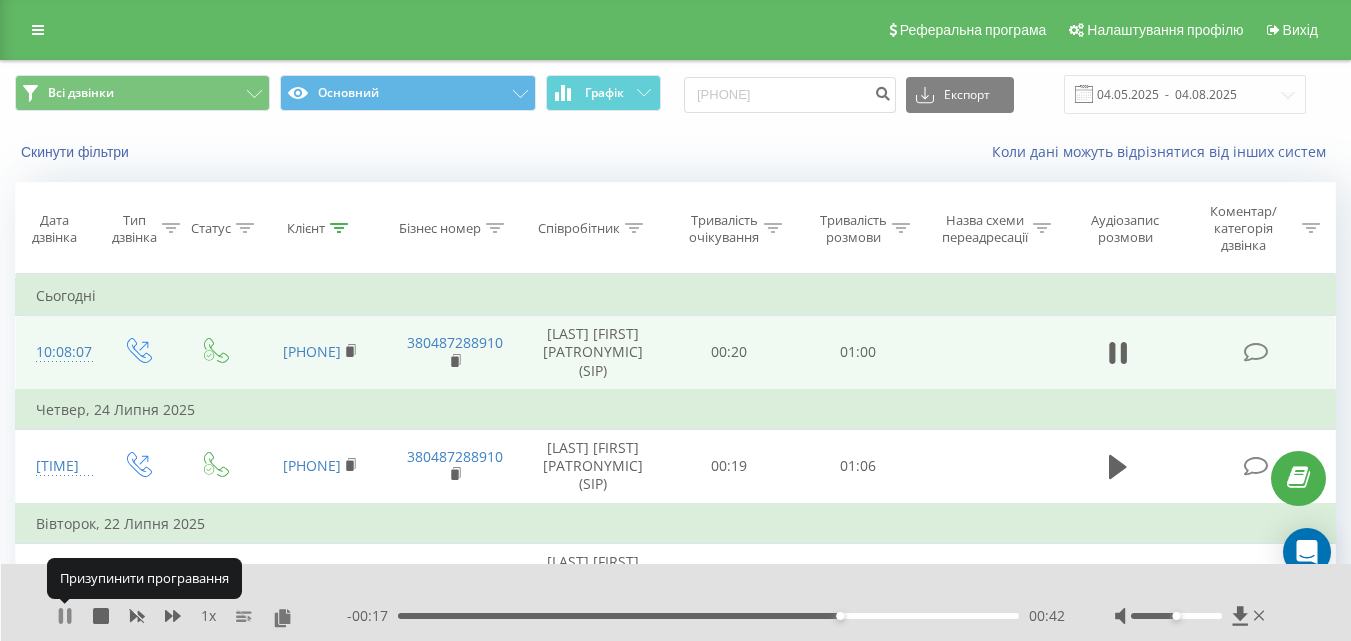 click 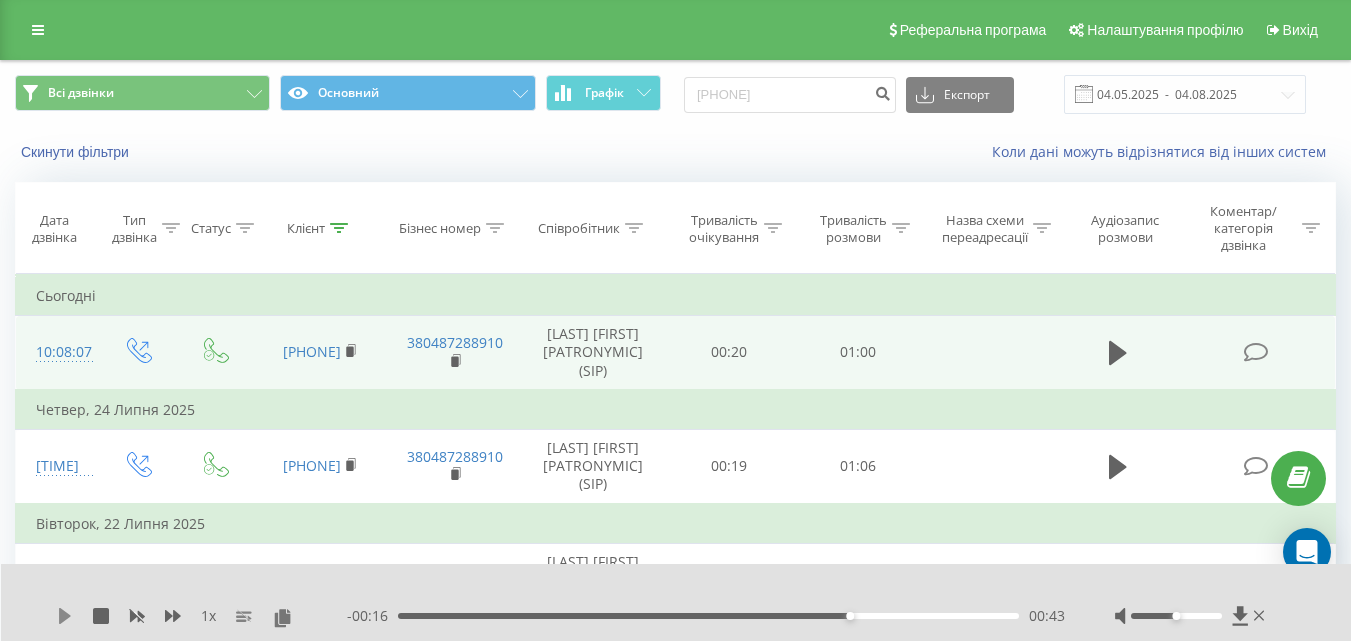 click 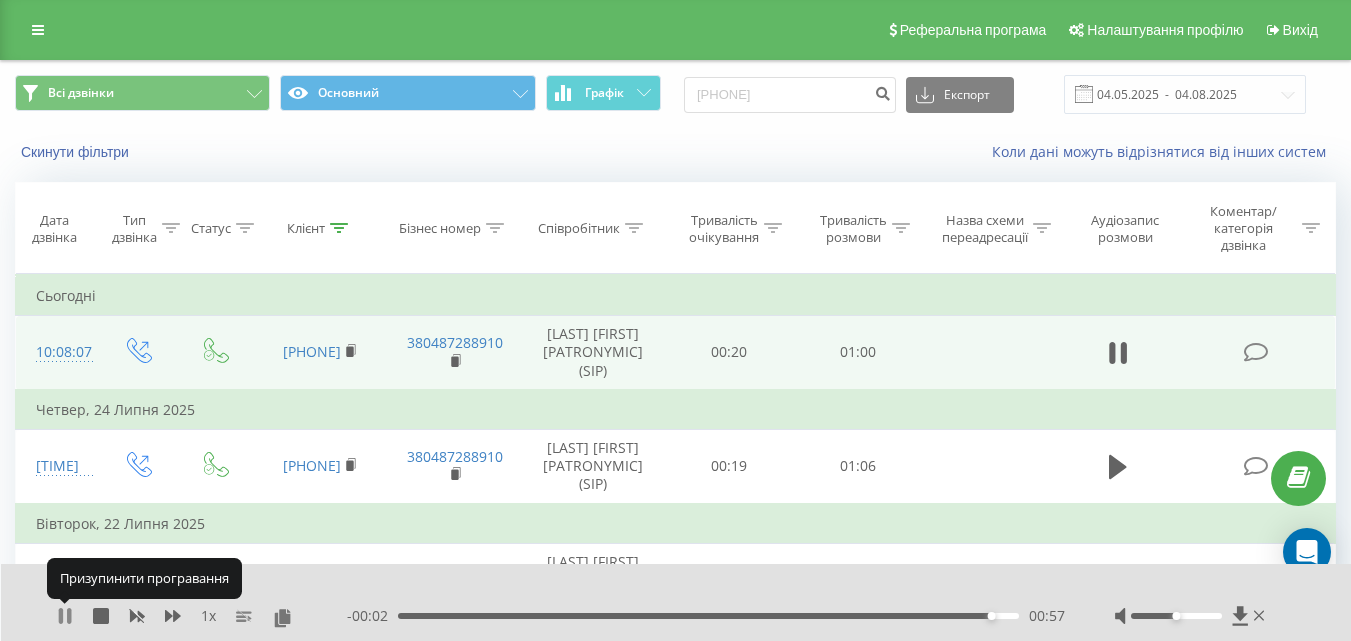 click 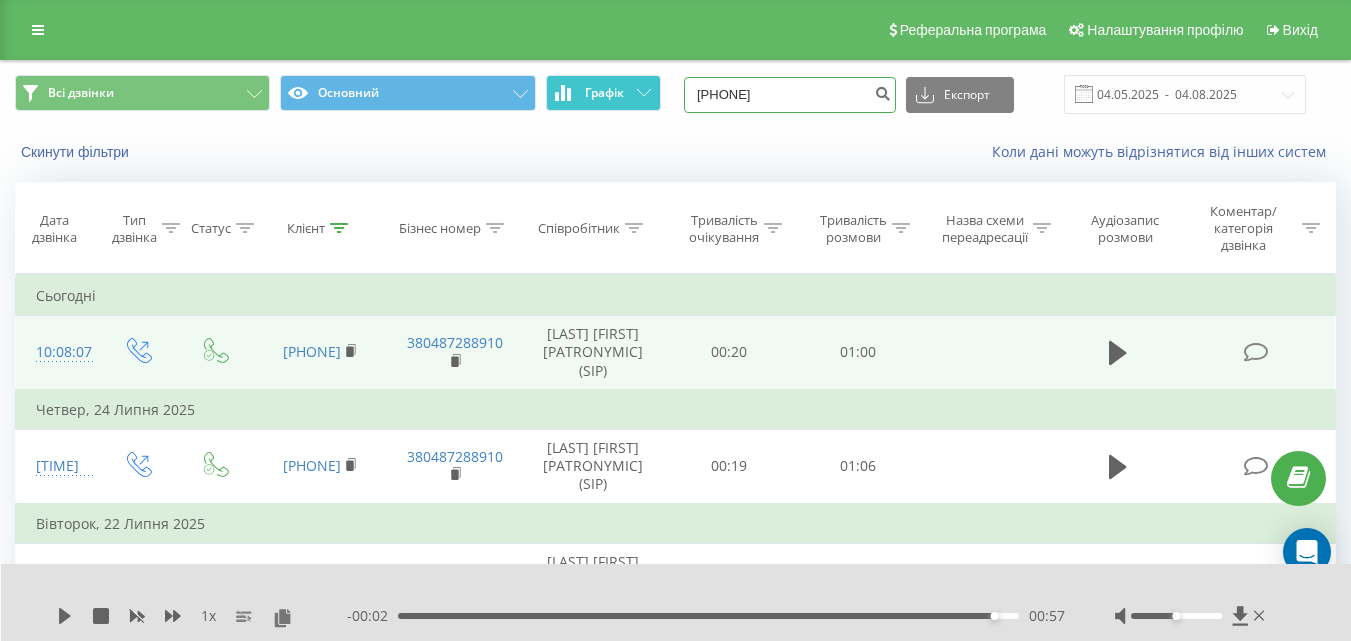 drag, startPoint x: 815, startPoint y: 94, endPoint x: 657, endPoint y: 94, distance: 158 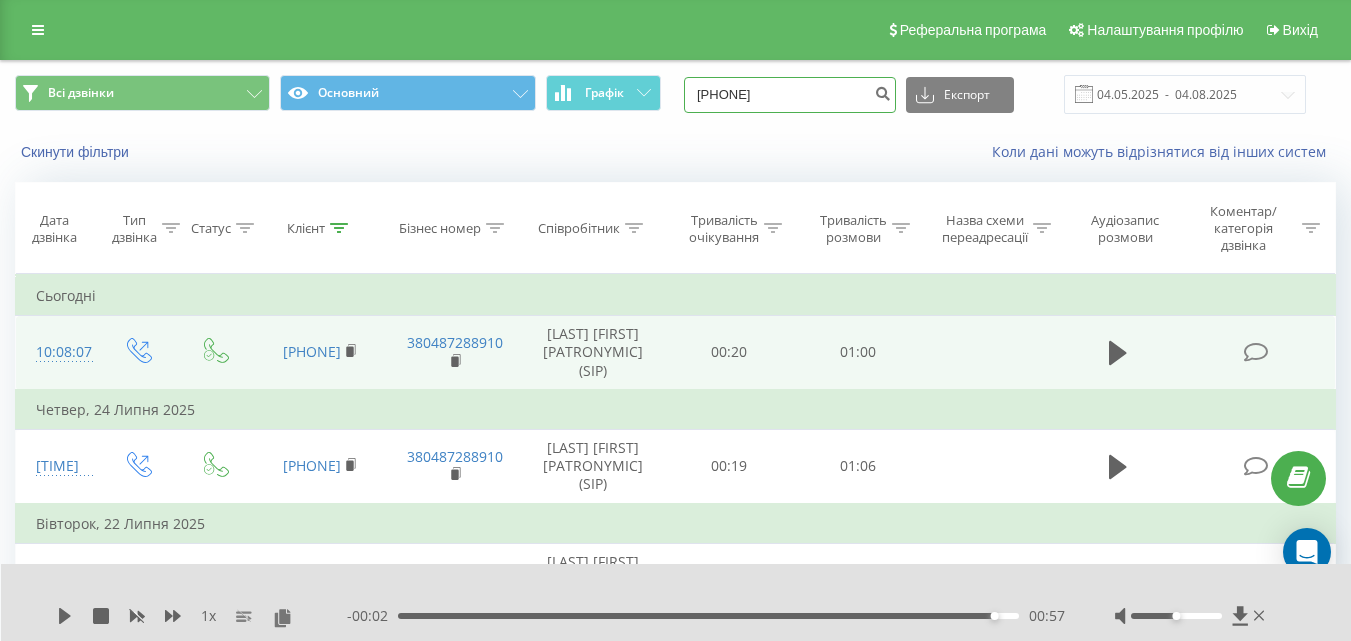 paste on "73023420" 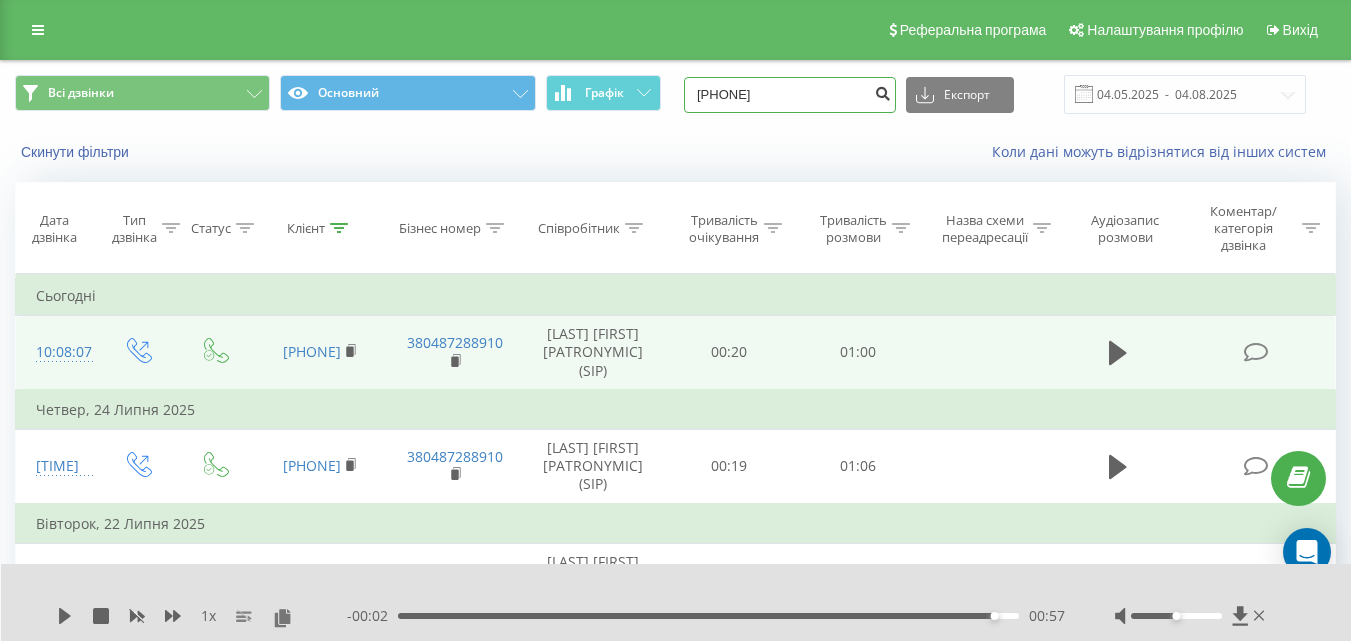 type on "[PHONE]" 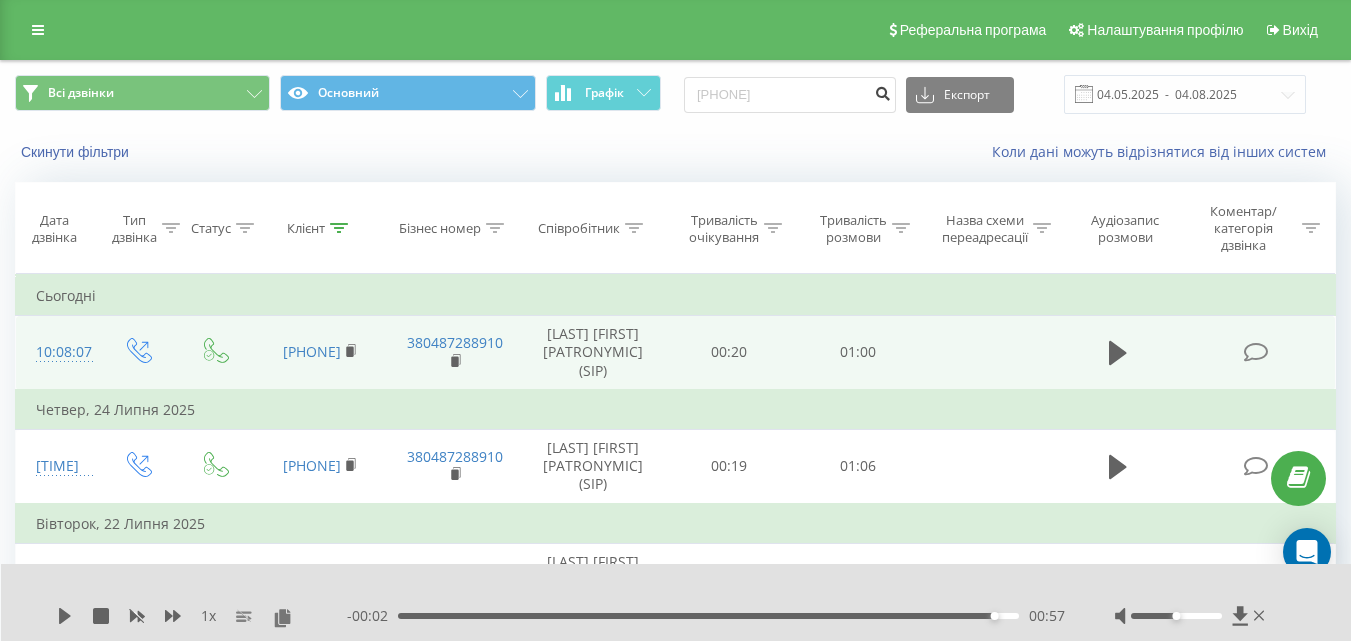 click at bounding box center [882, 91] 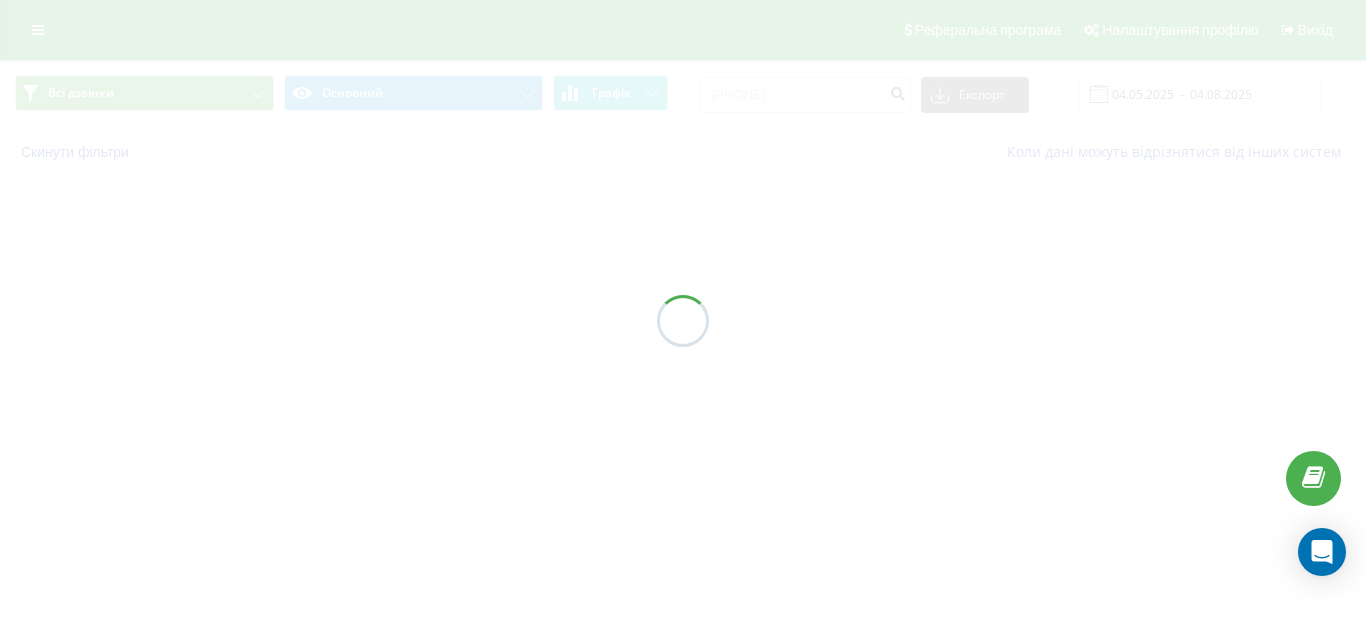 scroll, scrollTop: 0, scrollLeft: 0, axis: both 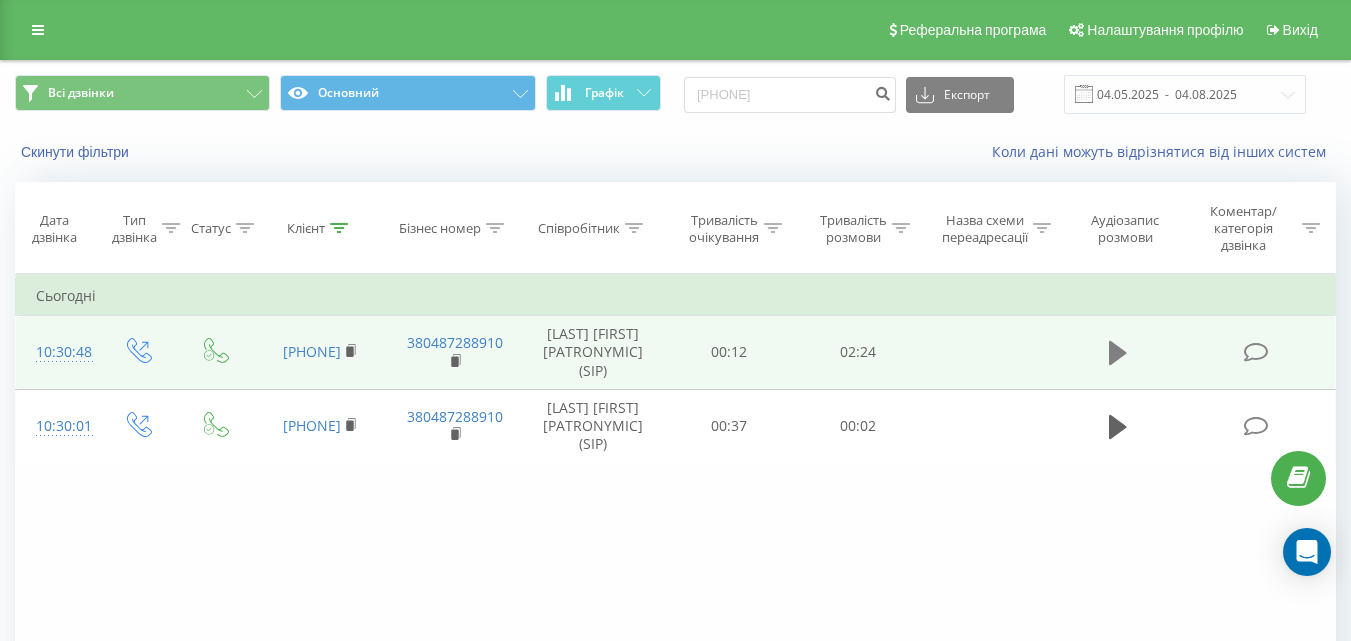 click 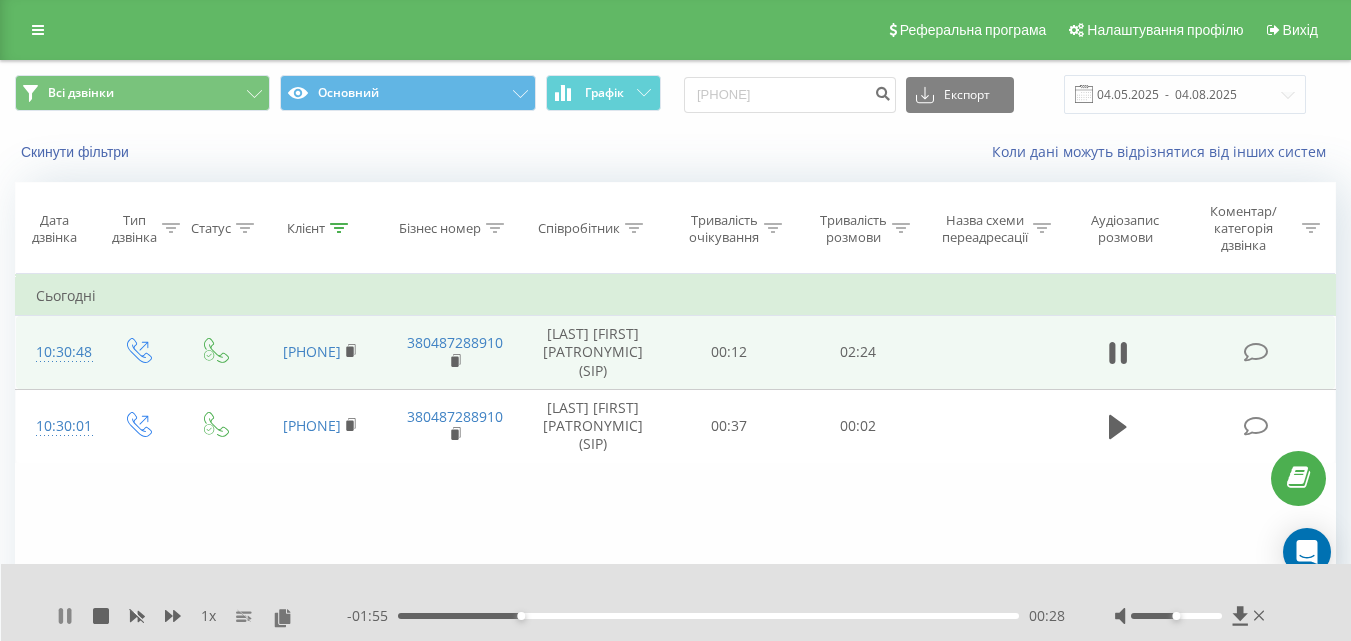 click 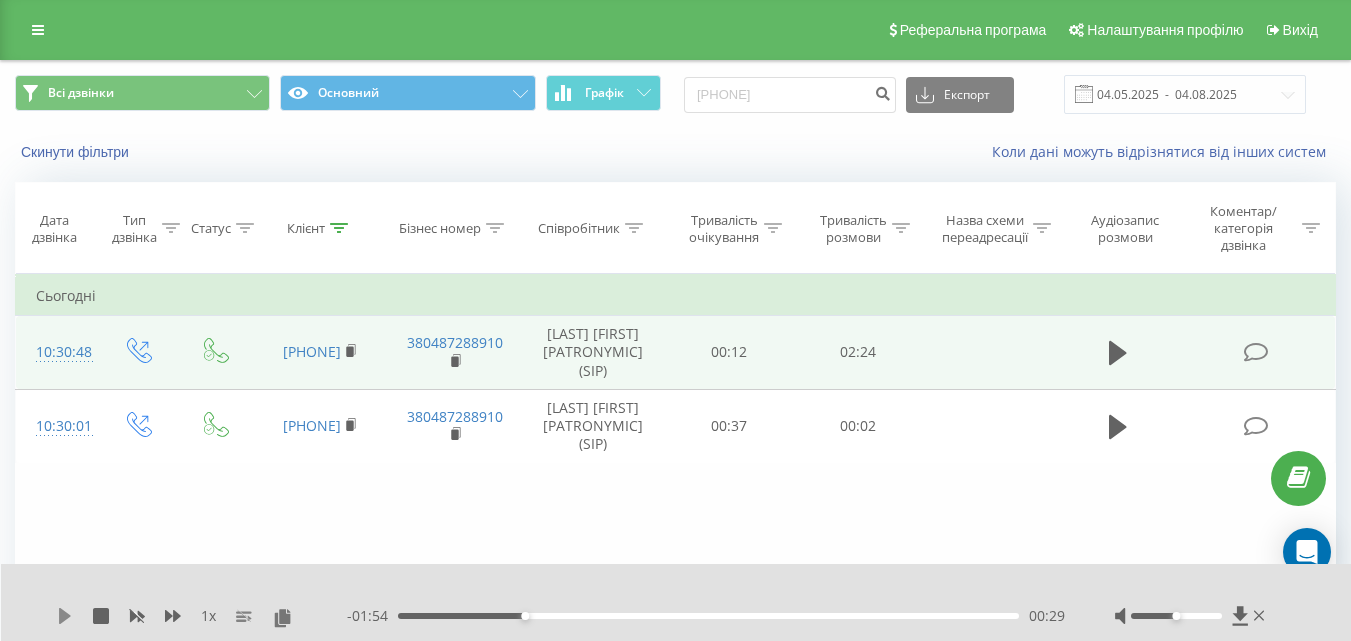click 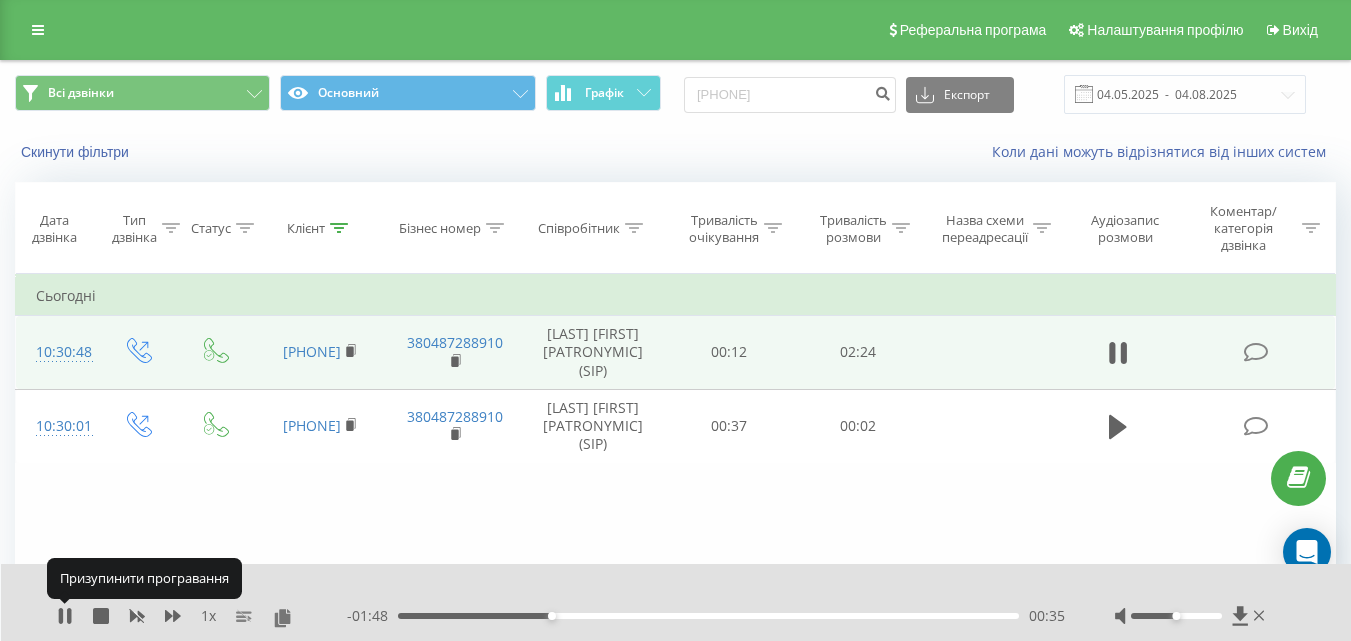 click 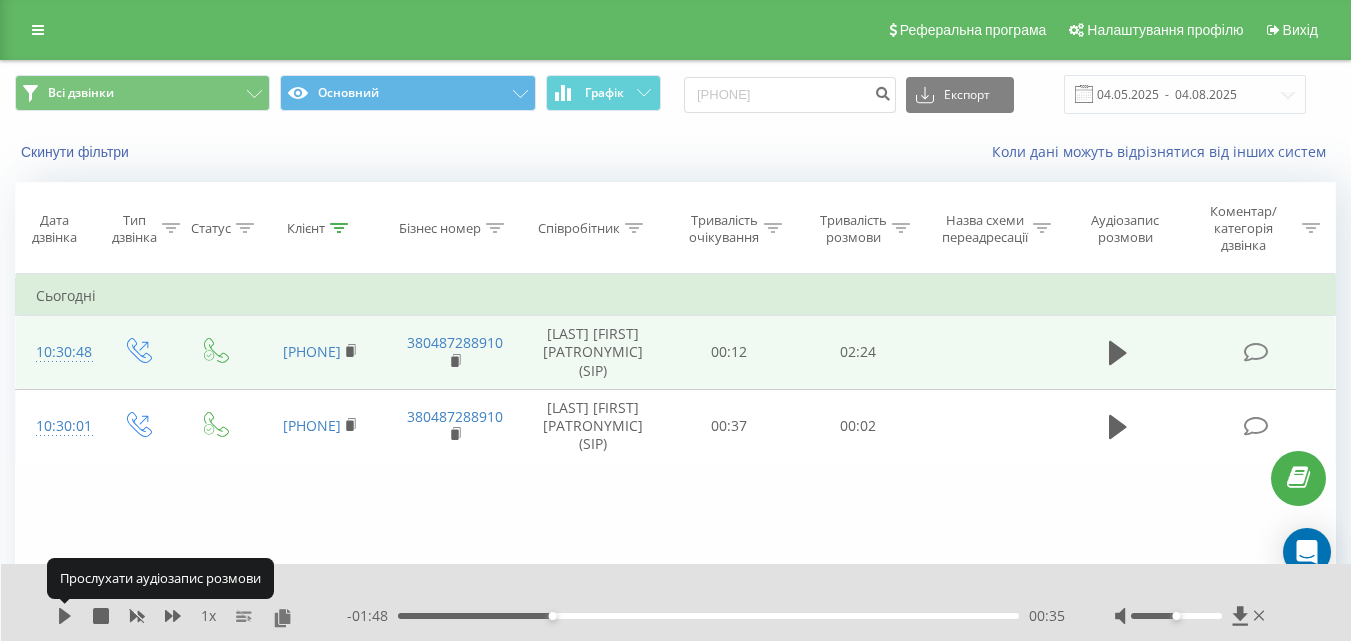 click 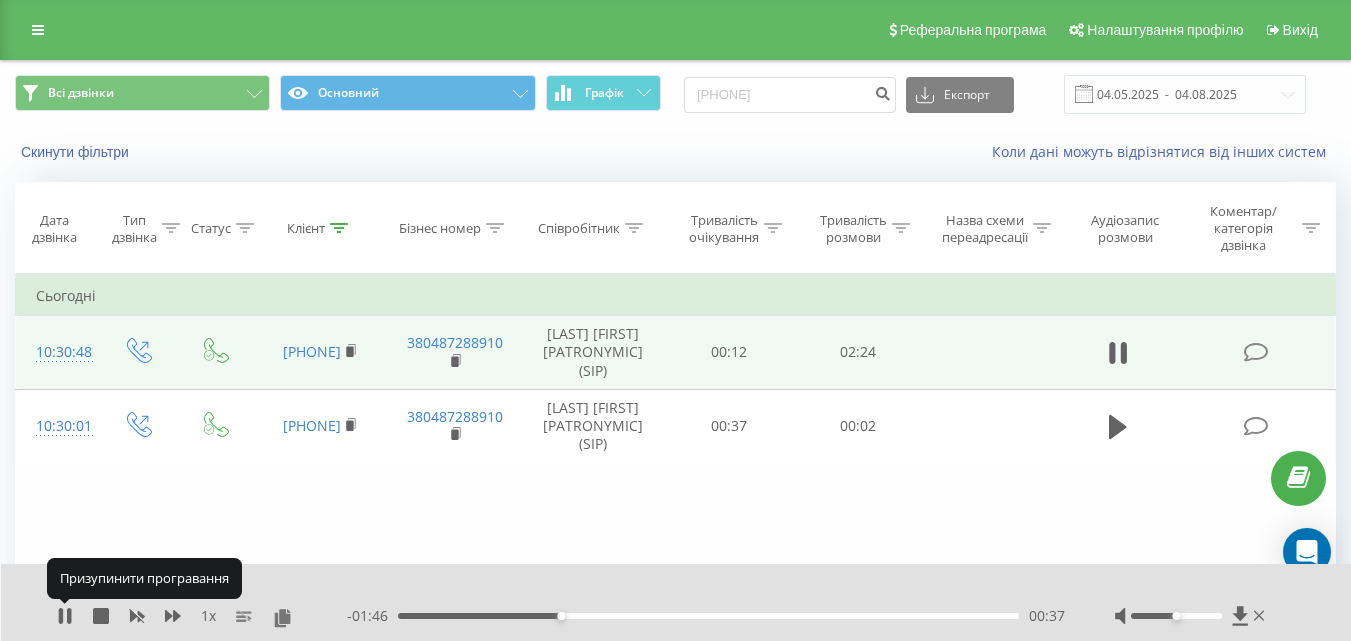 click 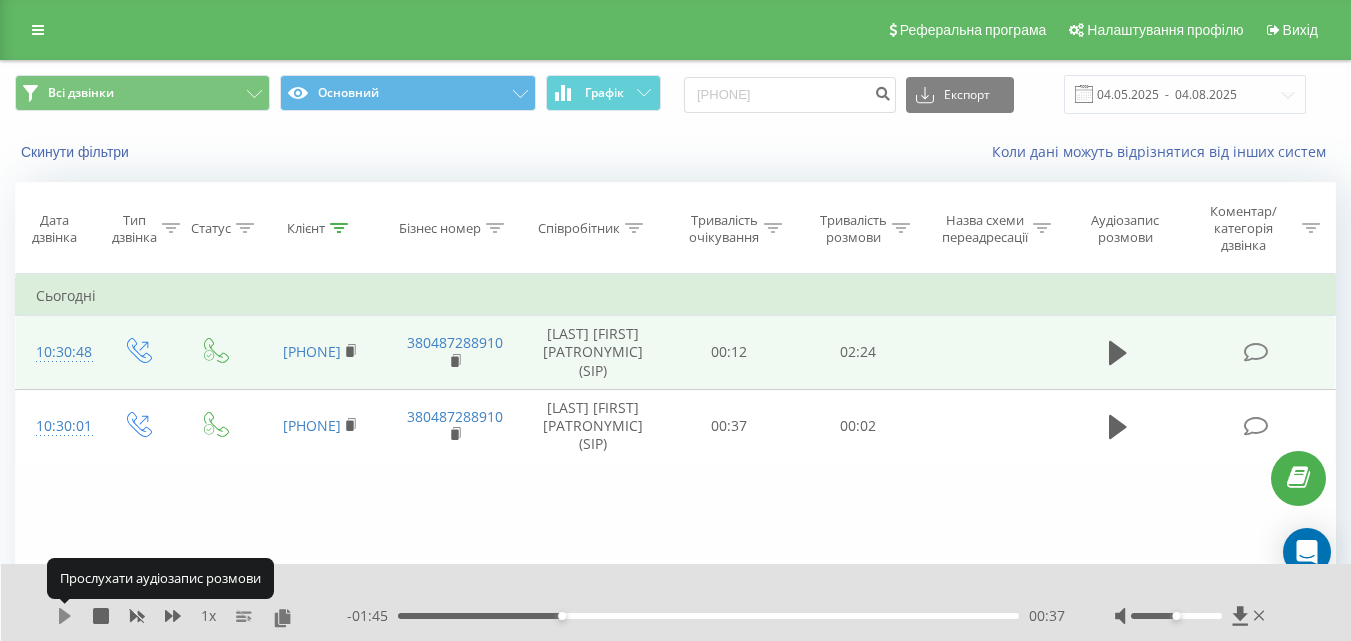 click 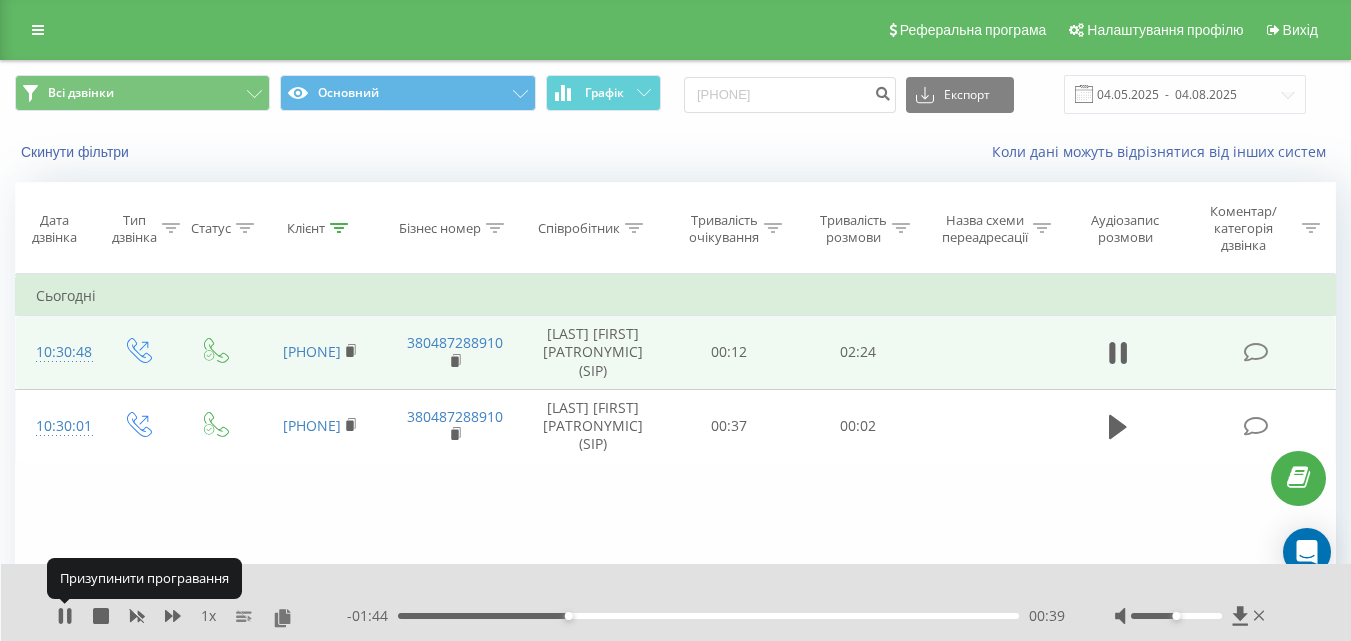 click 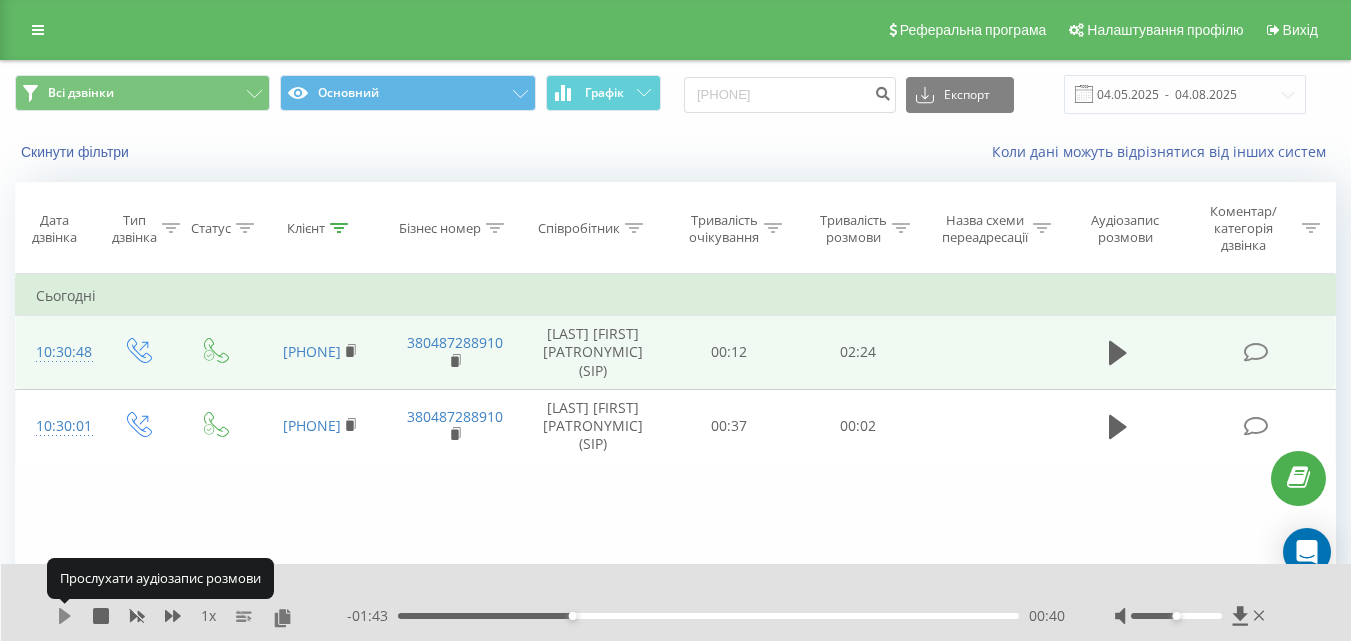 click 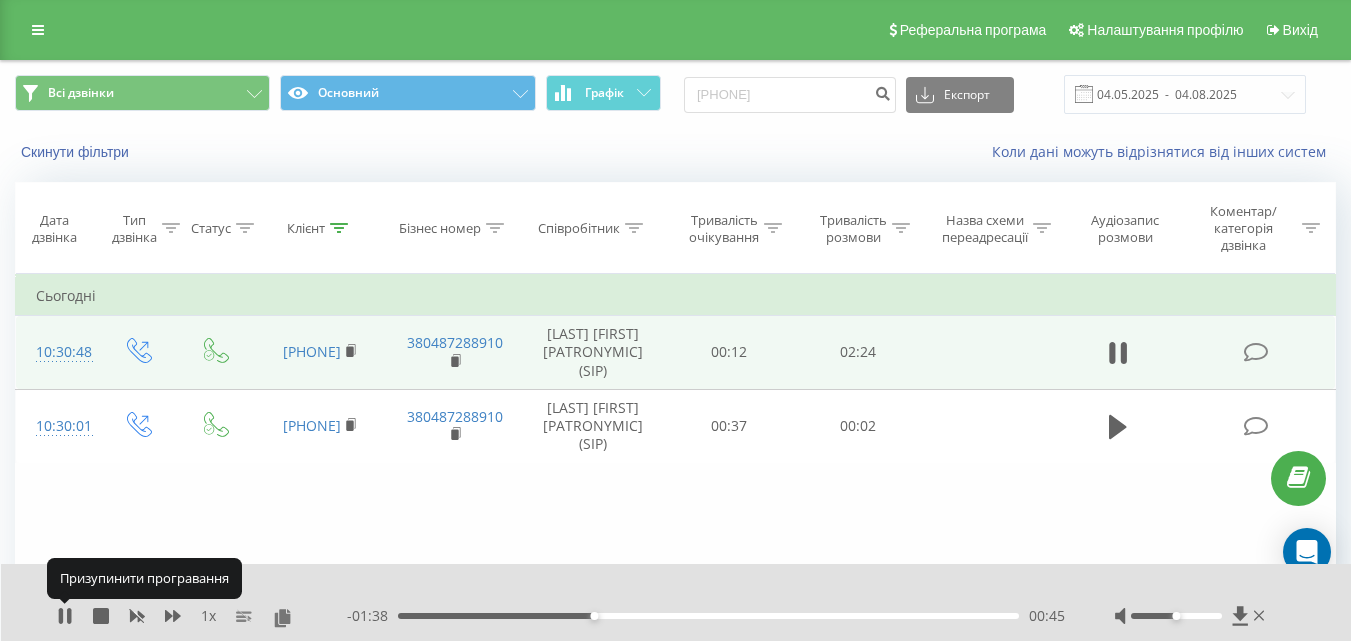 click 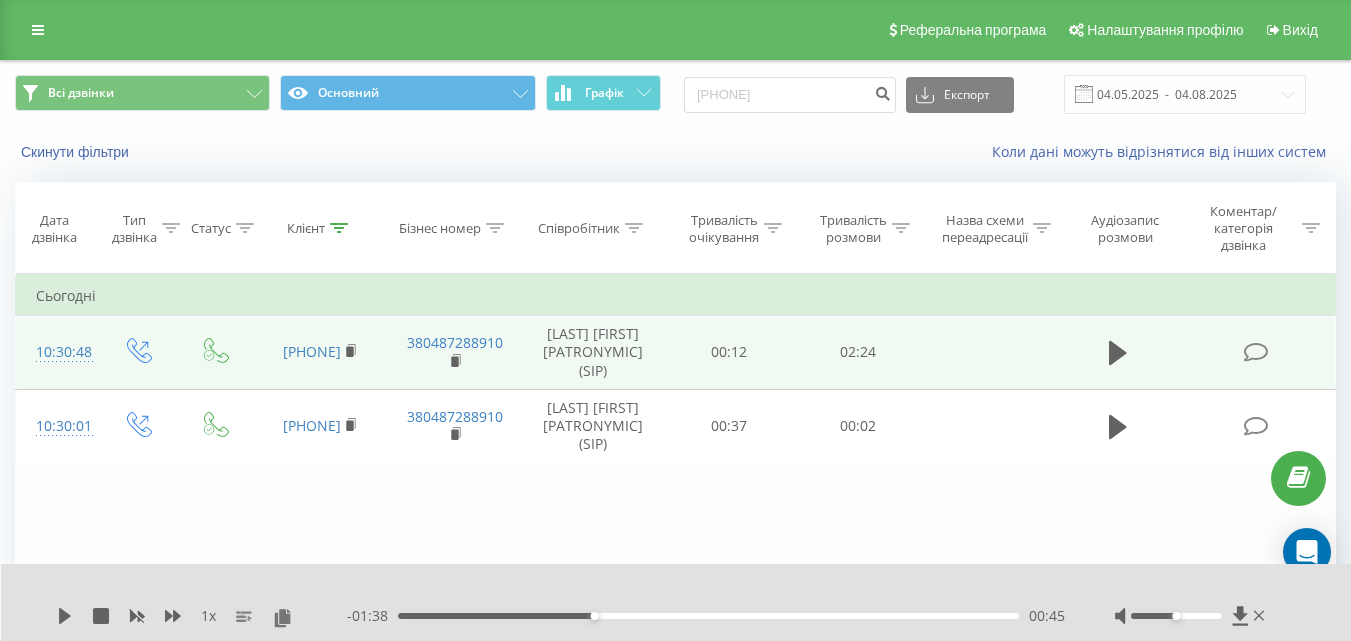 click on "00:45" at bounding box center [708, 616] 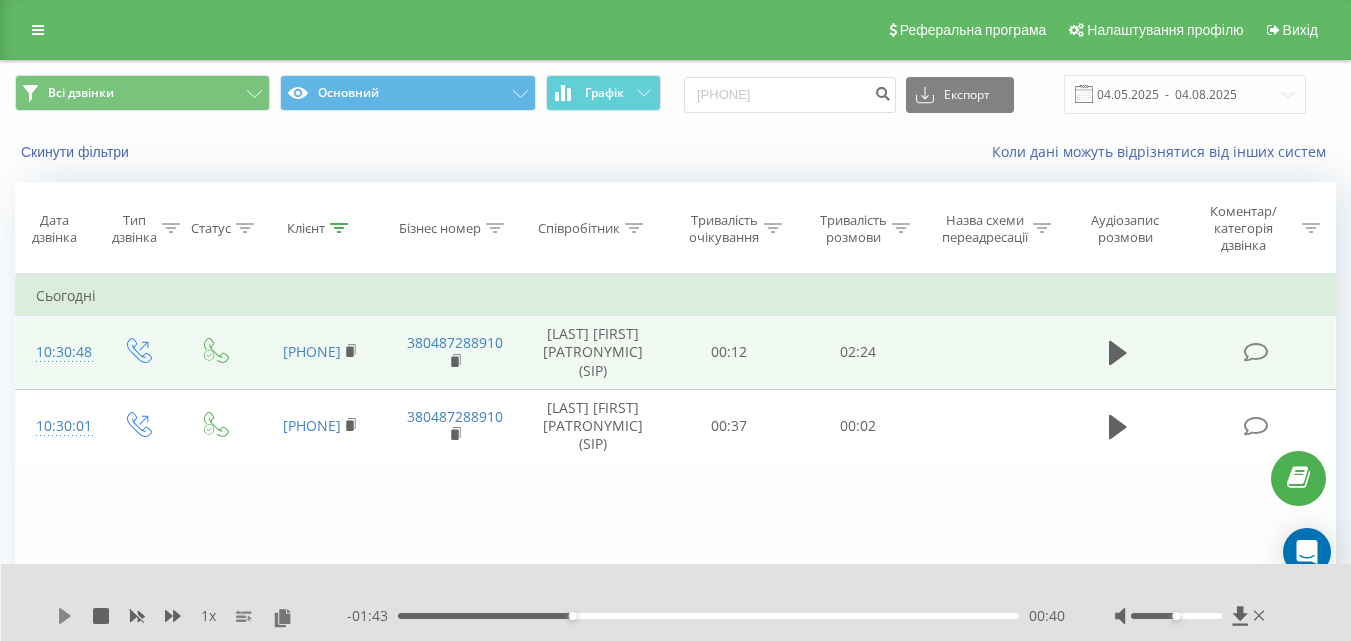 click 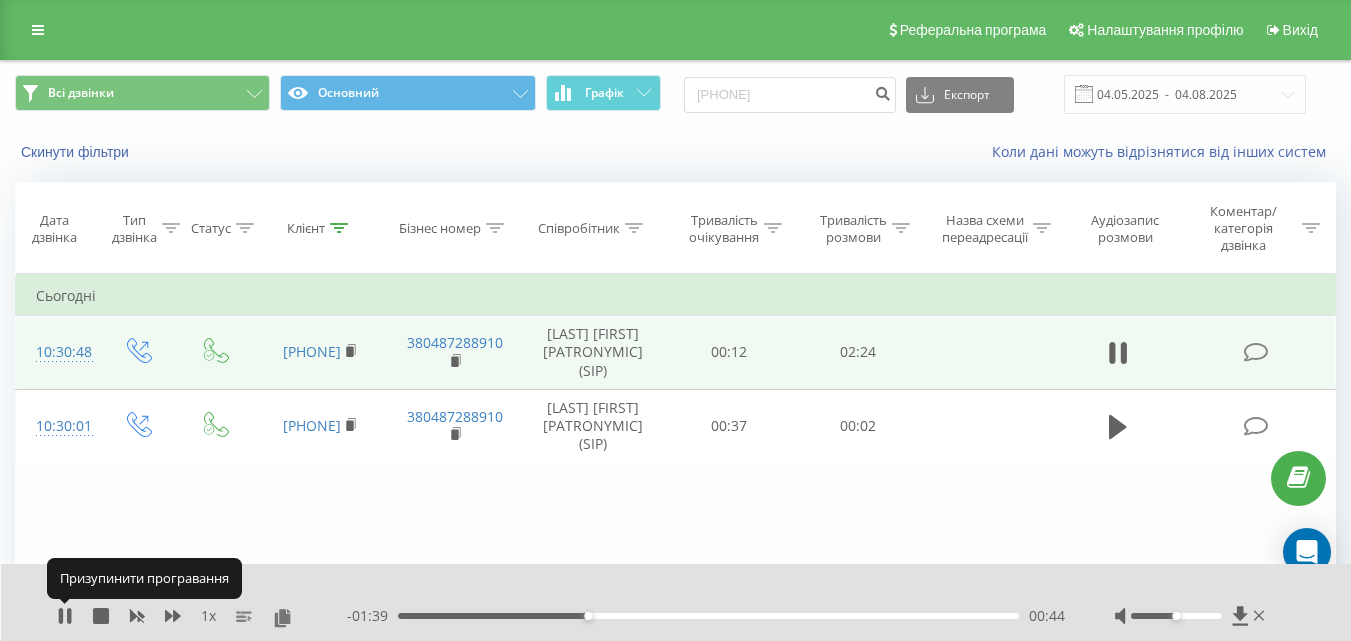 click 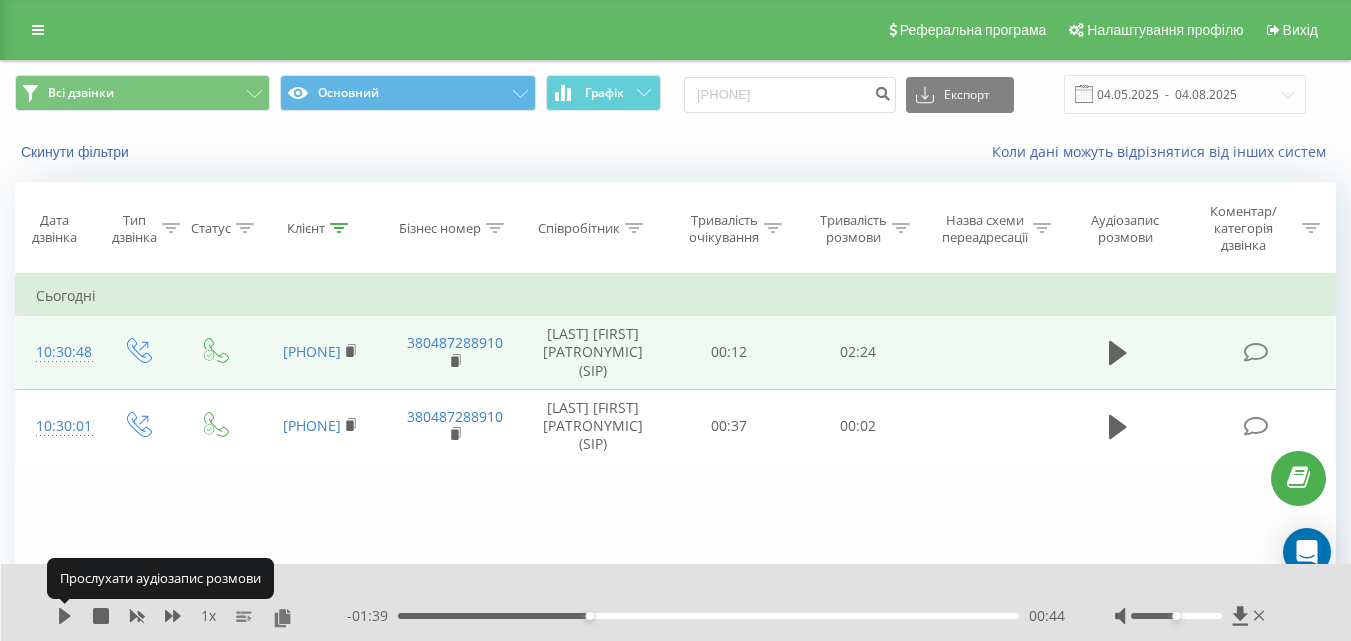 click 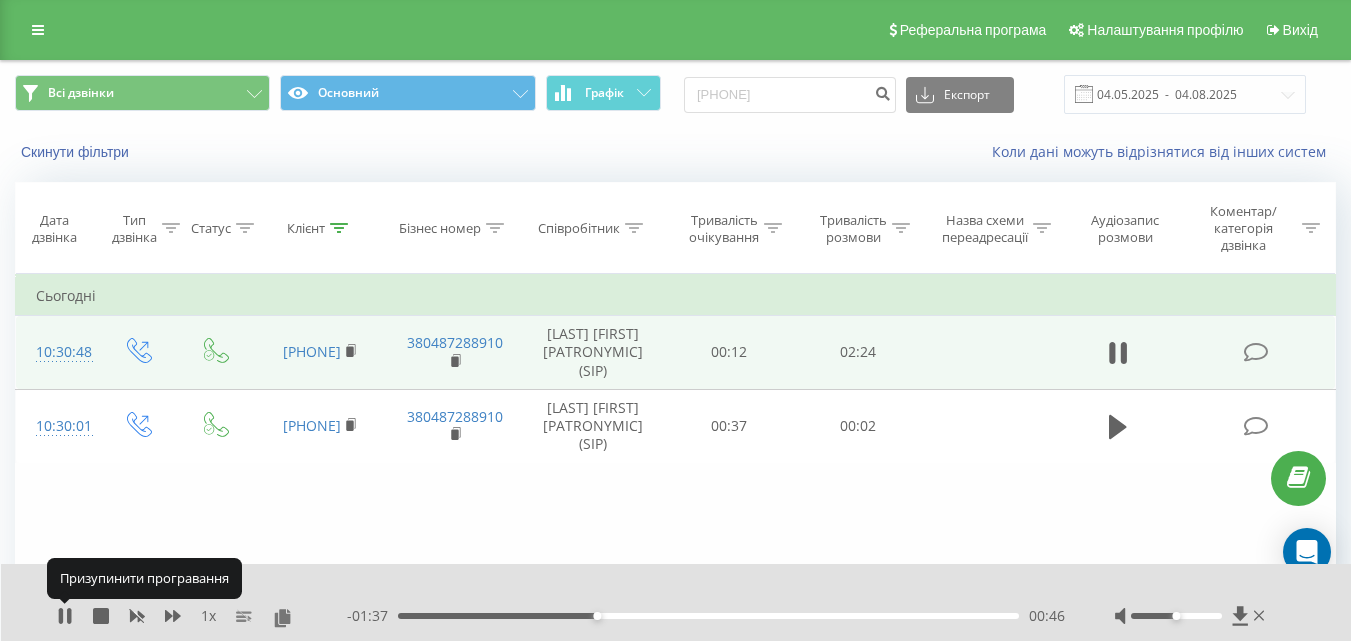 click 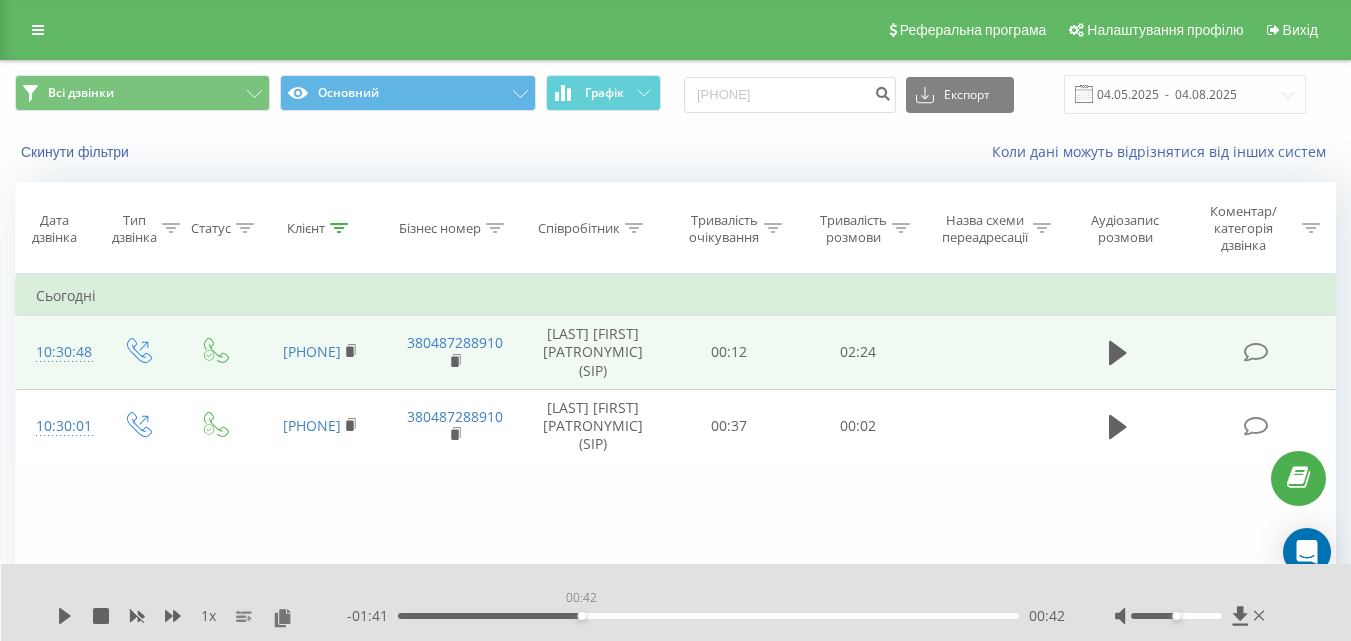 click on "00:42" at bounding box center (708, 616) 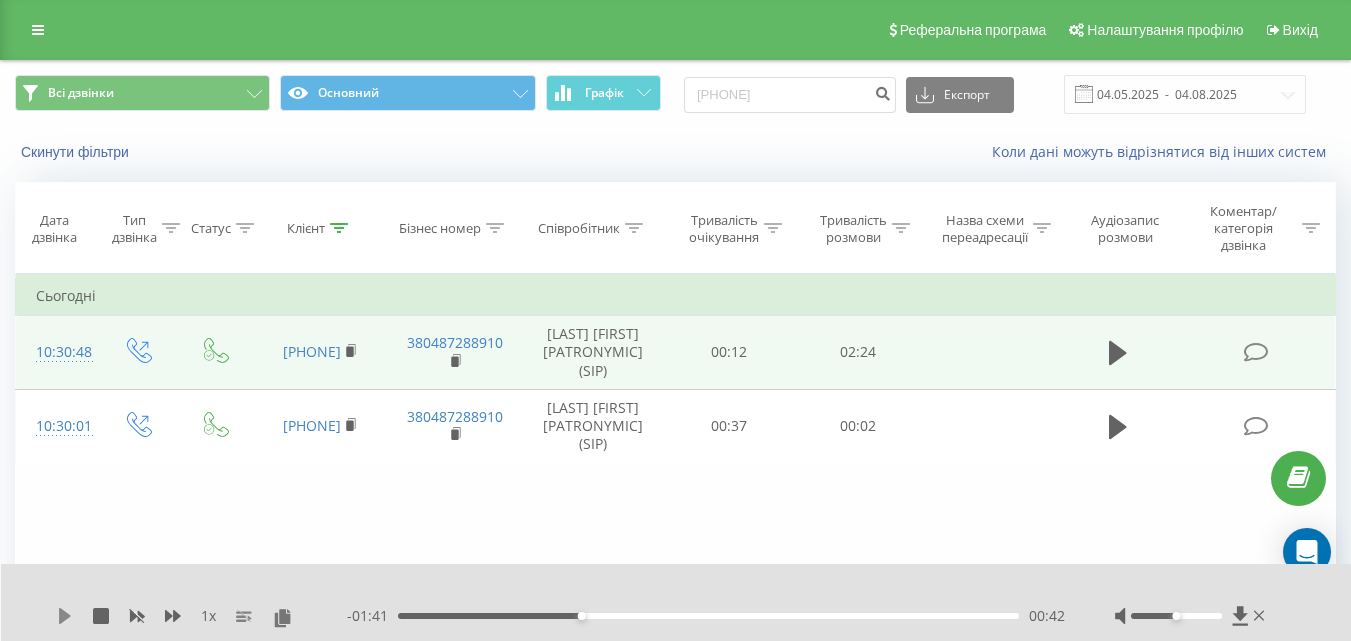 click 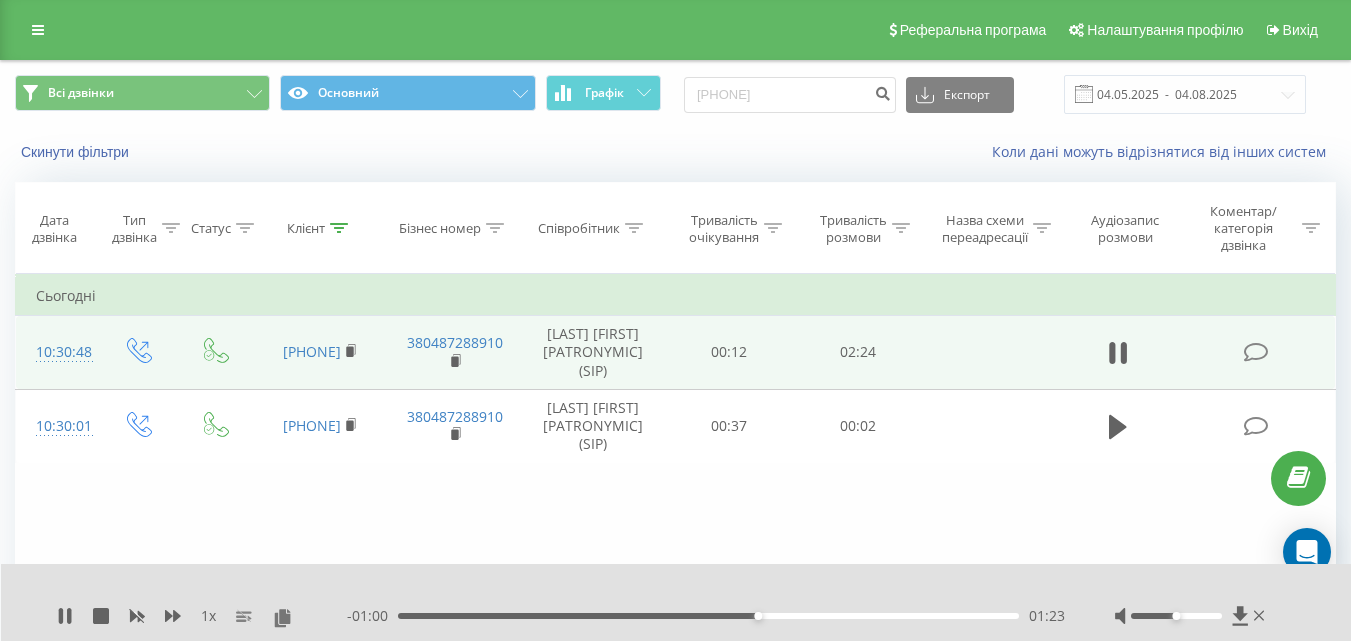 click on "01:23" at bounding box center (708, 616) 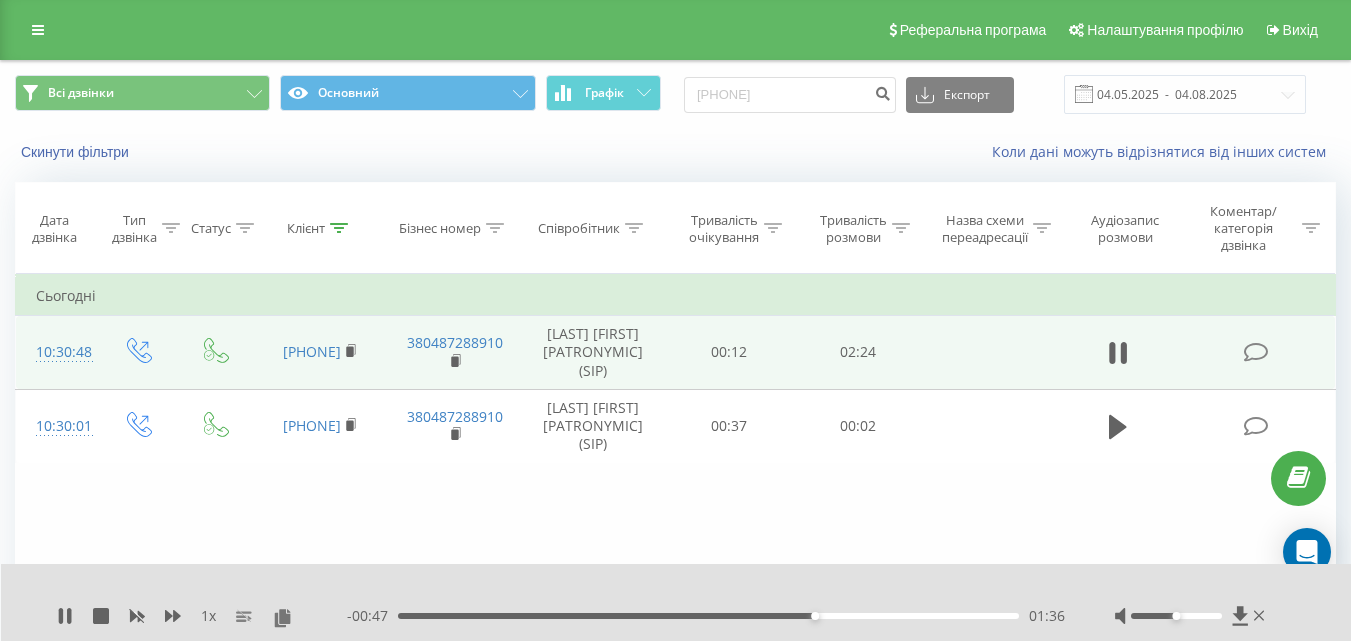 click on "01:36" at bounding box center (708, 616) 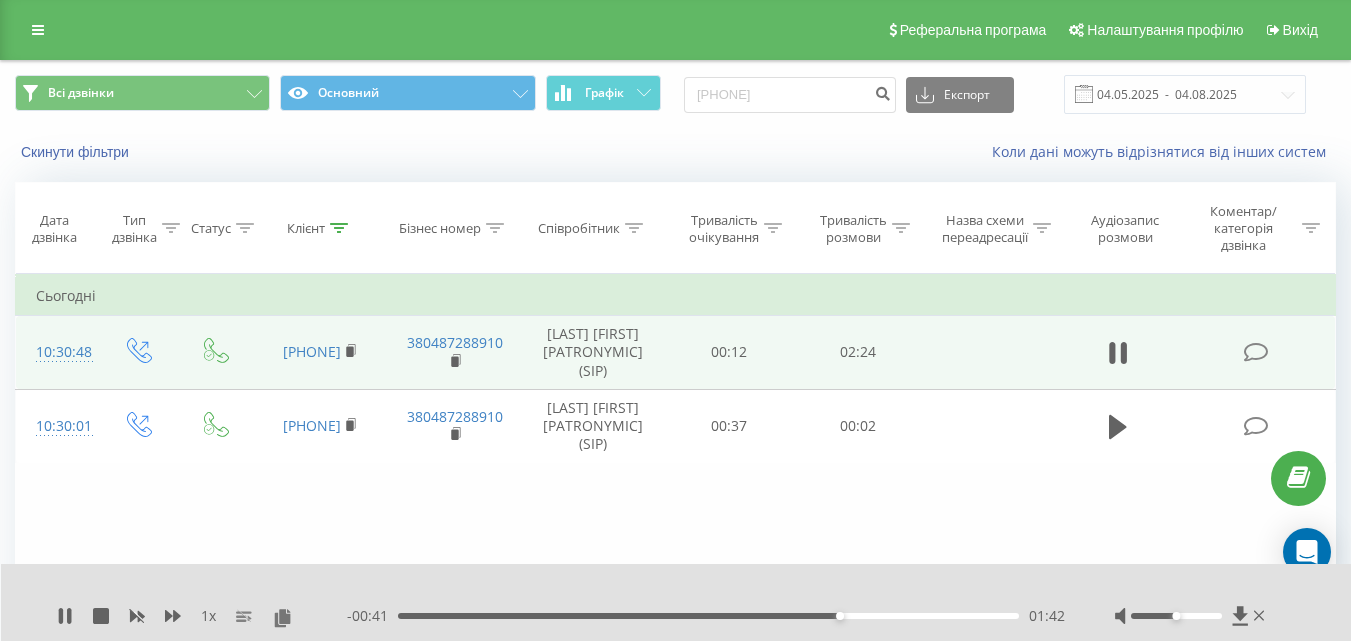 click on "01:42" at bounding box center (708, 616) 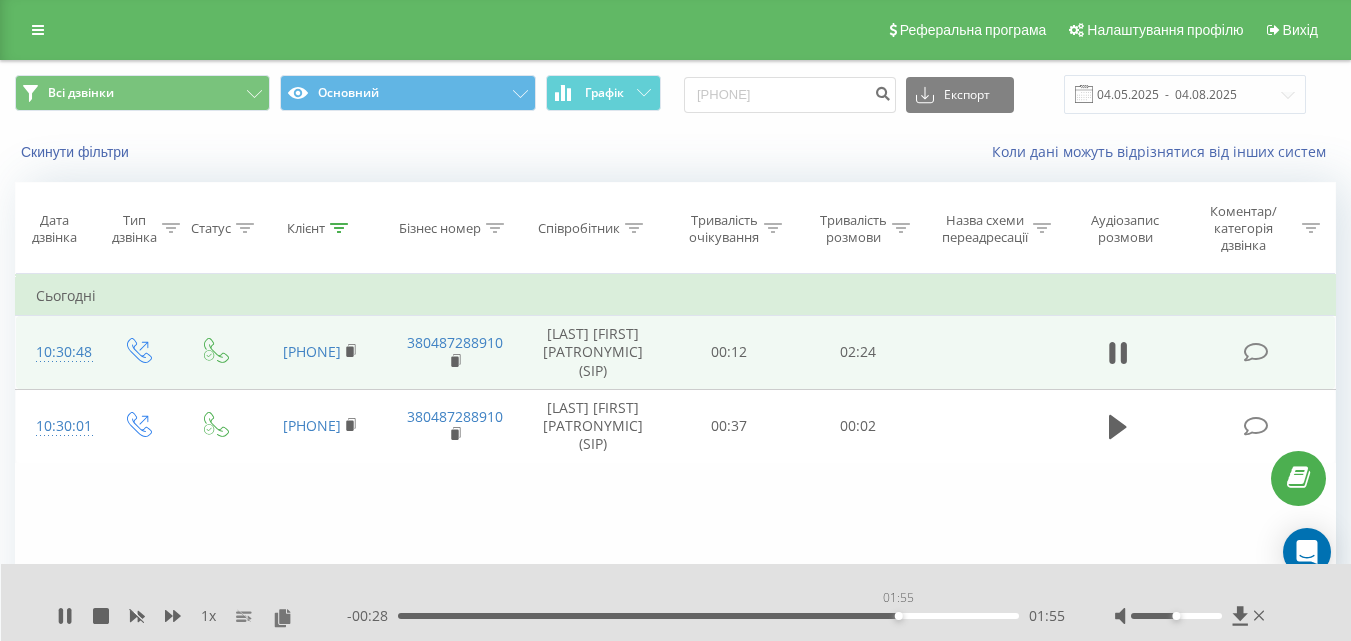 click on "01:55" at bounding box center (708, 616) 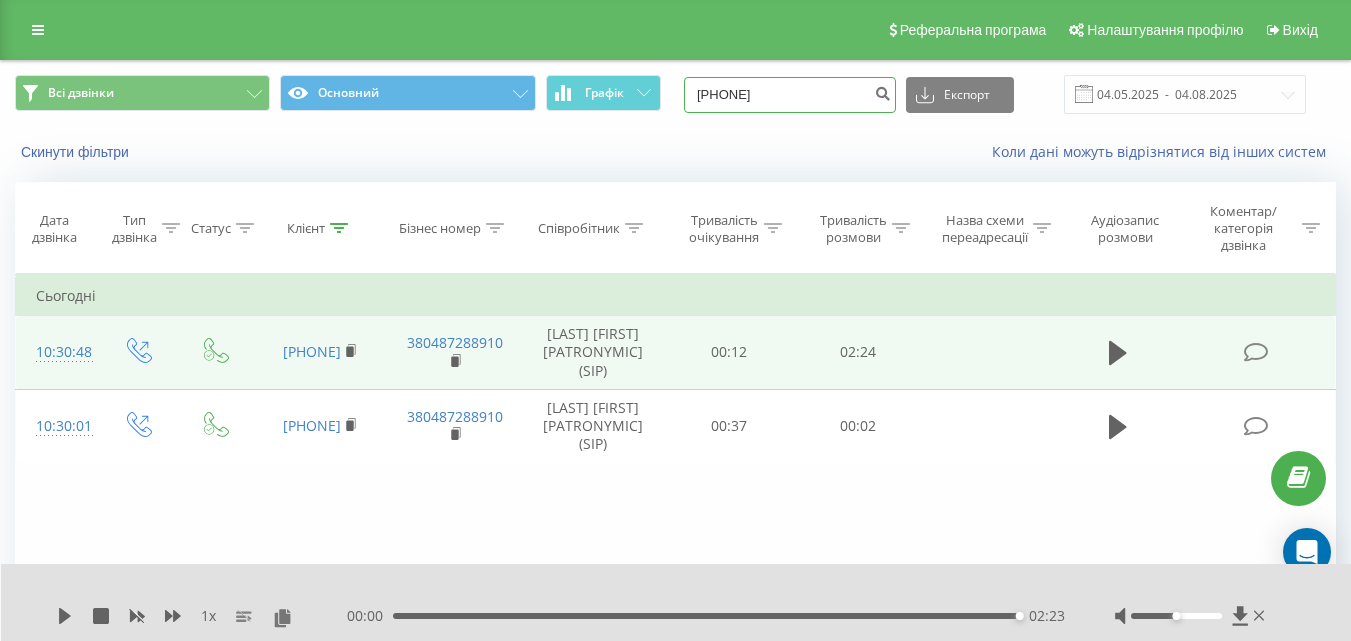 drag, startPoint x: 814, startPoint y: 93, endPoint x: 678, endPoint y: 93, distance: 136 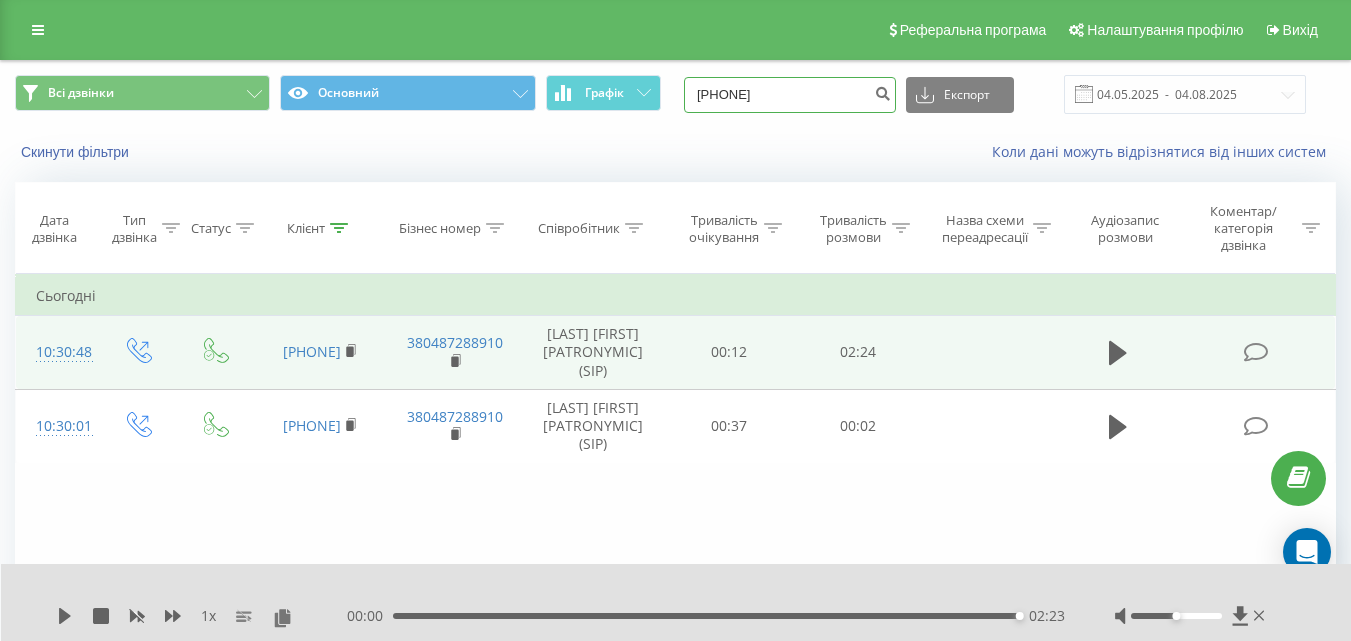 paste on "0503484981" 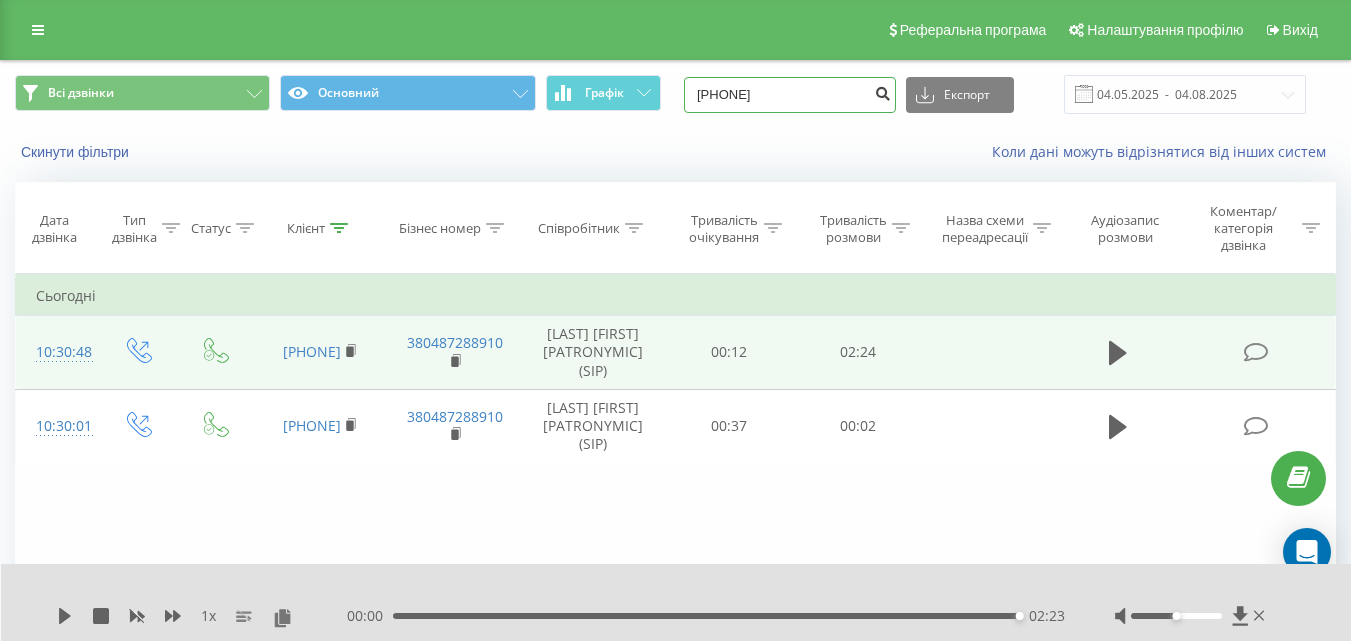 type on "0503484981" 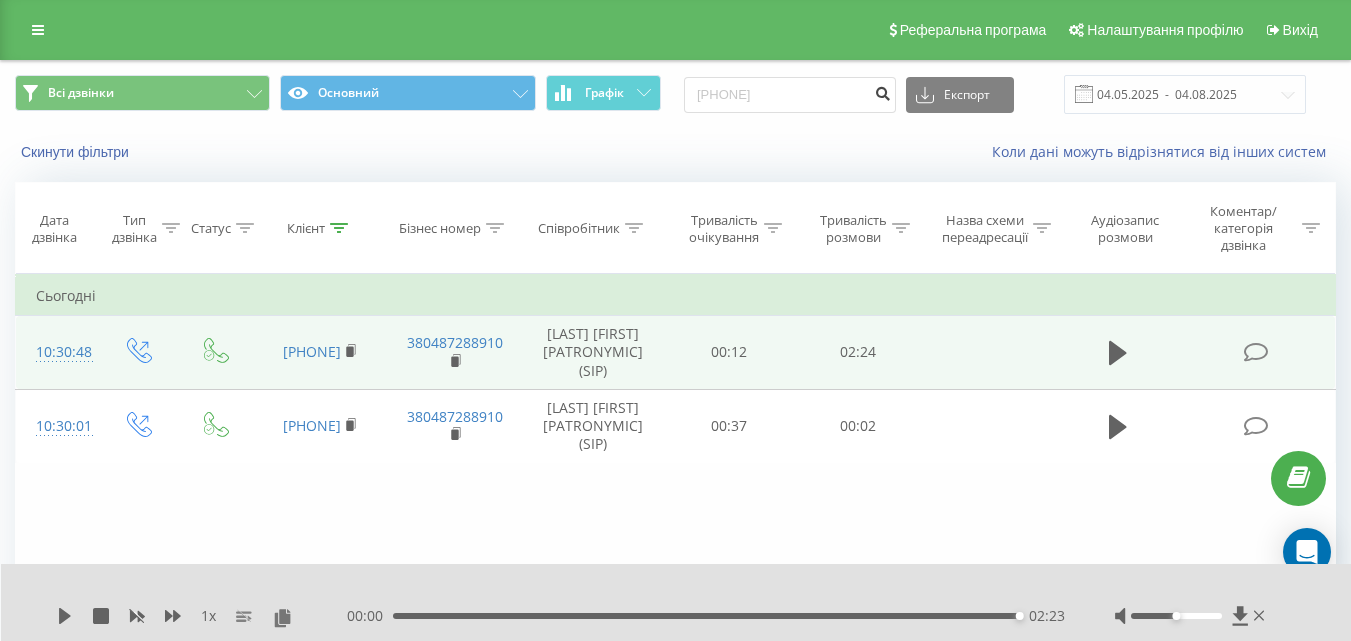 click at bounding box center (882, 91) 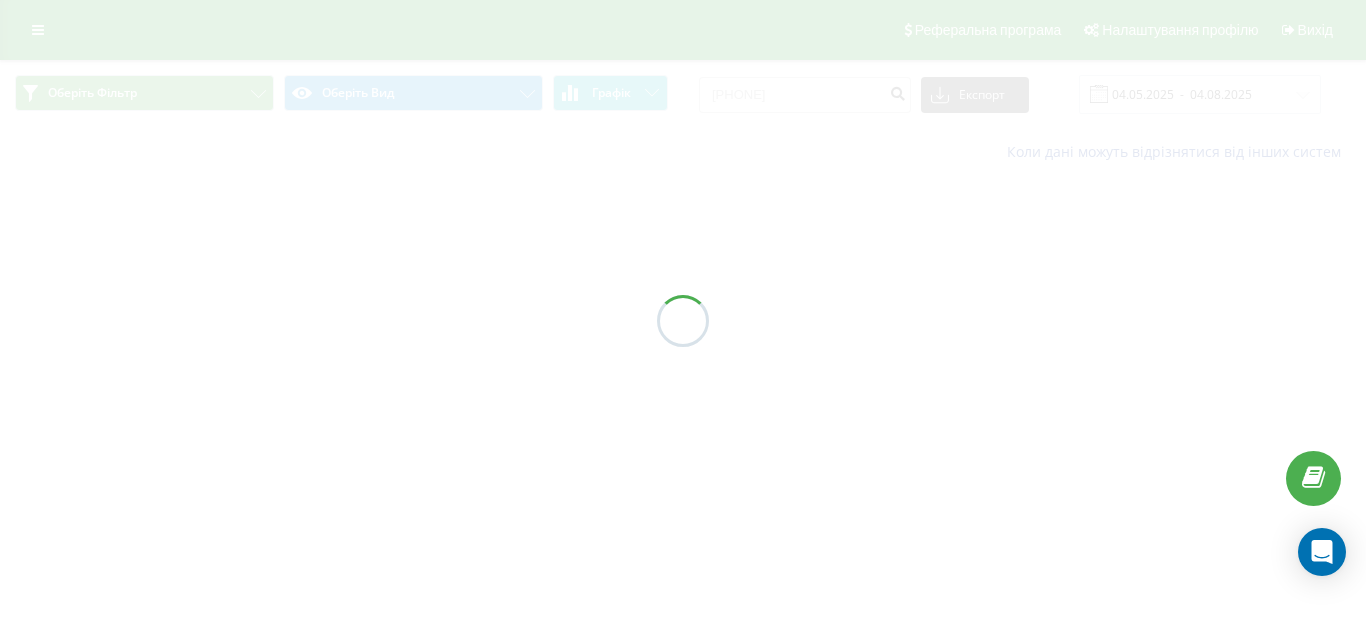 scroll, scrollTop: 0, scrollLeft: 0, axis: both 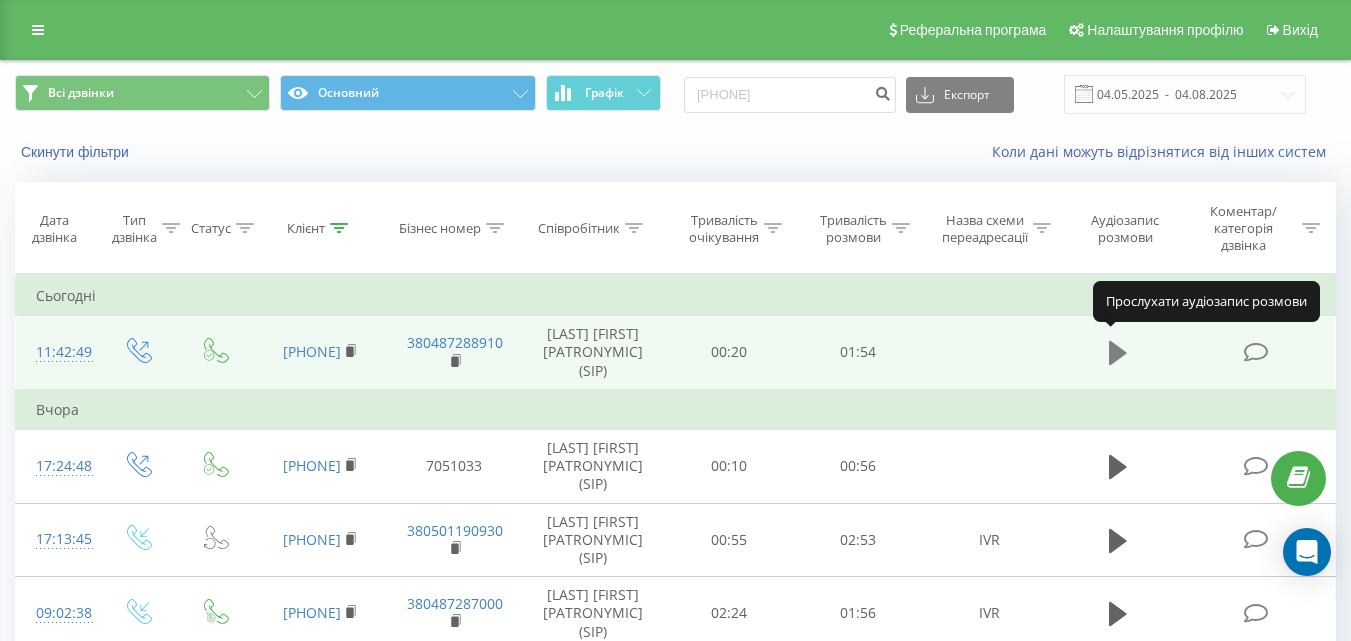 click 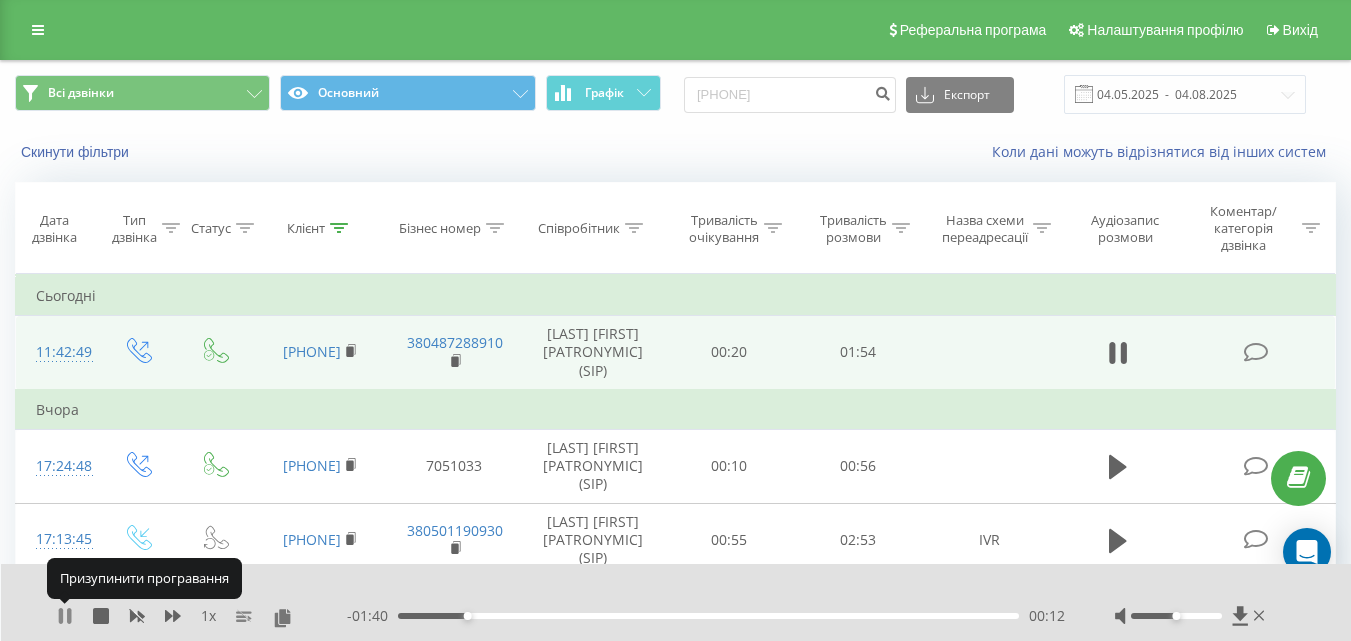click 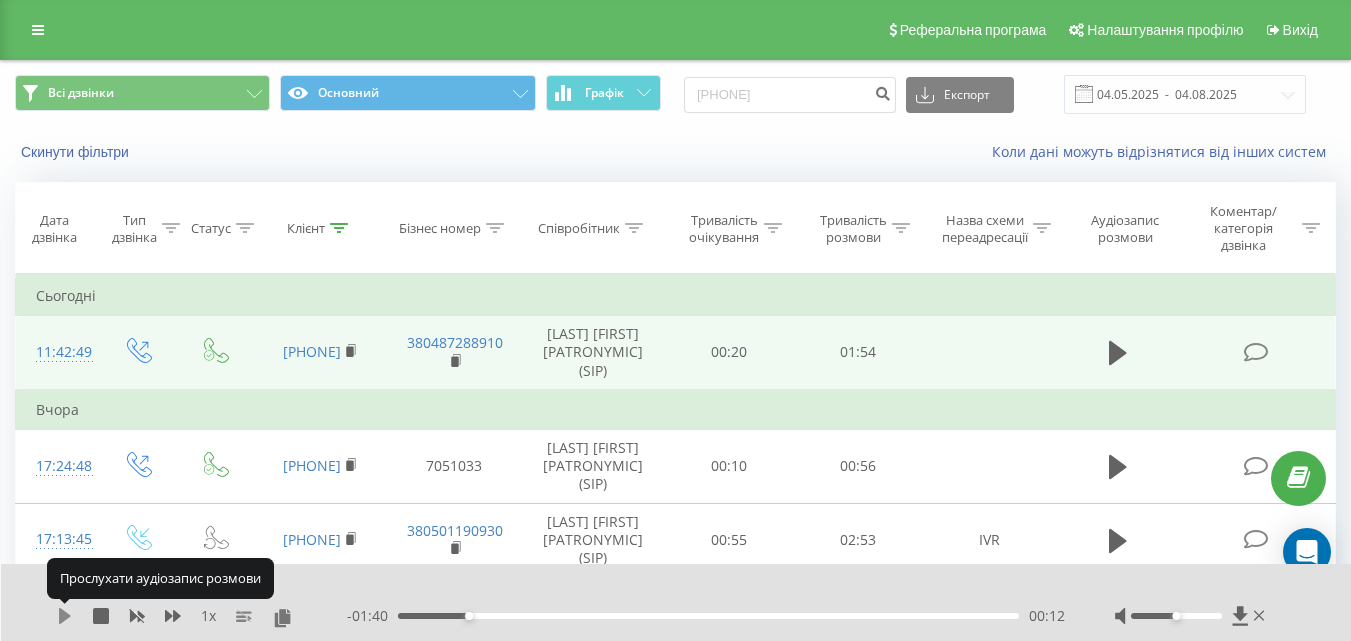 click 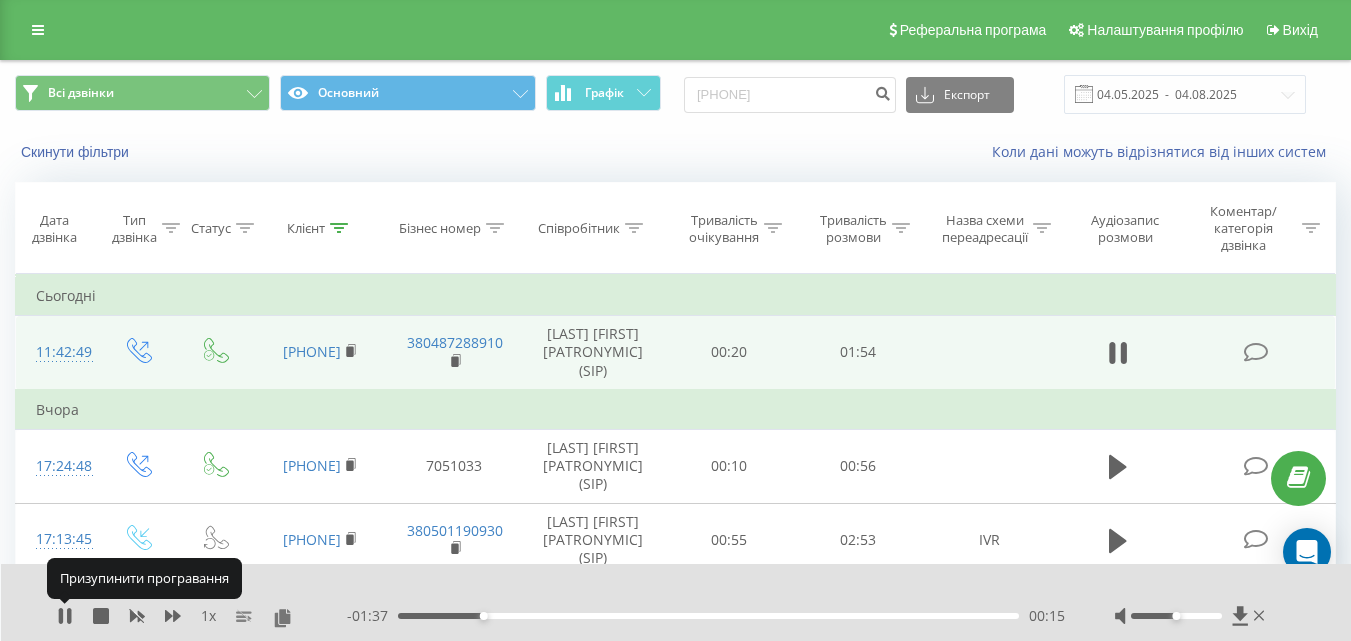 click 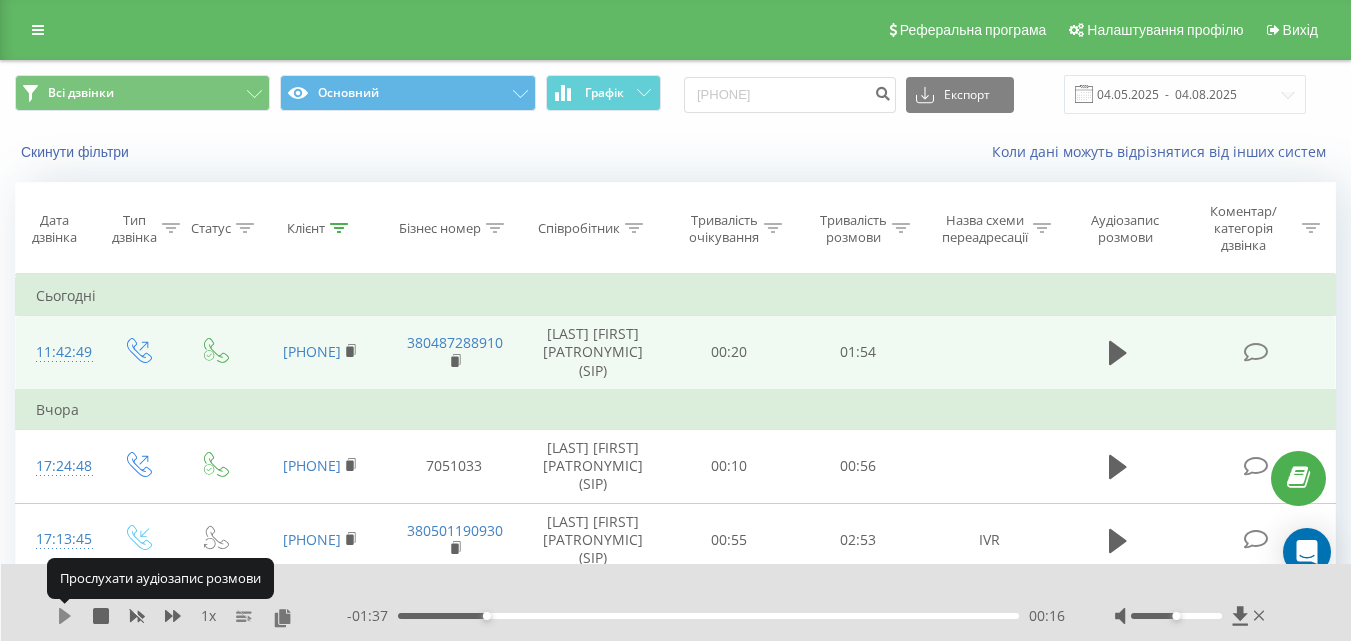 click 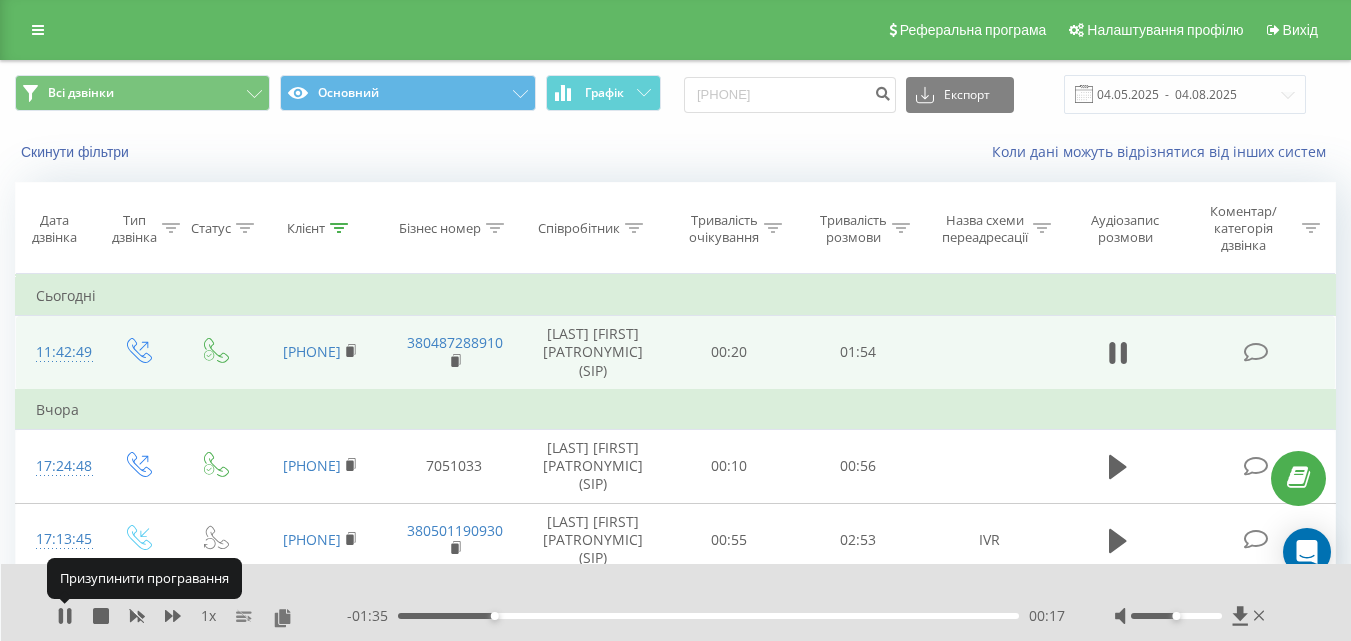 click 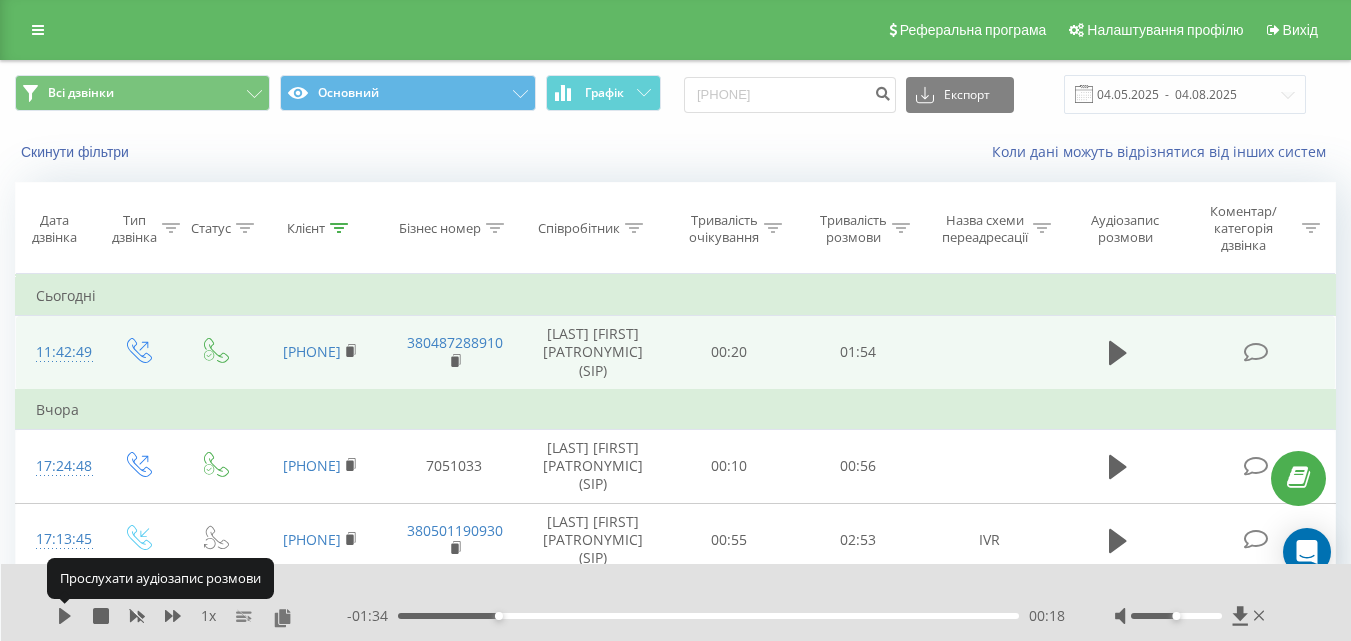 click 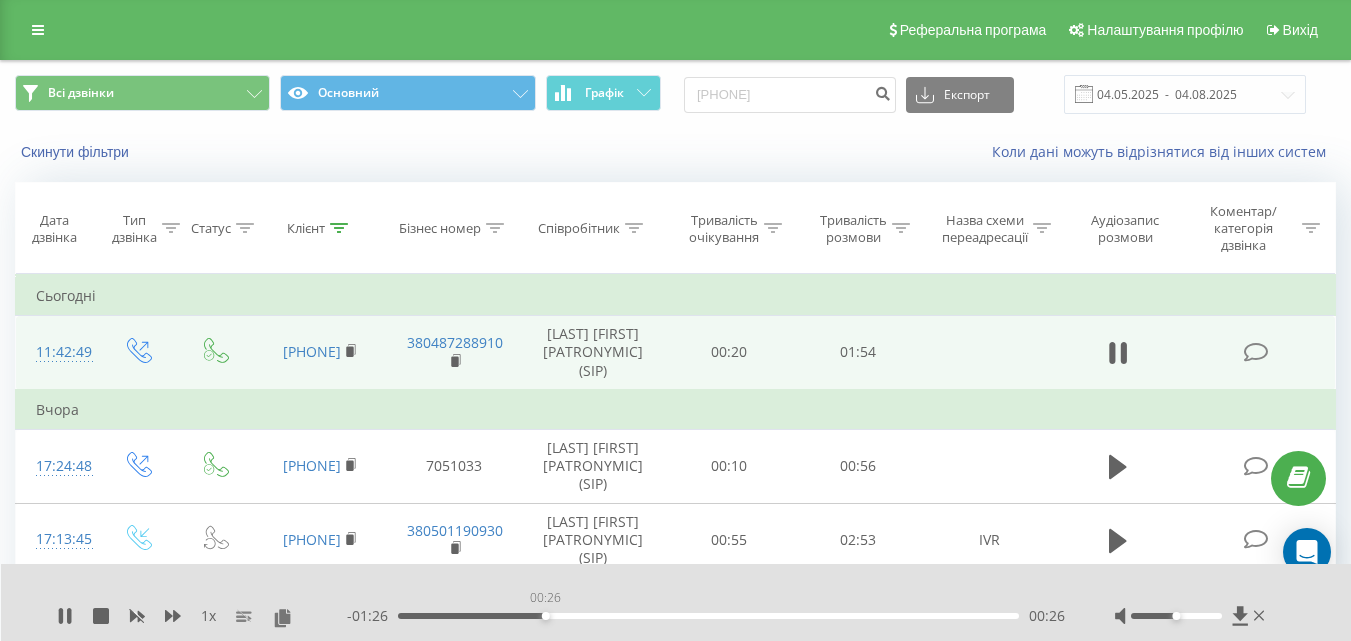 click on "00:26" at bounding box center (708, 616) 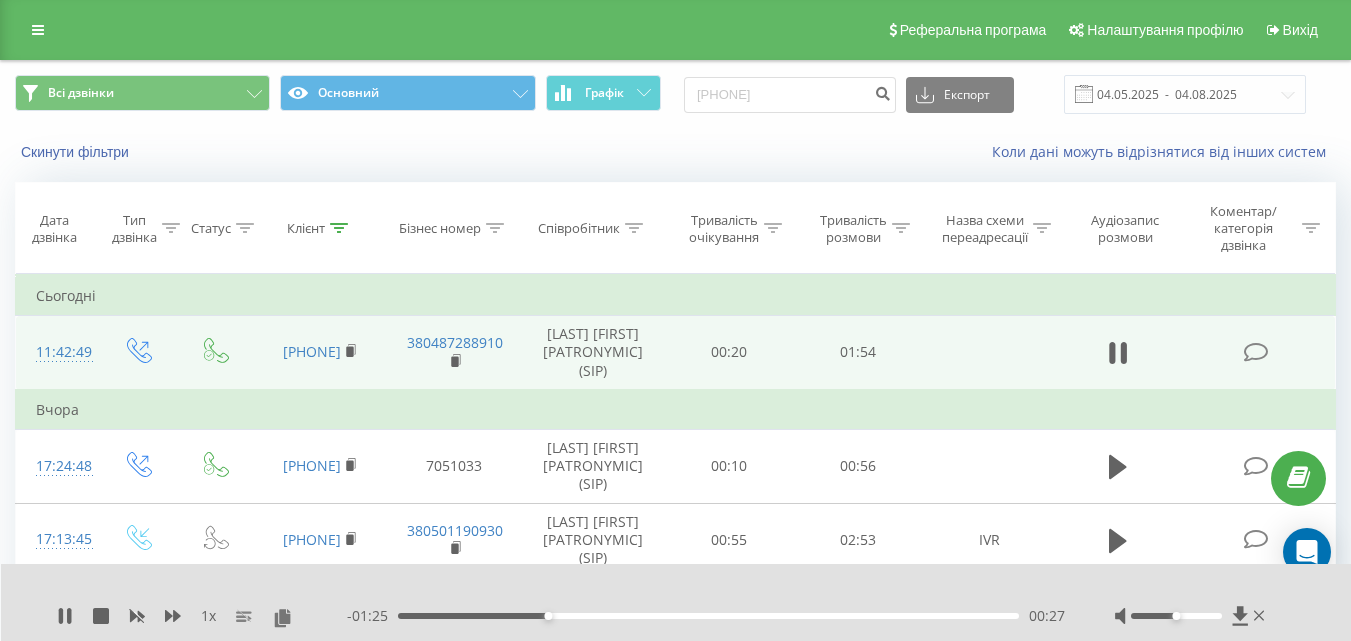 click on "00:27" at bounding box center (708, 616) 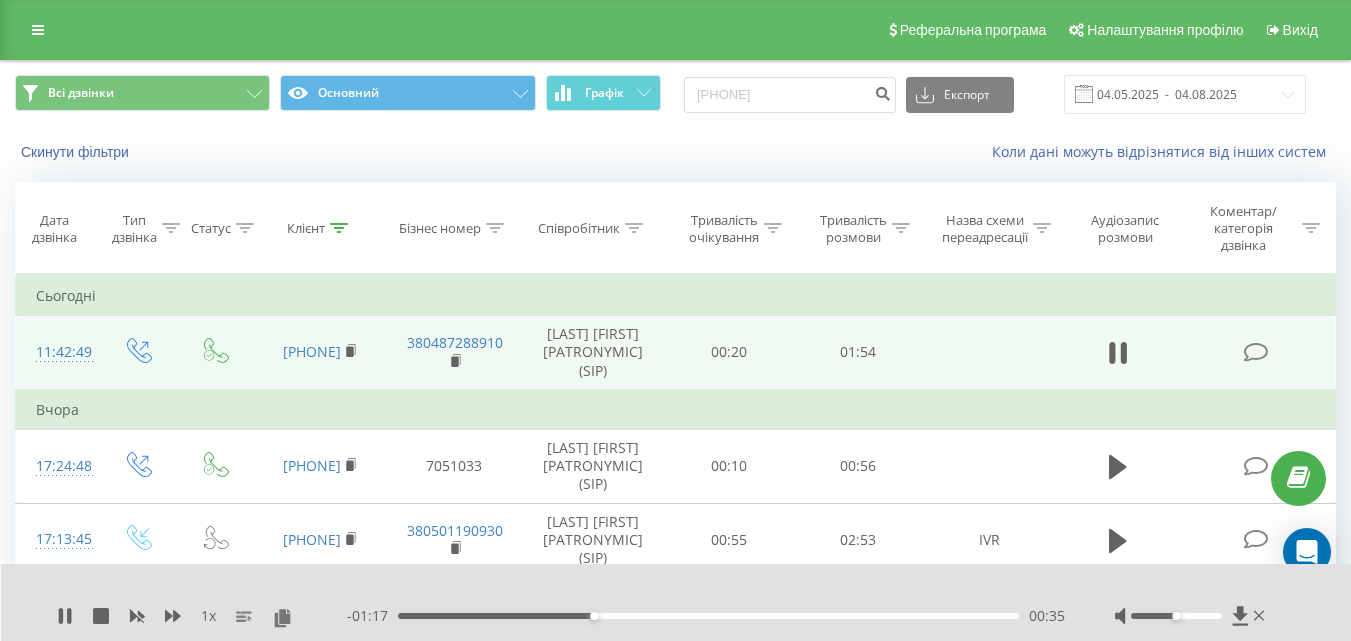 click on "00:35" at bounding box center (708, 616) 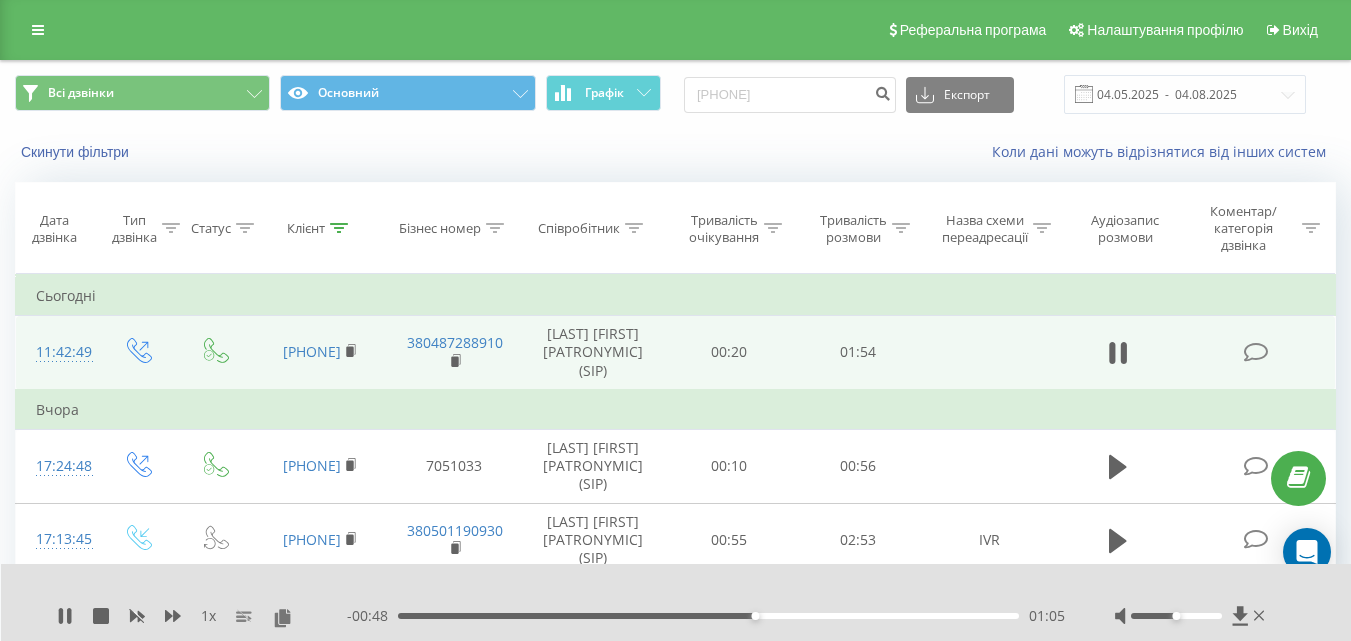 click on "01:05" at bounding box center [708, 616] 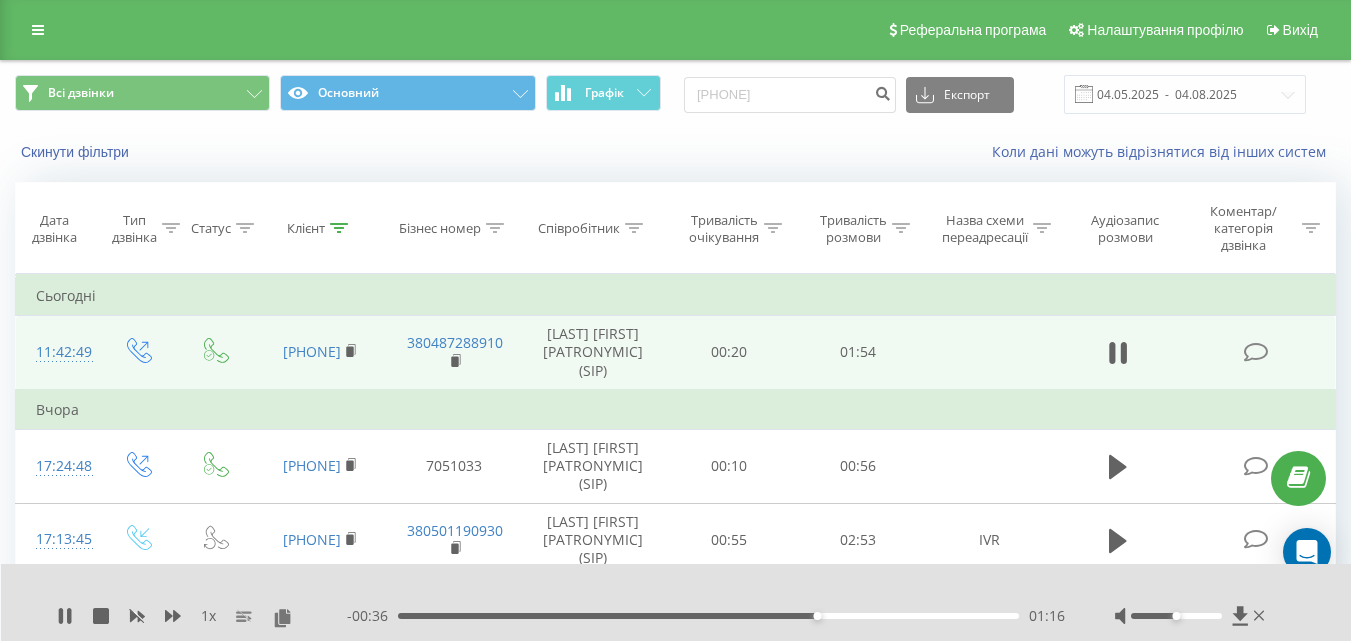 click on "01:16" at bounding box center (708, 616) 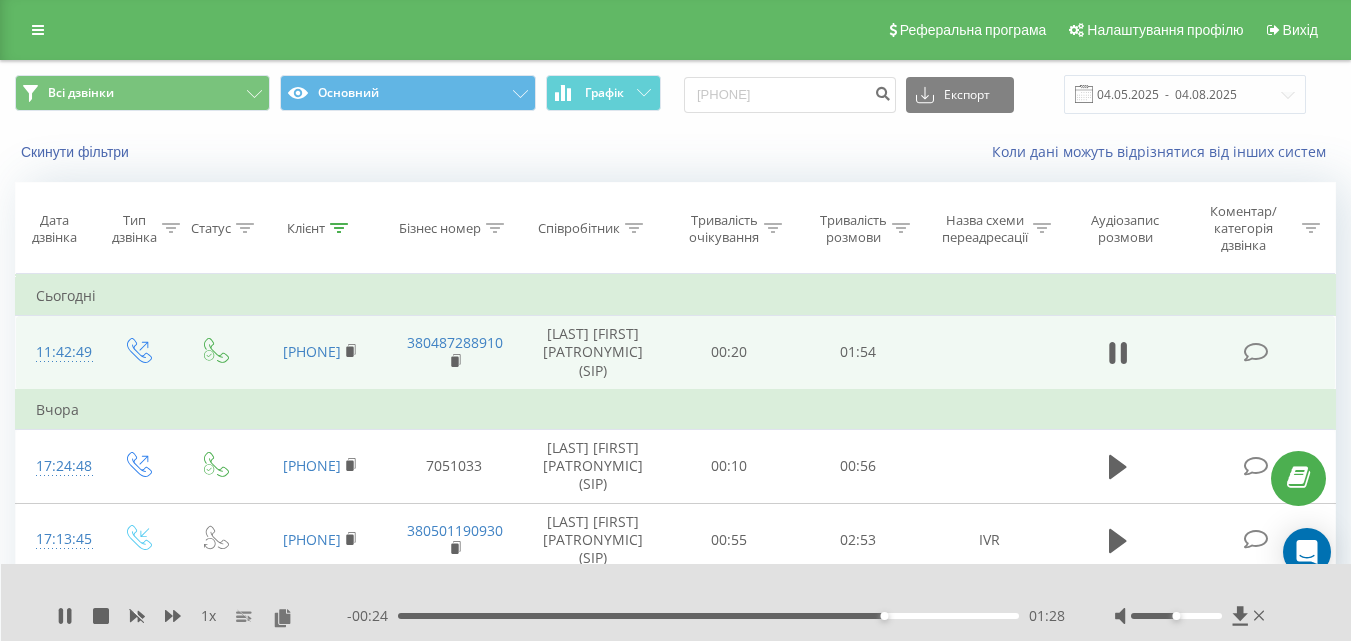 click on "01:28" at bounding box center (708, 616) 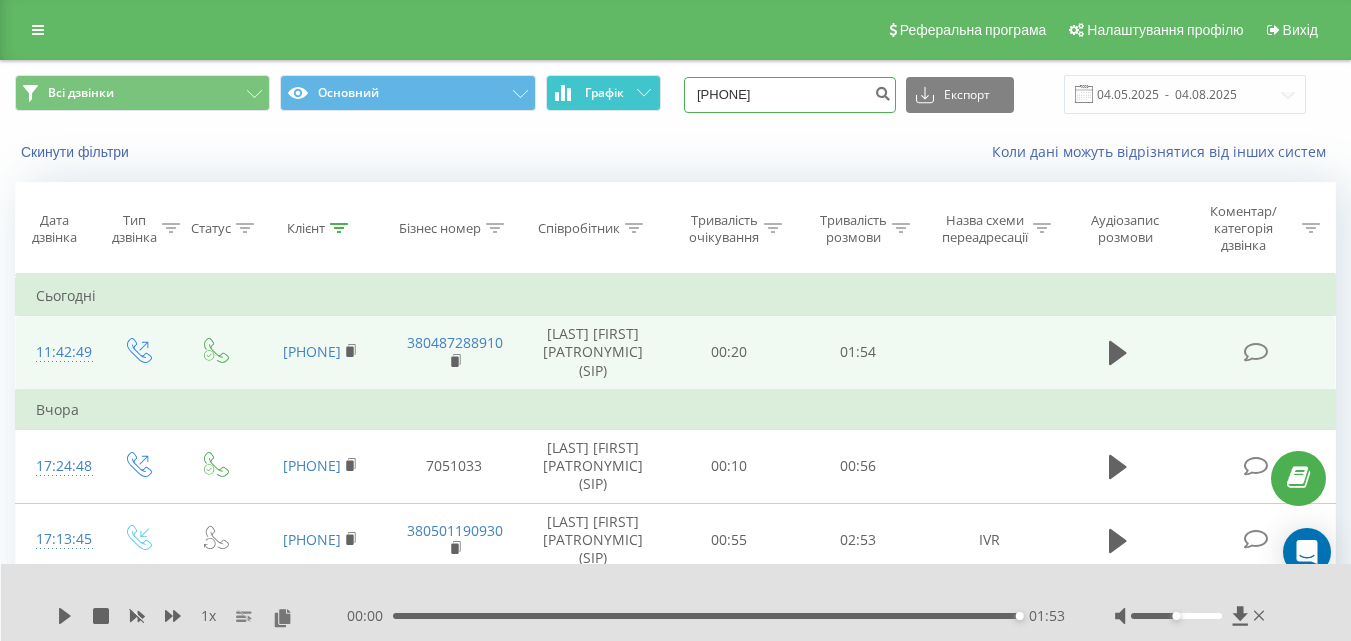 drag, startPoint x: 797, startPoint y: 94, endPoint x: 660, endPoint y: 105, distance: 137.4409 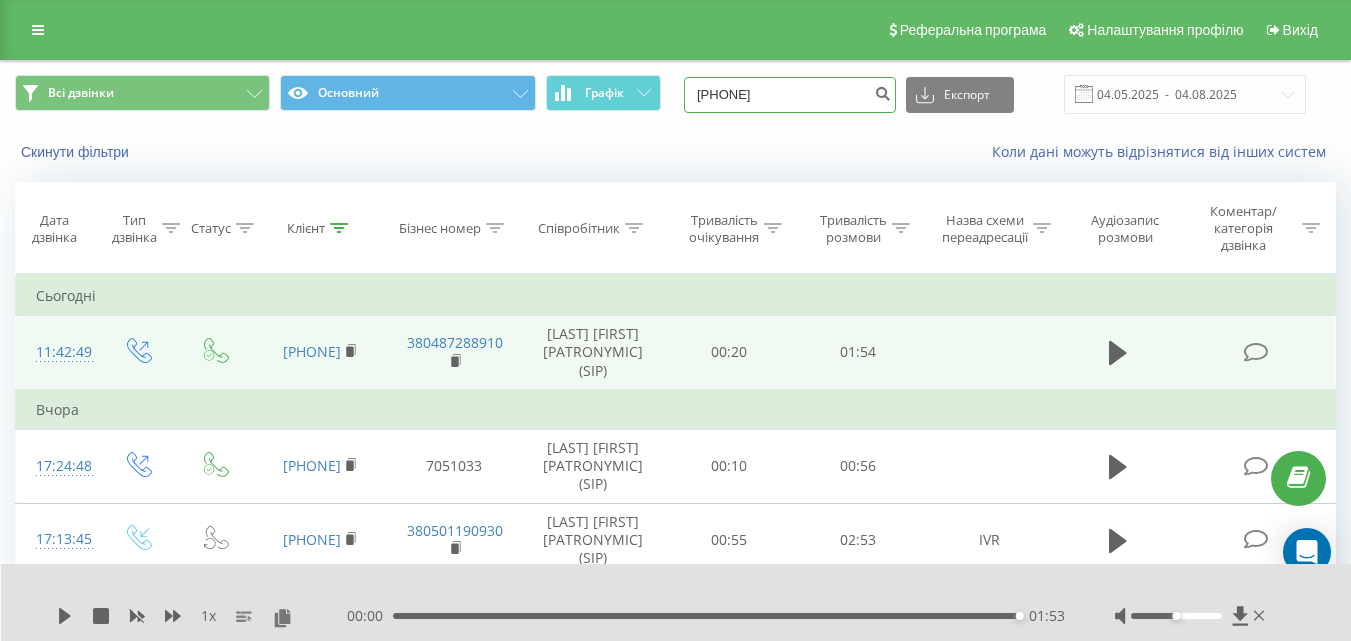 paste on "[PHONE]" 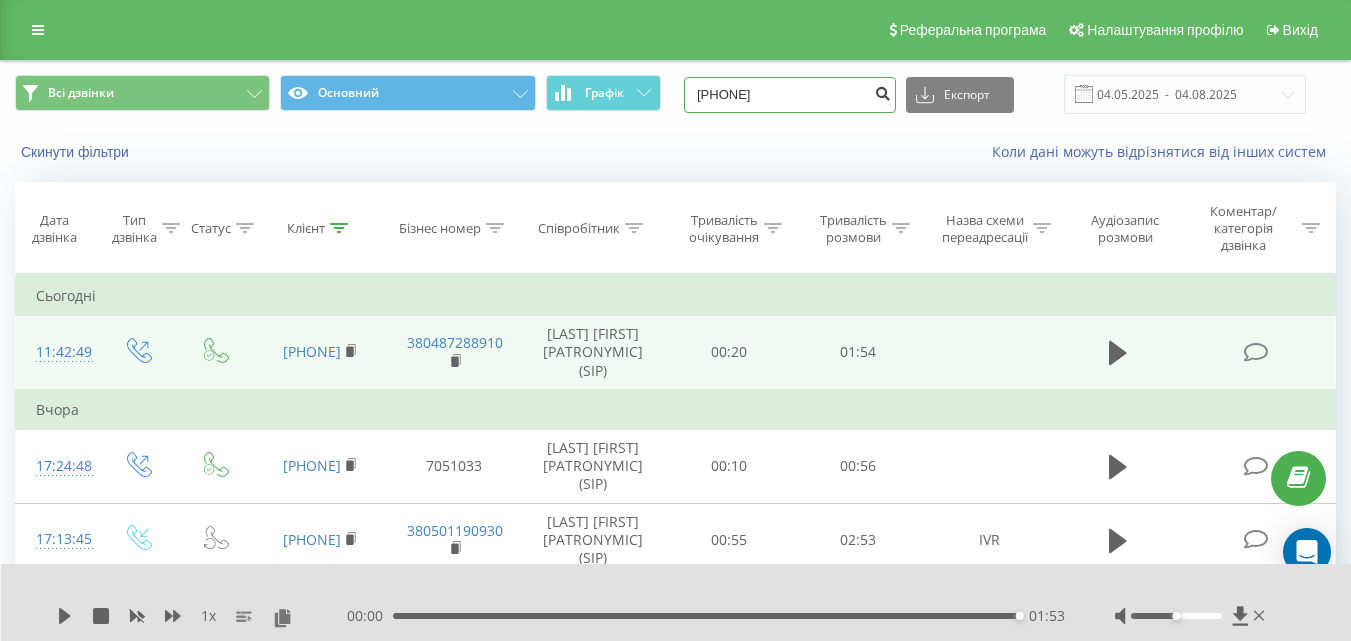 type on "[PHONE]" 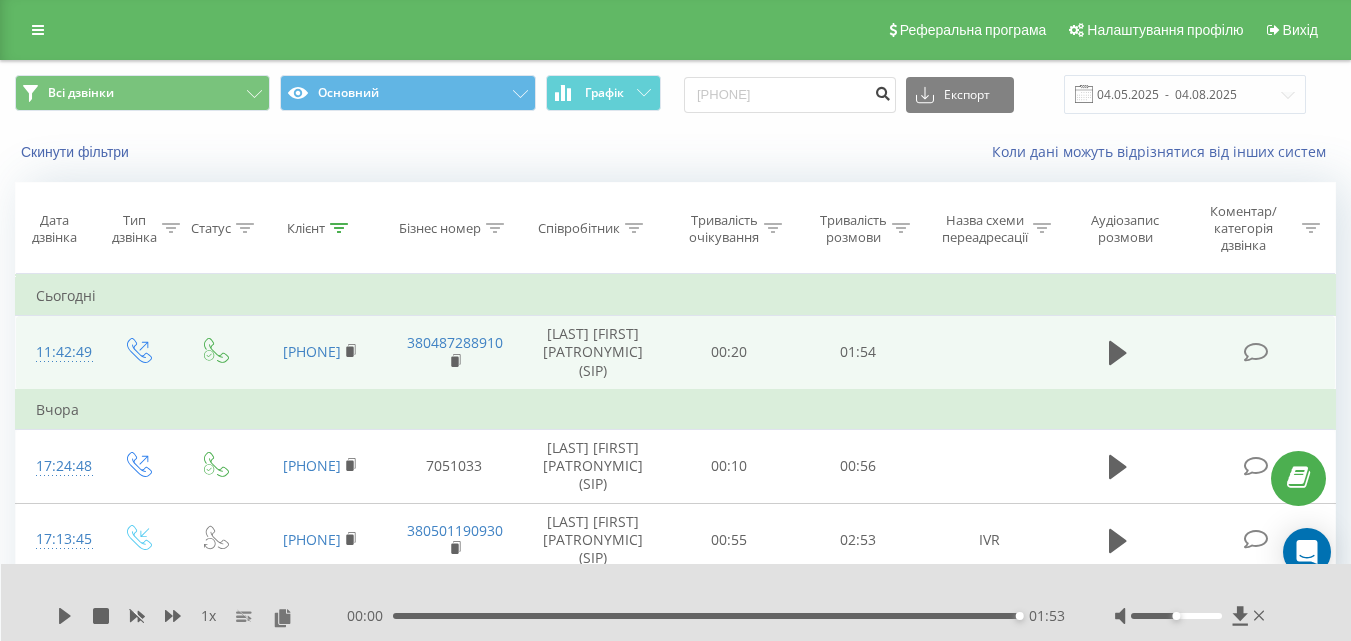 click at bounding box center (882, 91) 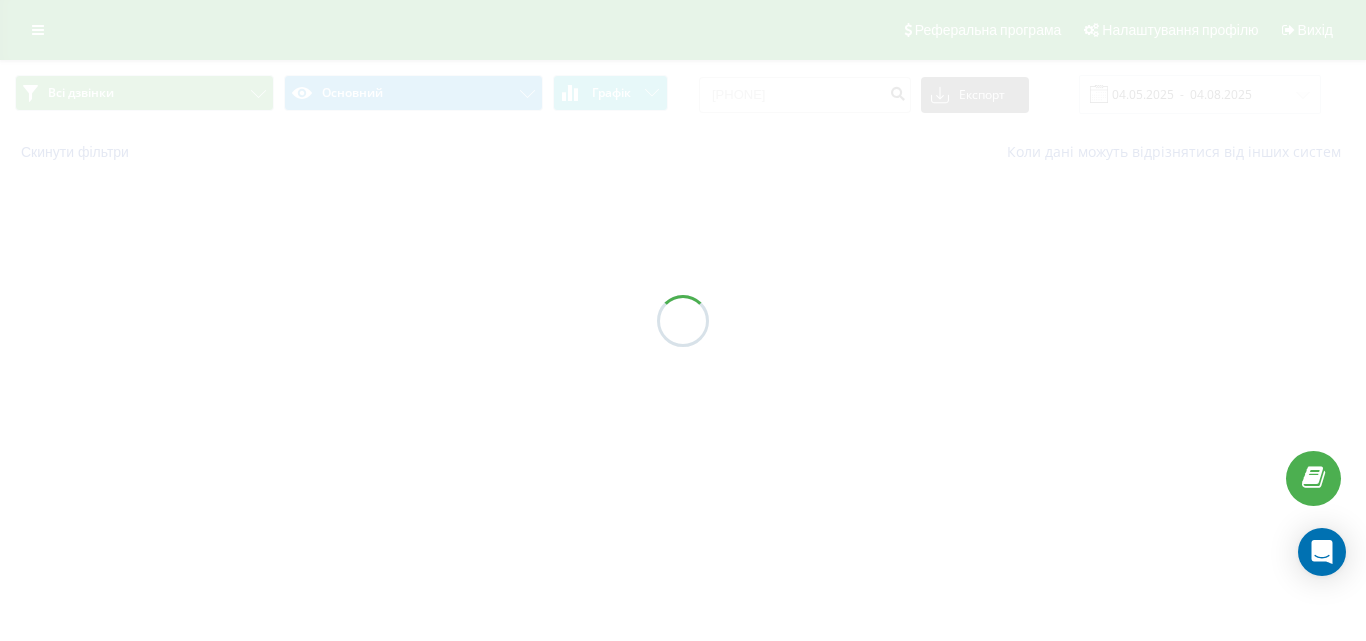 scroll, scrollTop: 0, scrollLeft: 0, axis: both 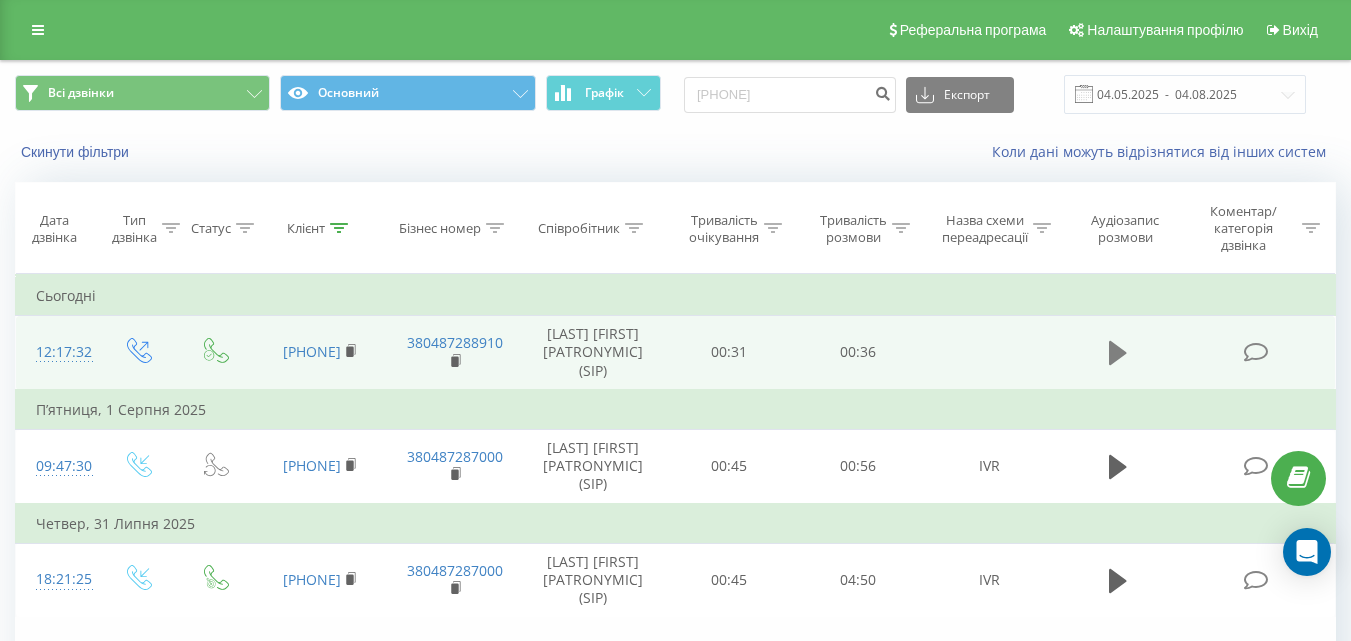click 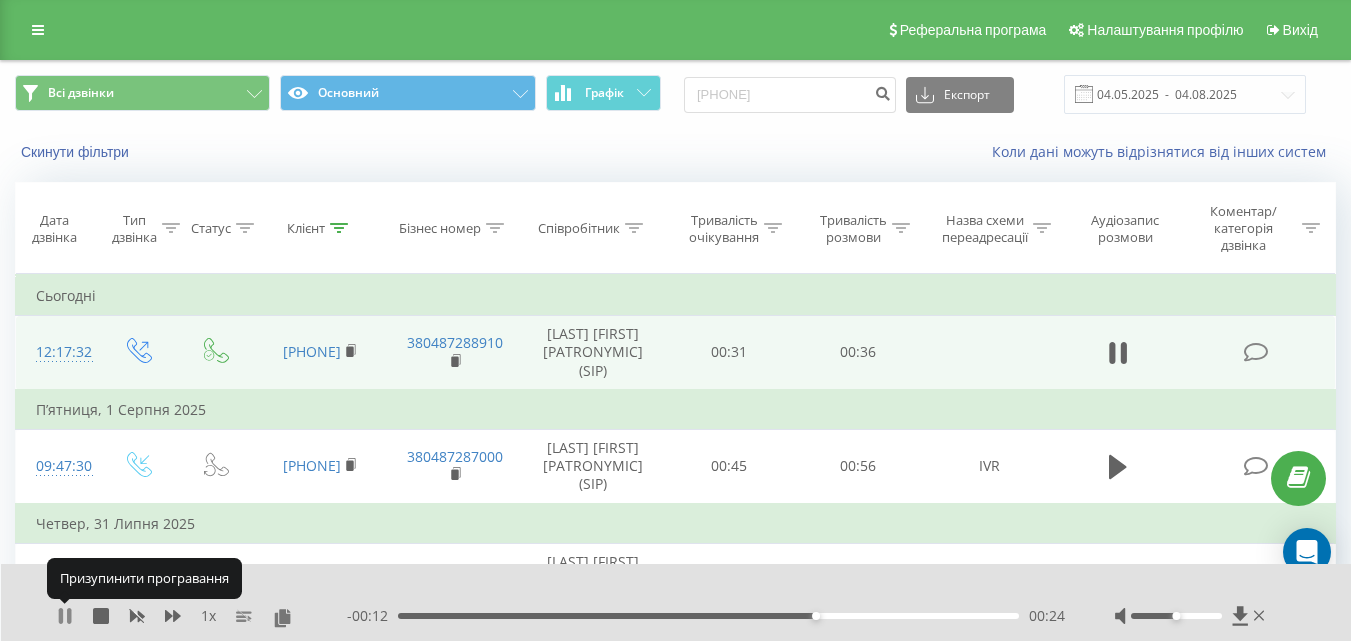click 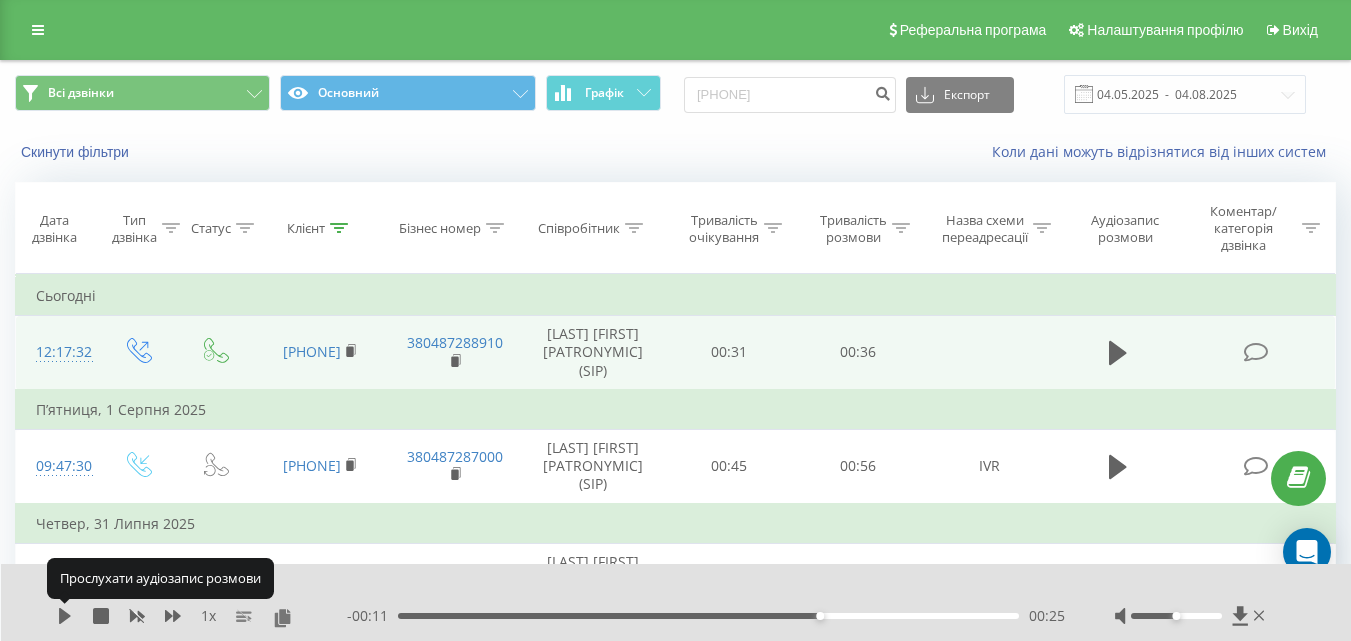 click 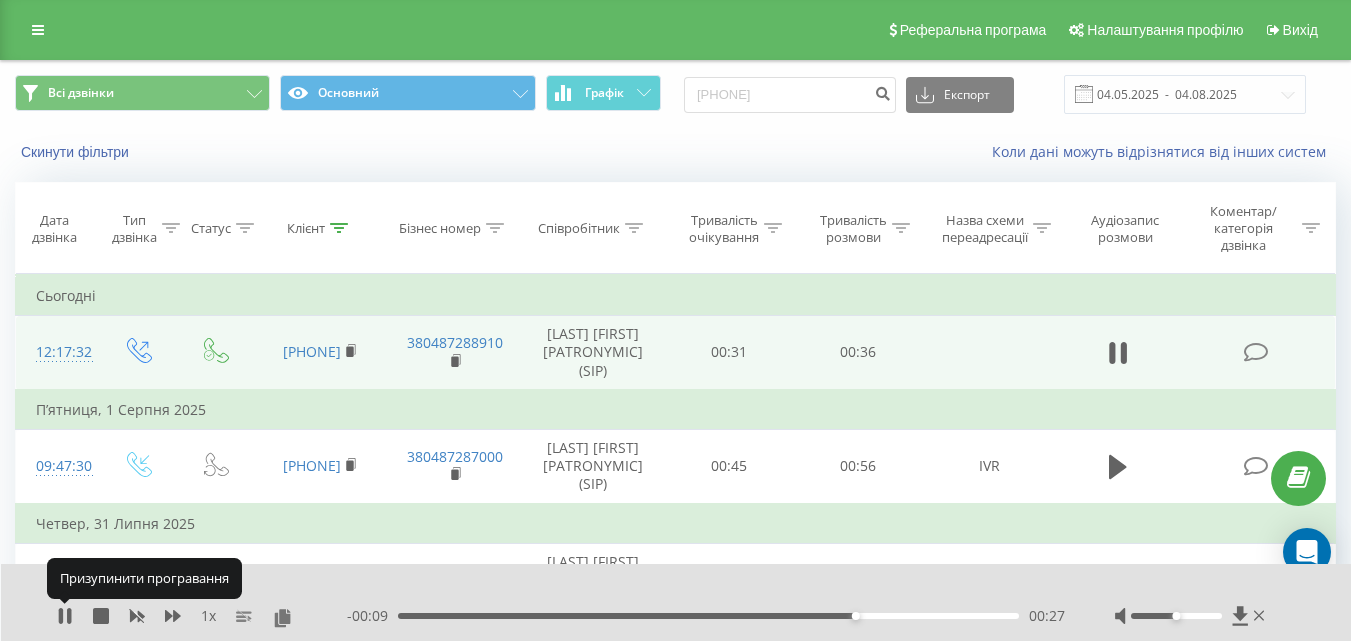 click 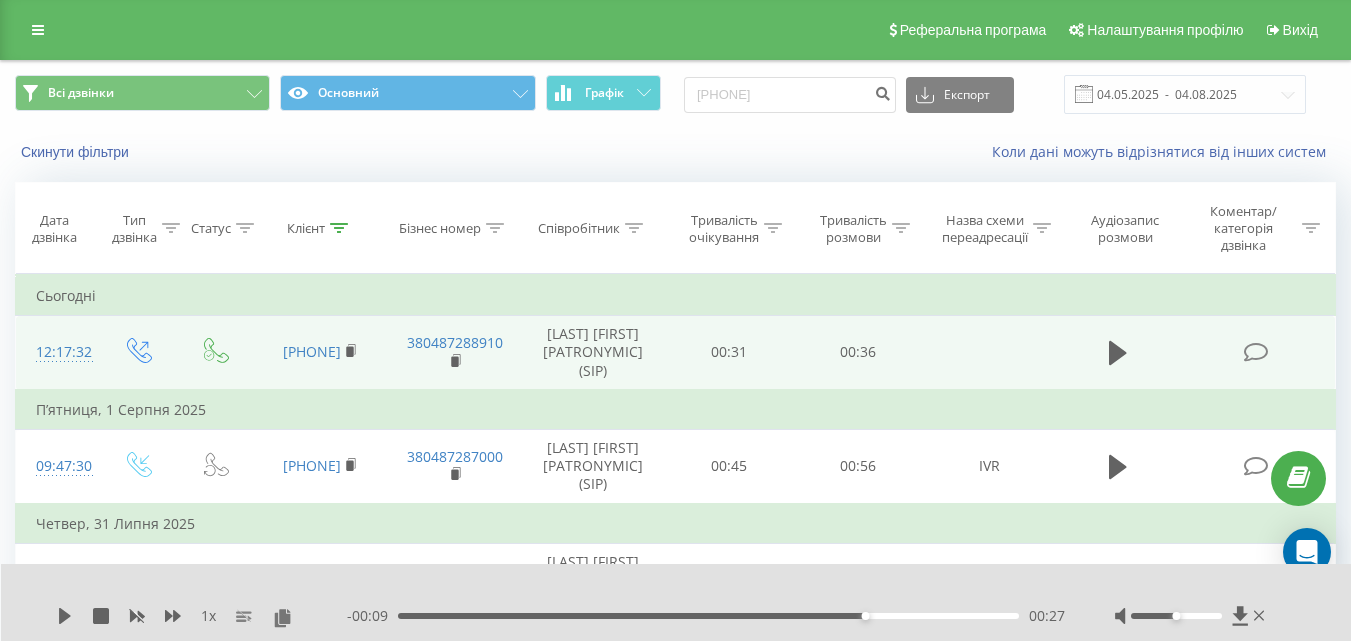 click on "00:27" at bounding box center [708, 616] 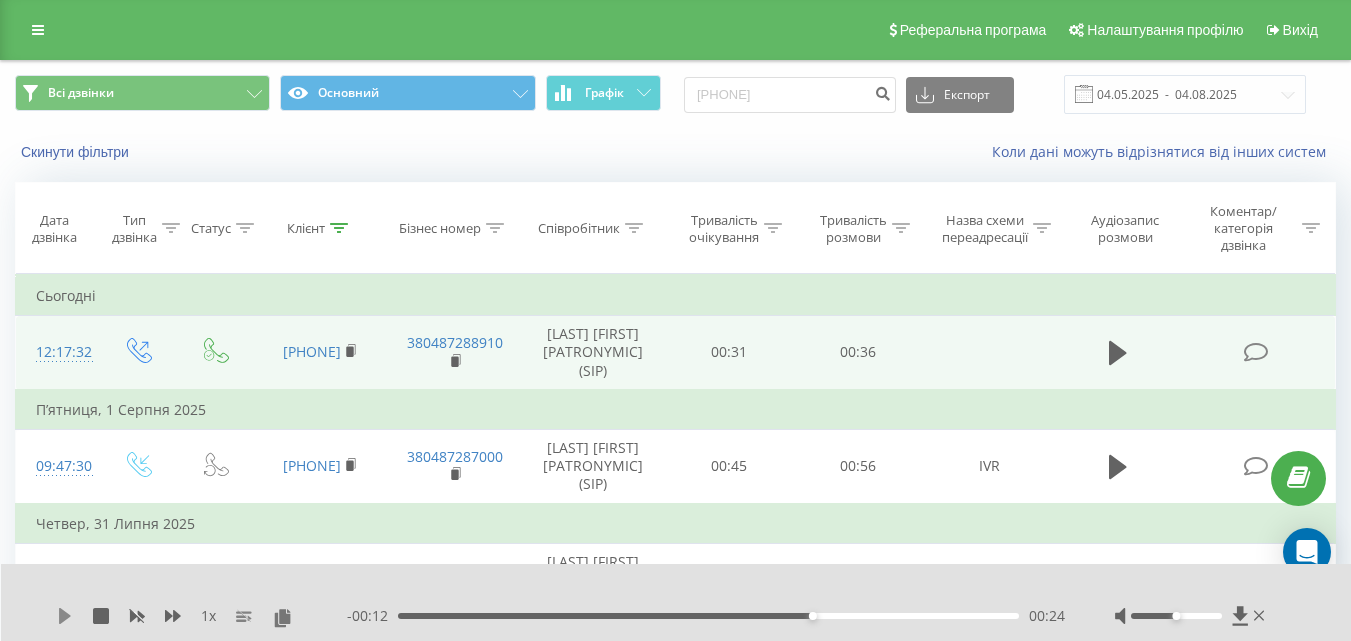 click 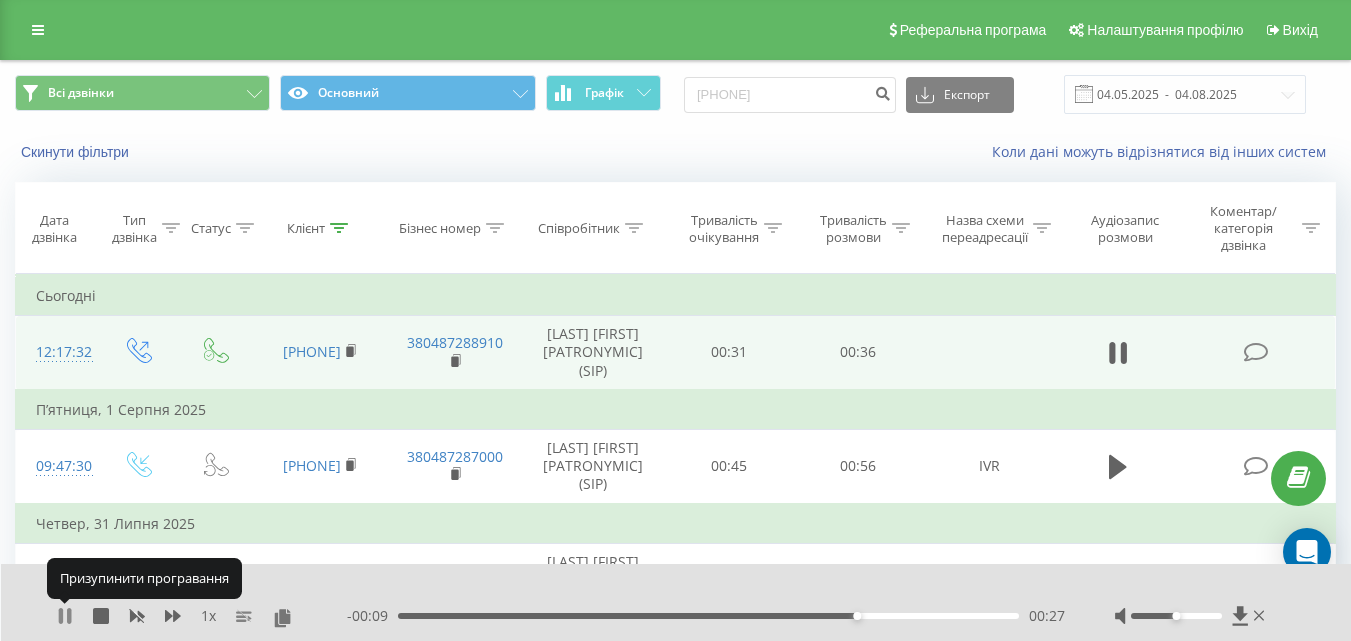 click 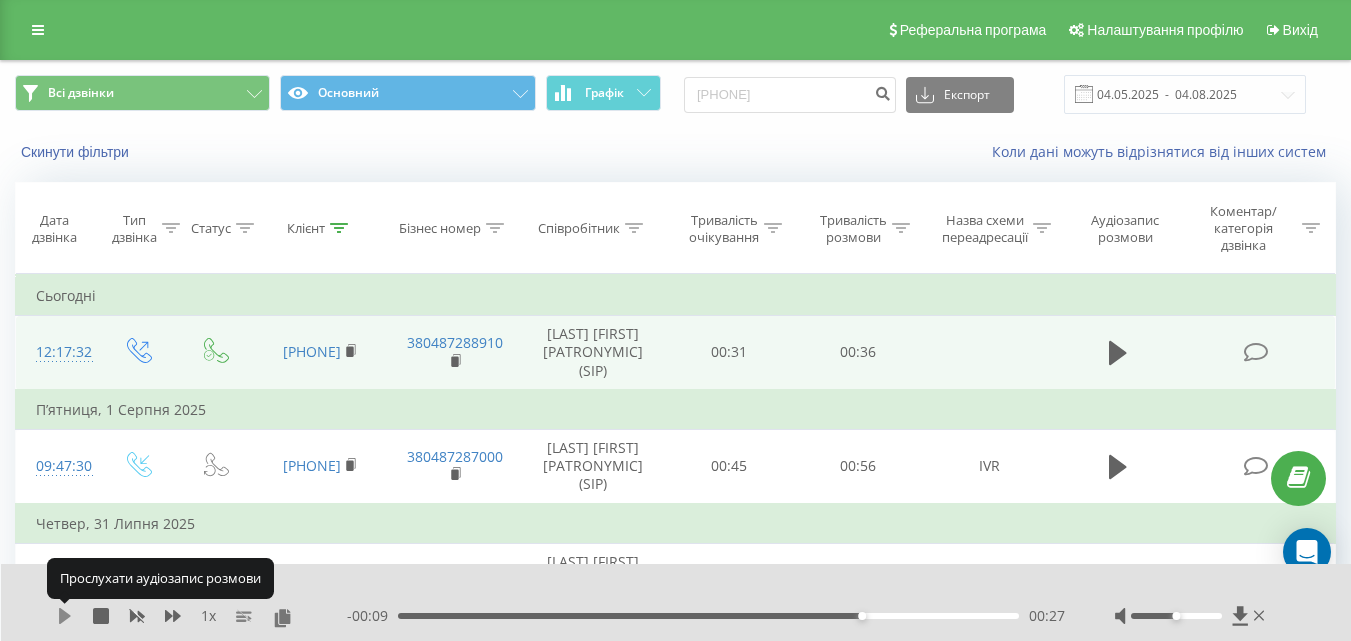 click 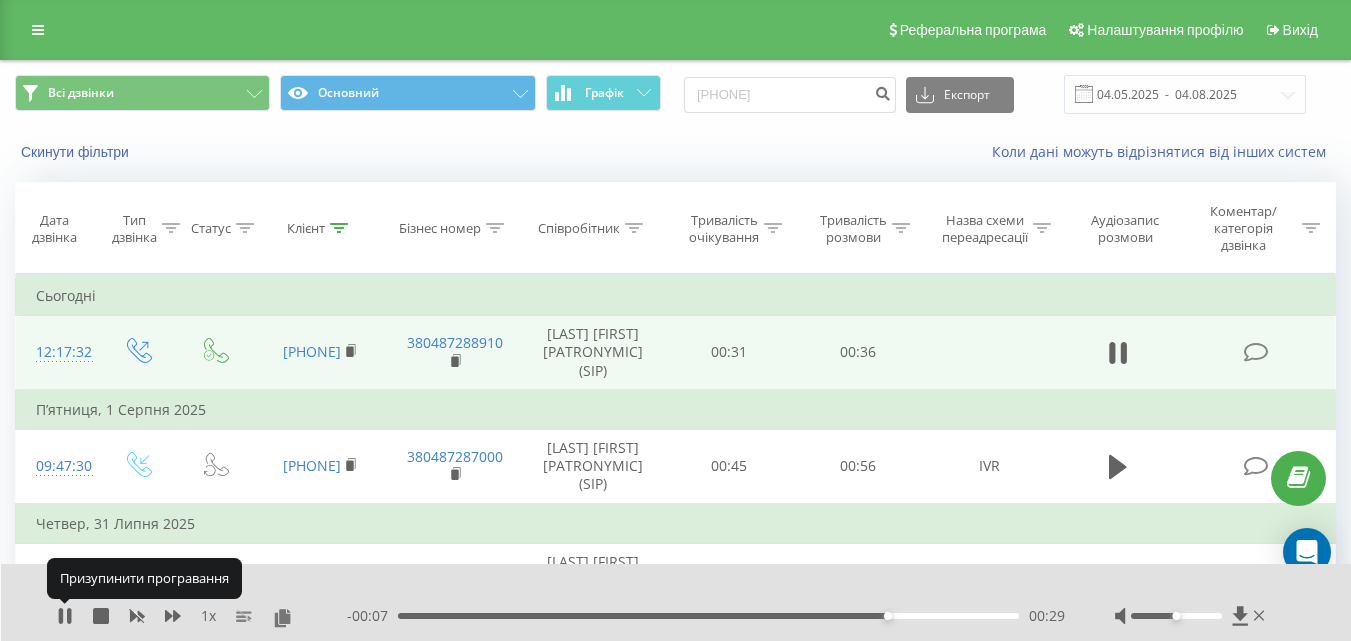 click 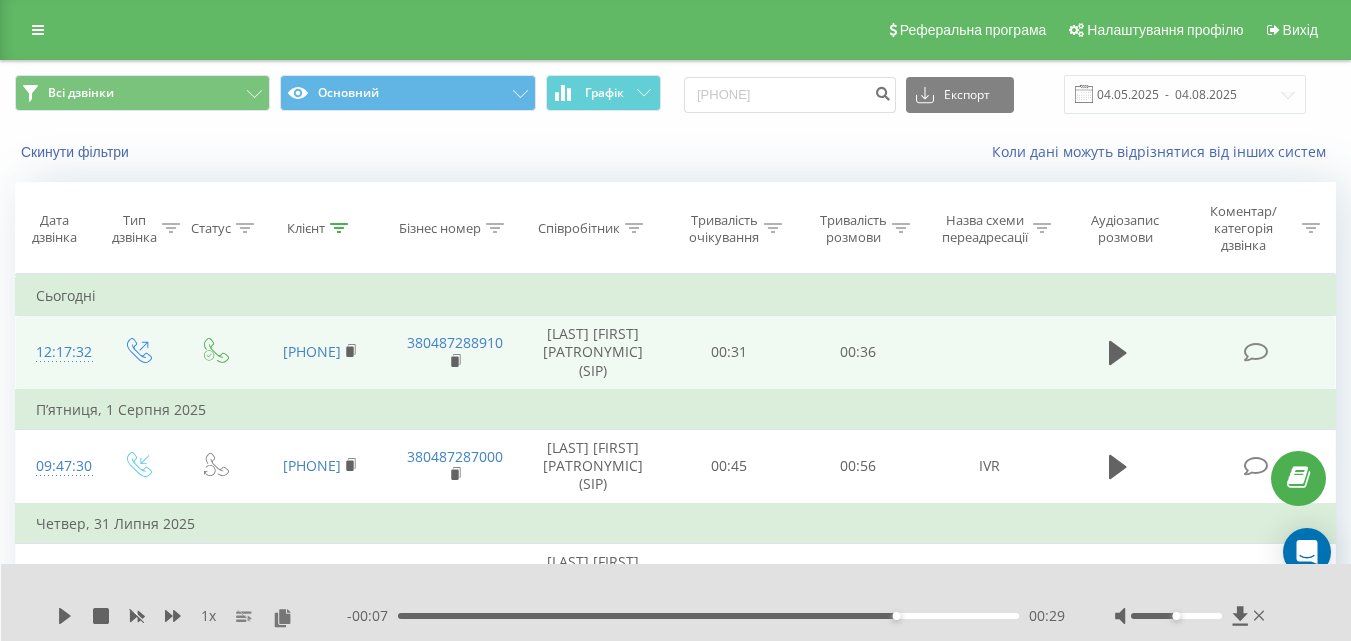 click on "00:29" at bounding box center [708, 616] 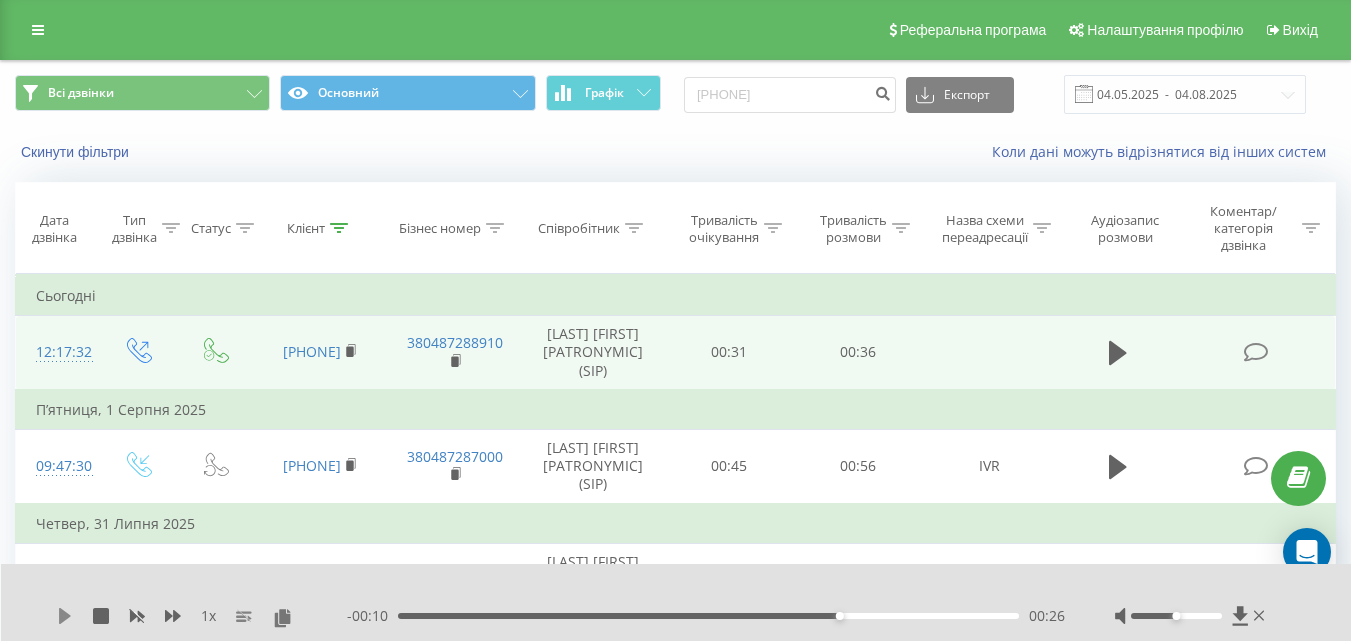 click 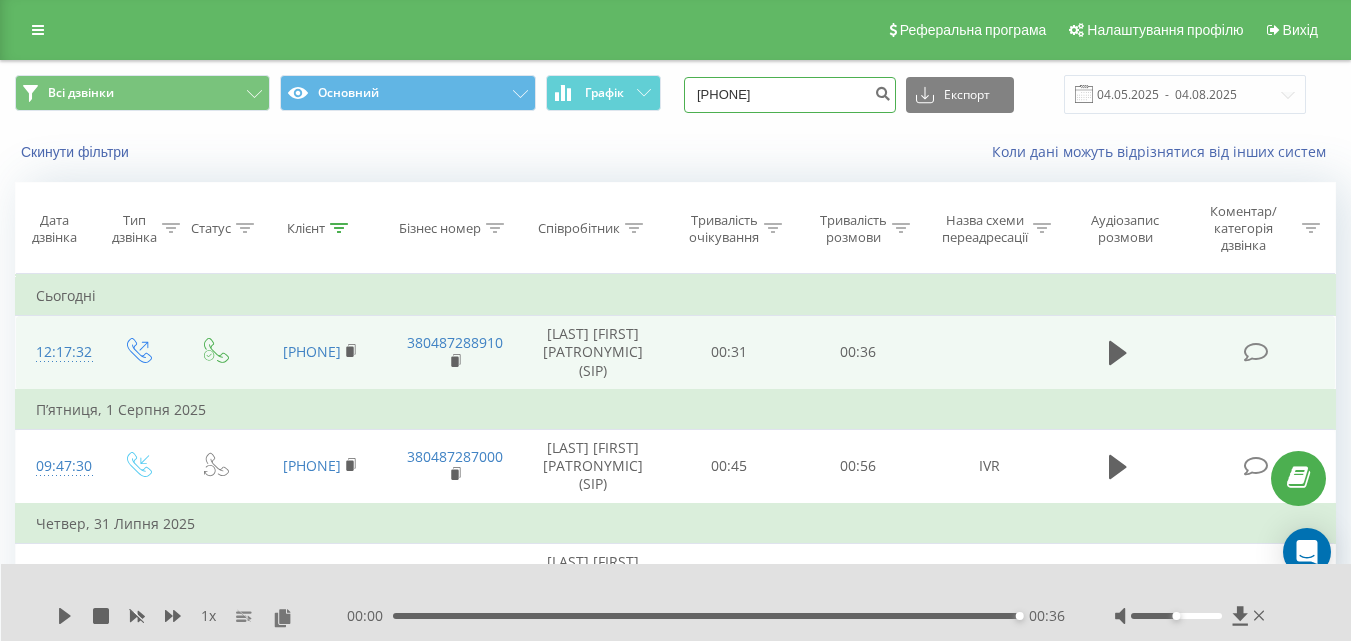 drag, startPoint x: 806, startPoint y: 84, endPoint x: 673, endPoint y: 93, distance: 133.30417 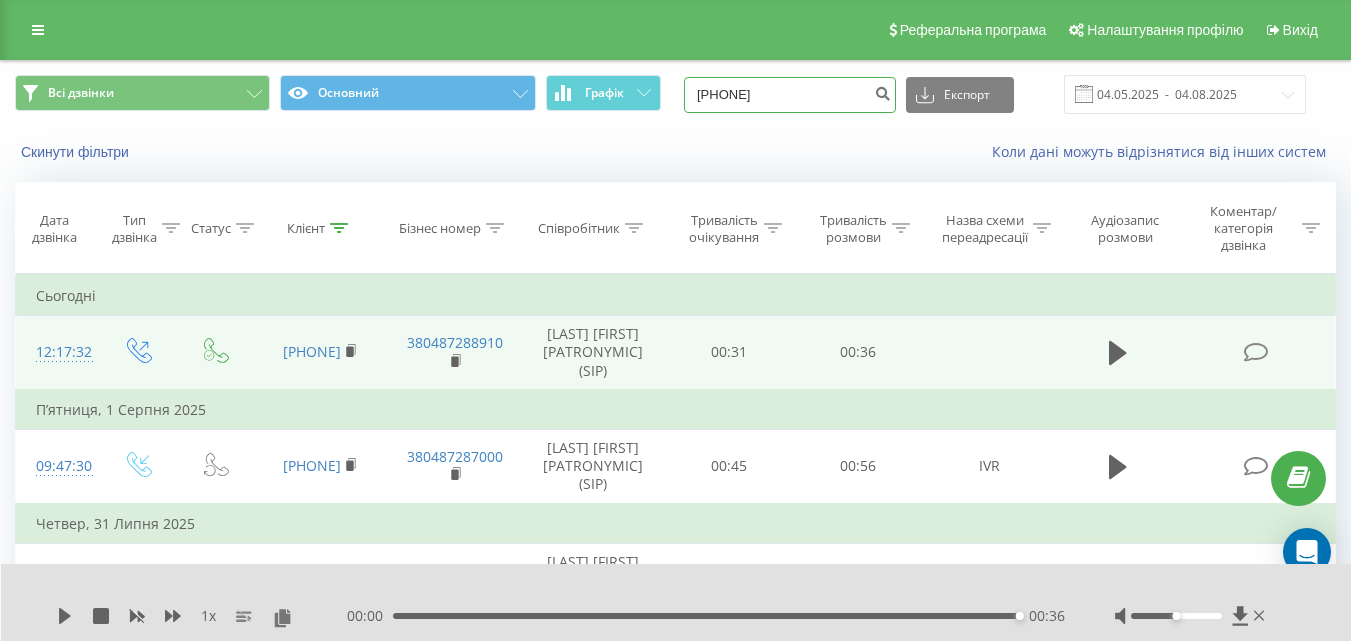 paste on "631821224" 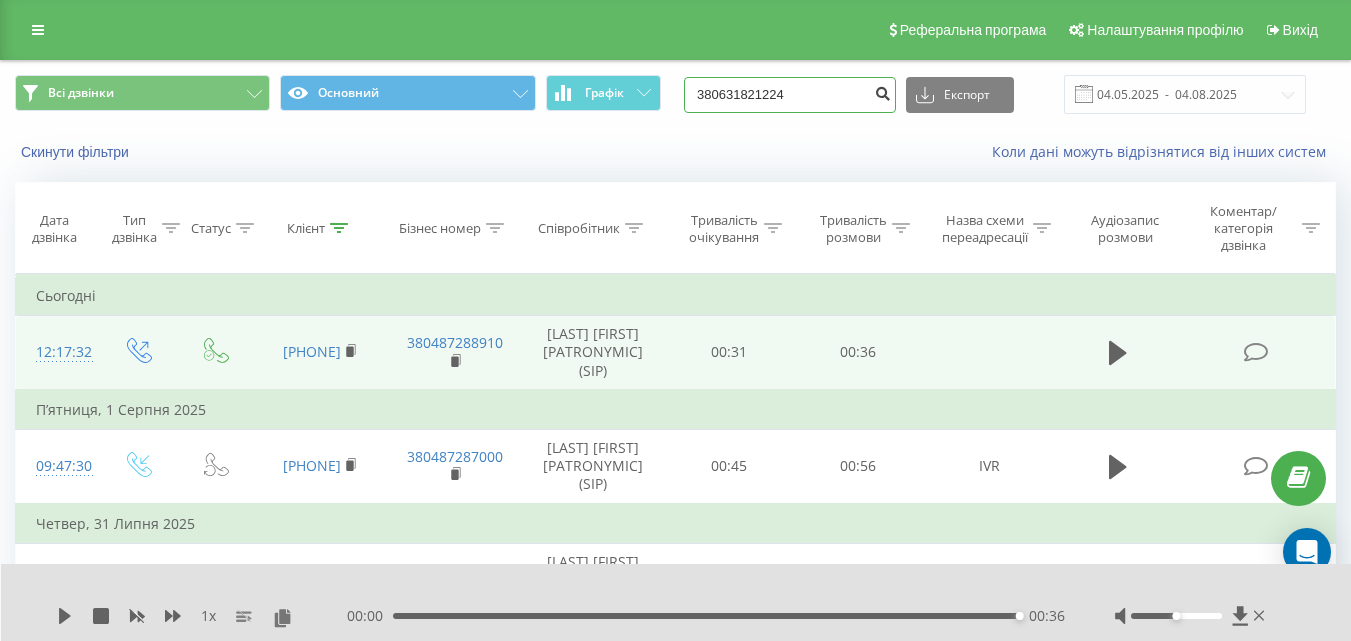 type on "380631821224" 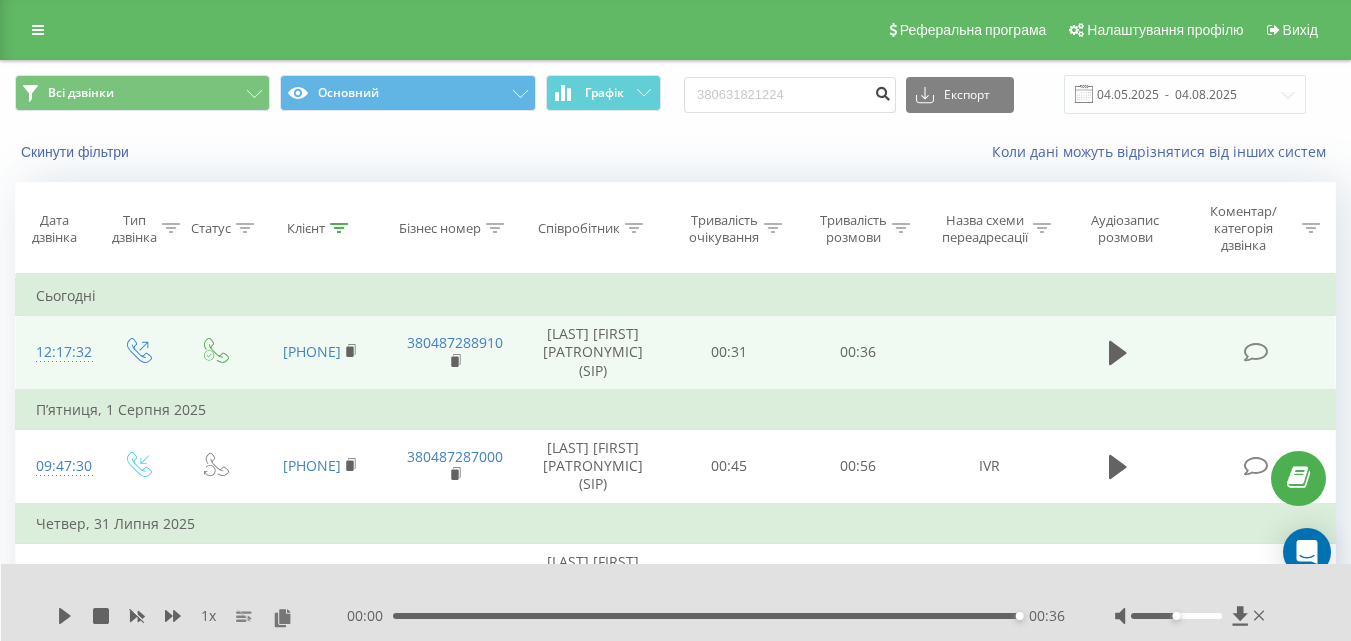 click at bounding box center [882, 91] 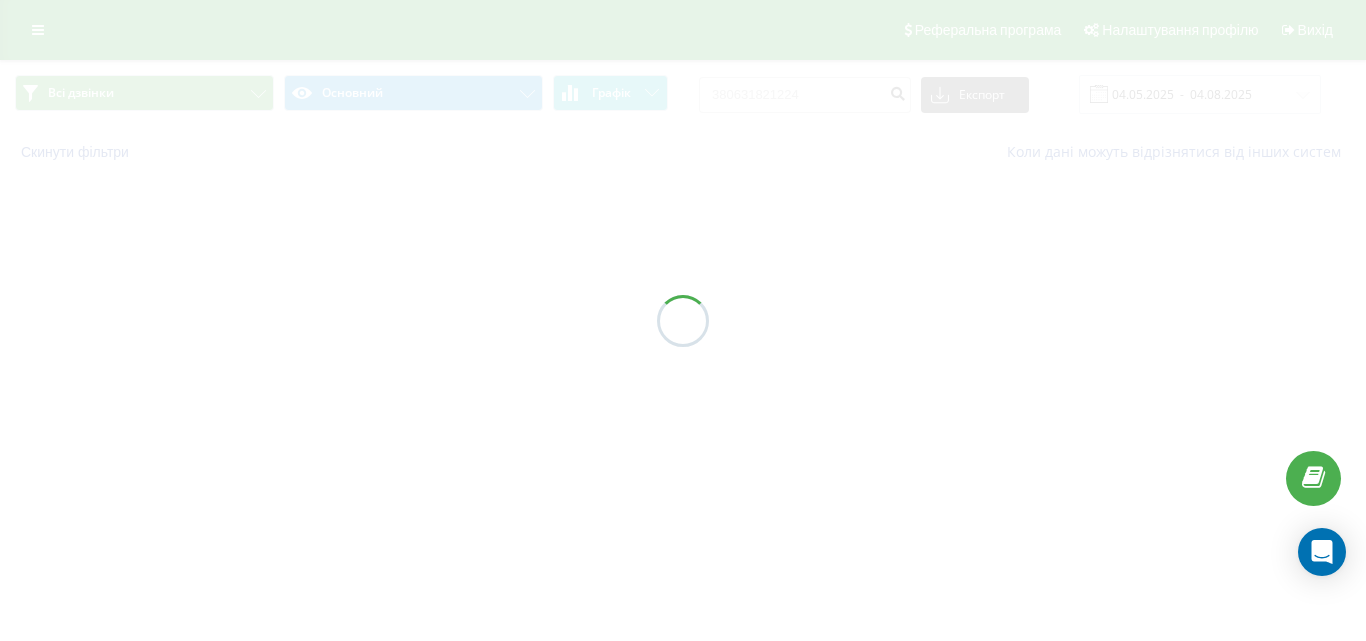 scroll, scrollTop: 0, scrollLeft: 0, axis: both 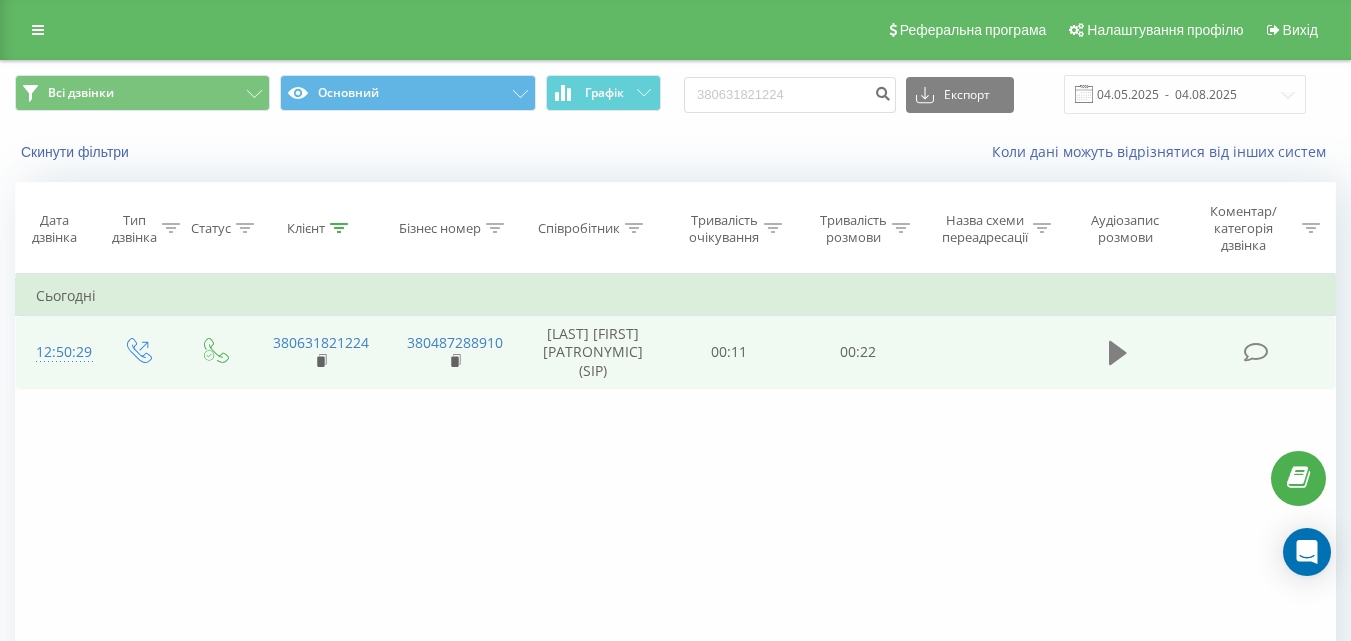 click 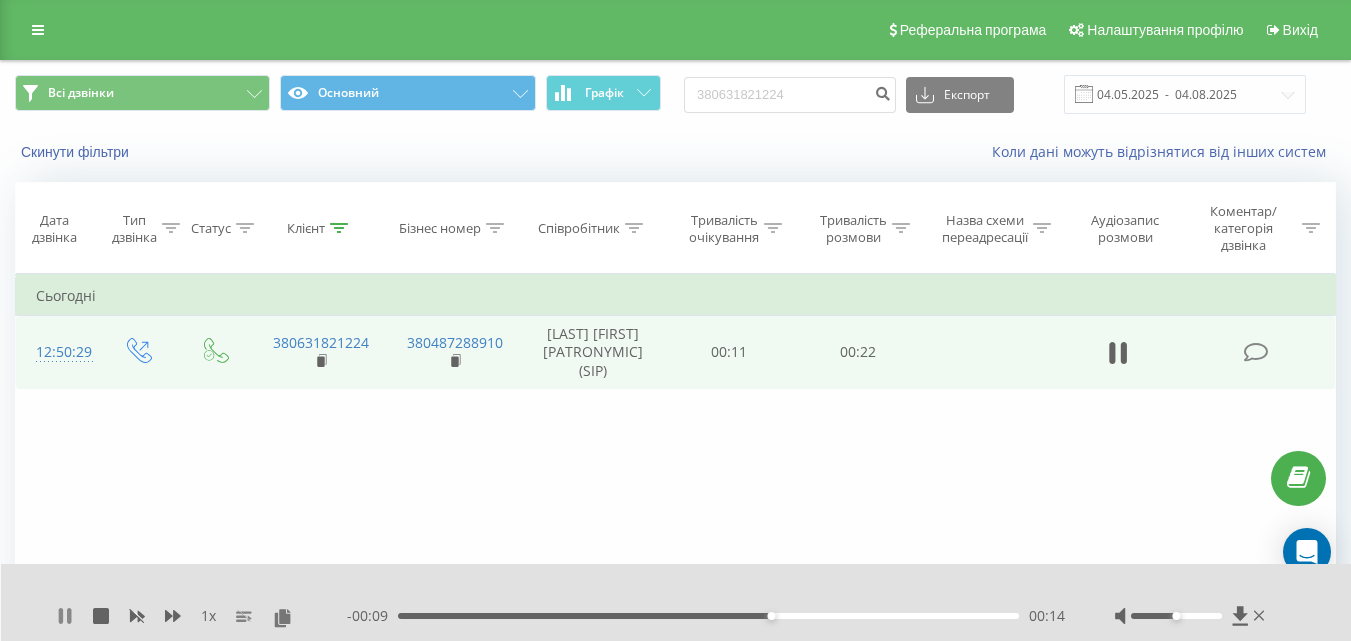 click 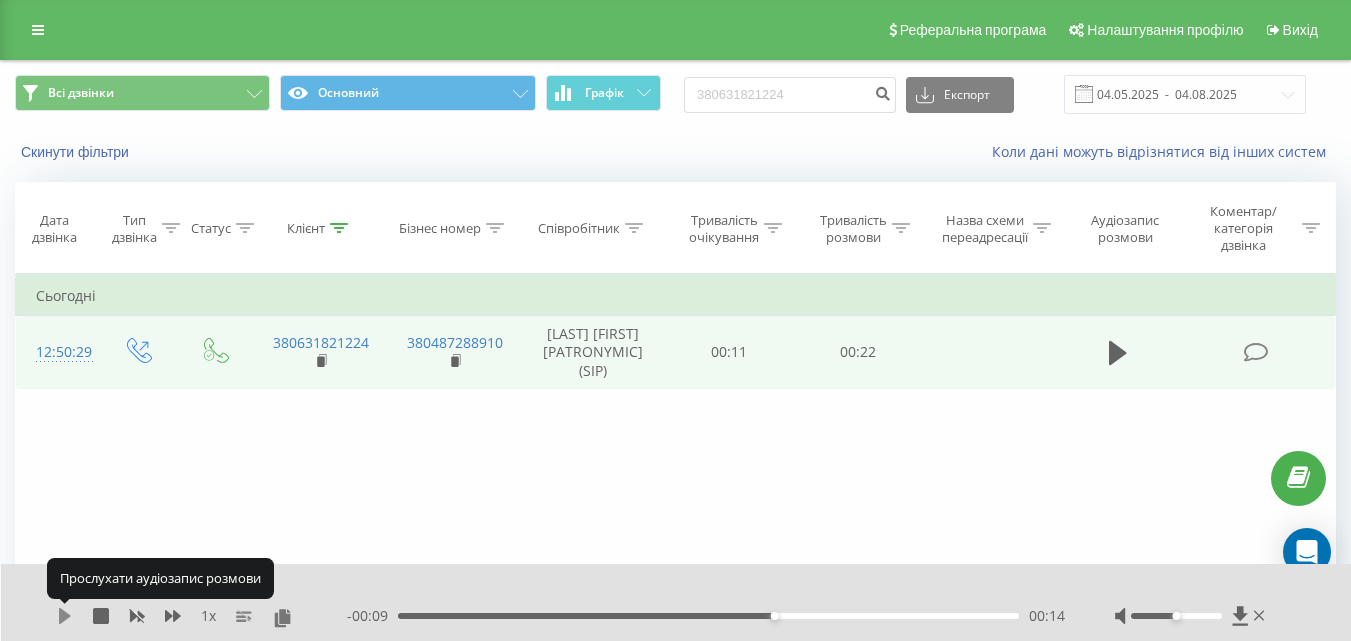 click 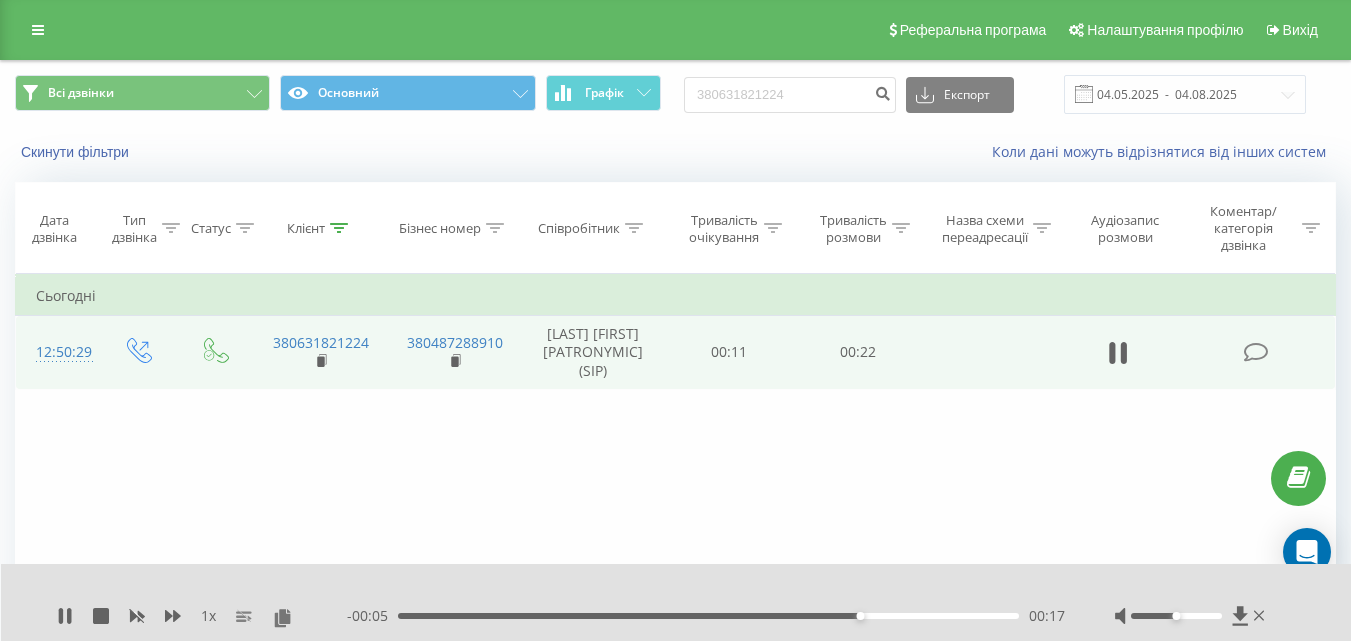 click on "- 00:05 00:17   00:17" at bounding box center [706, 616] 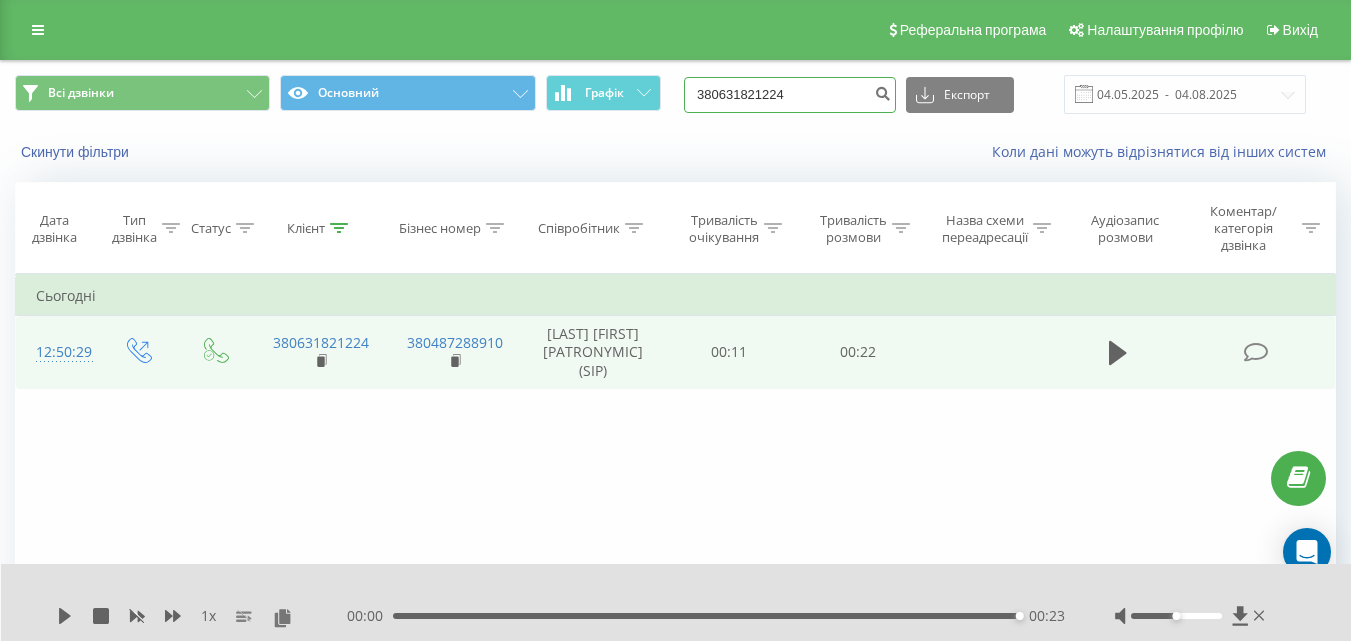 drag, startPoint x: 816, startPoint y: 93, endPoint x: 701, endPoint y: 89, distance: 115.06954 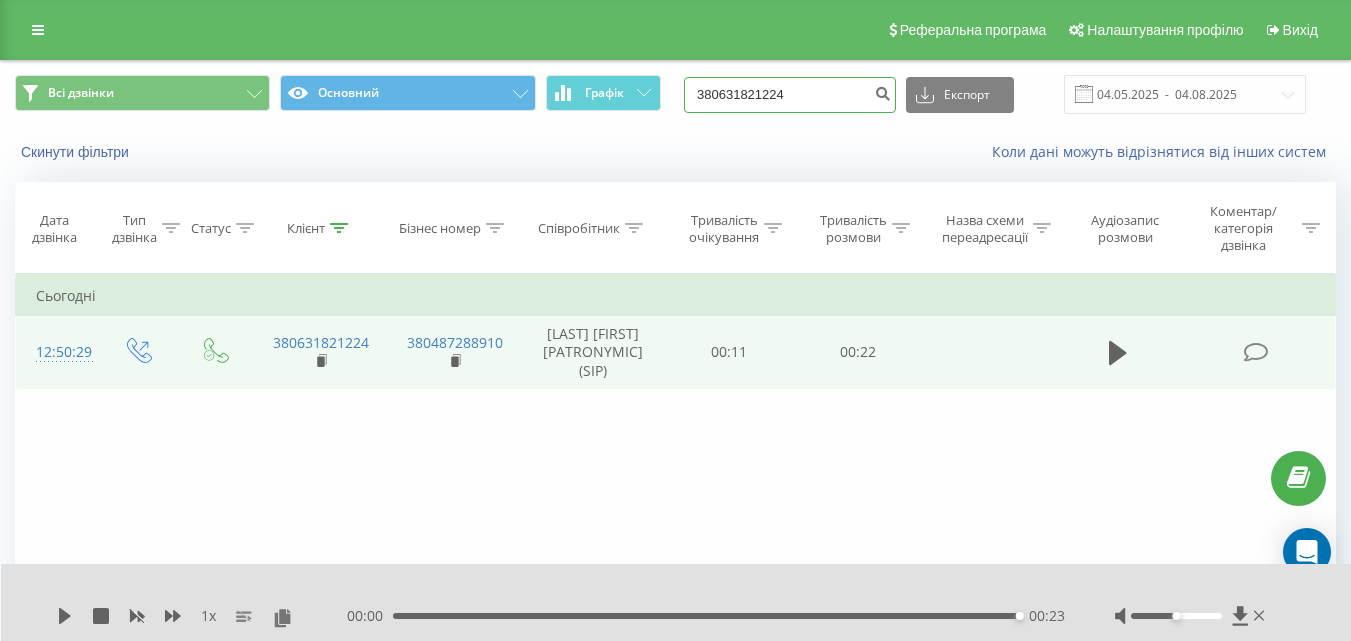 paste on "[PHONE]" 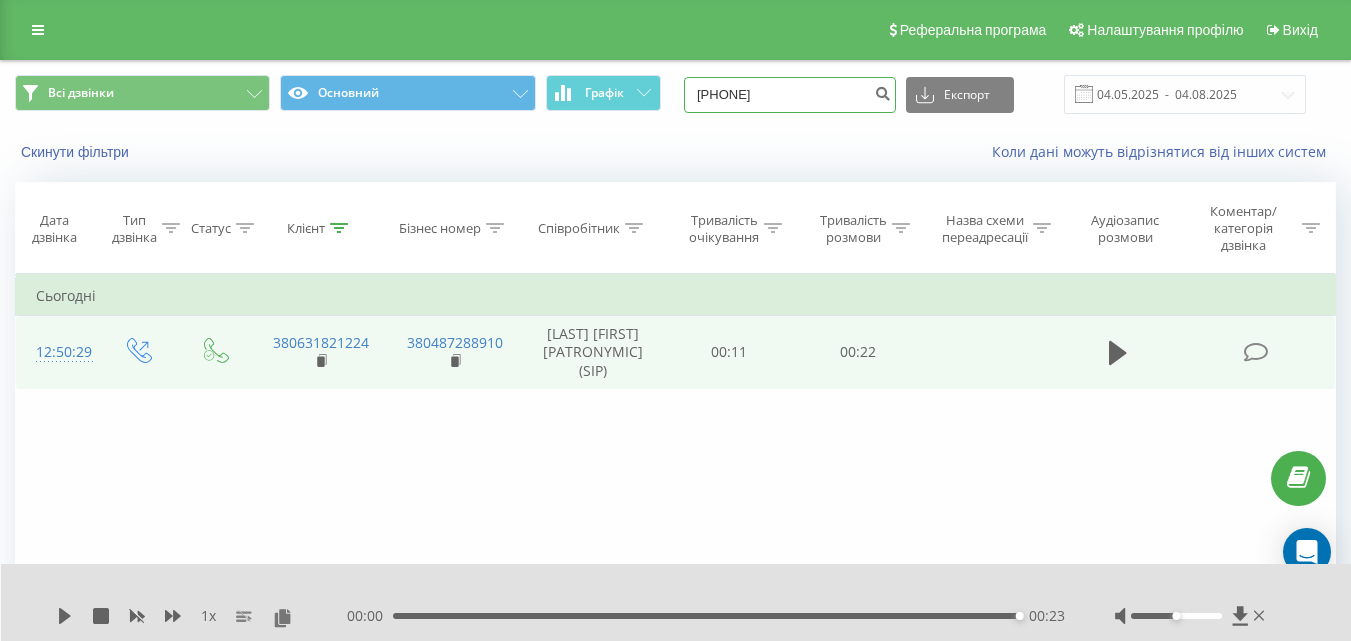click on "[PHONE]" at bounding box center (790, 95) 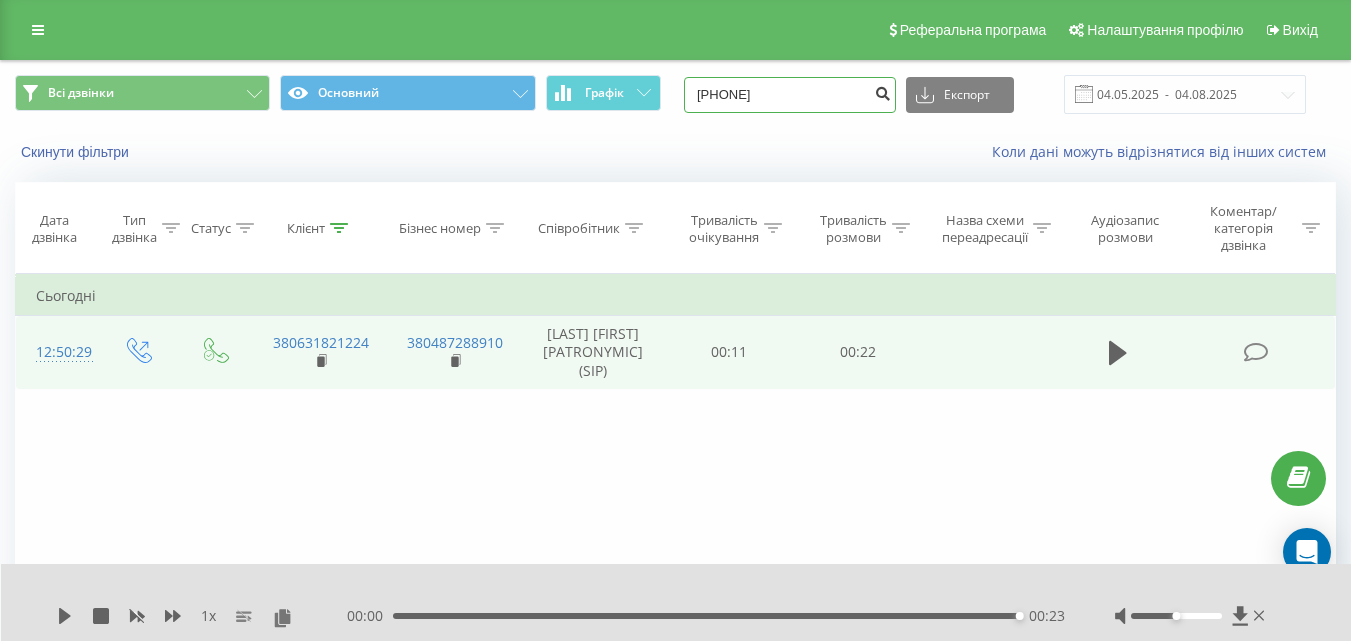 type on "[PHONE]" 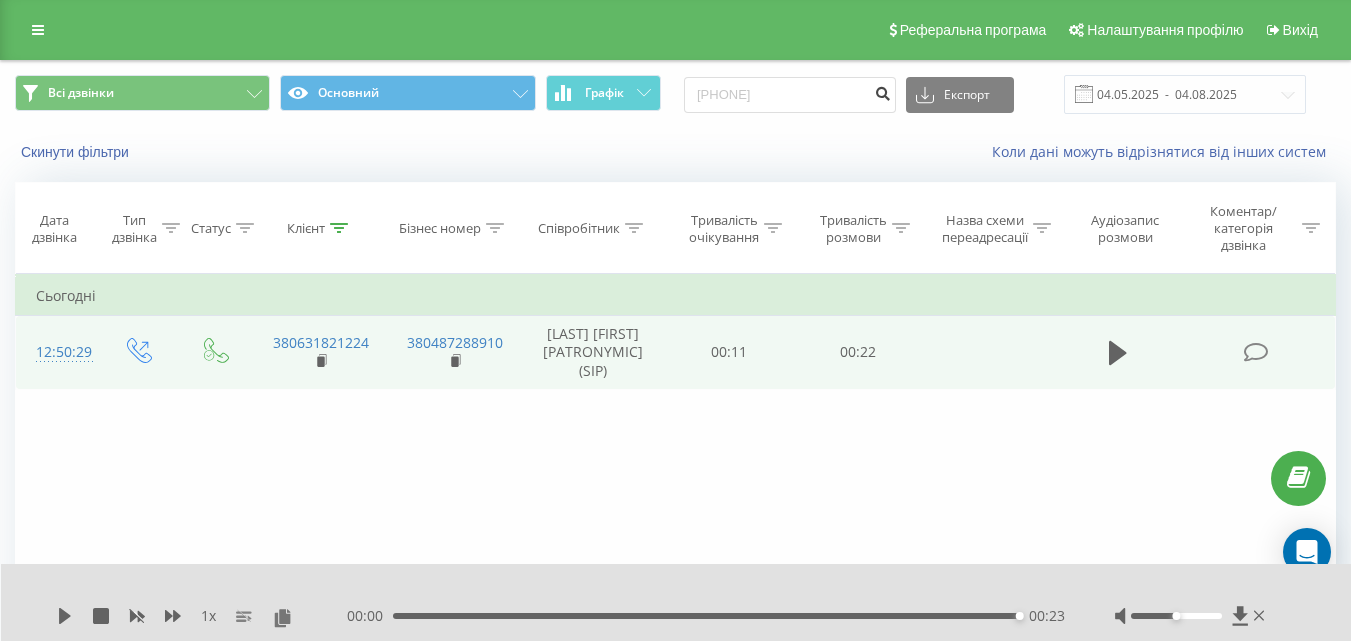 click at bounding box center [882, 91] 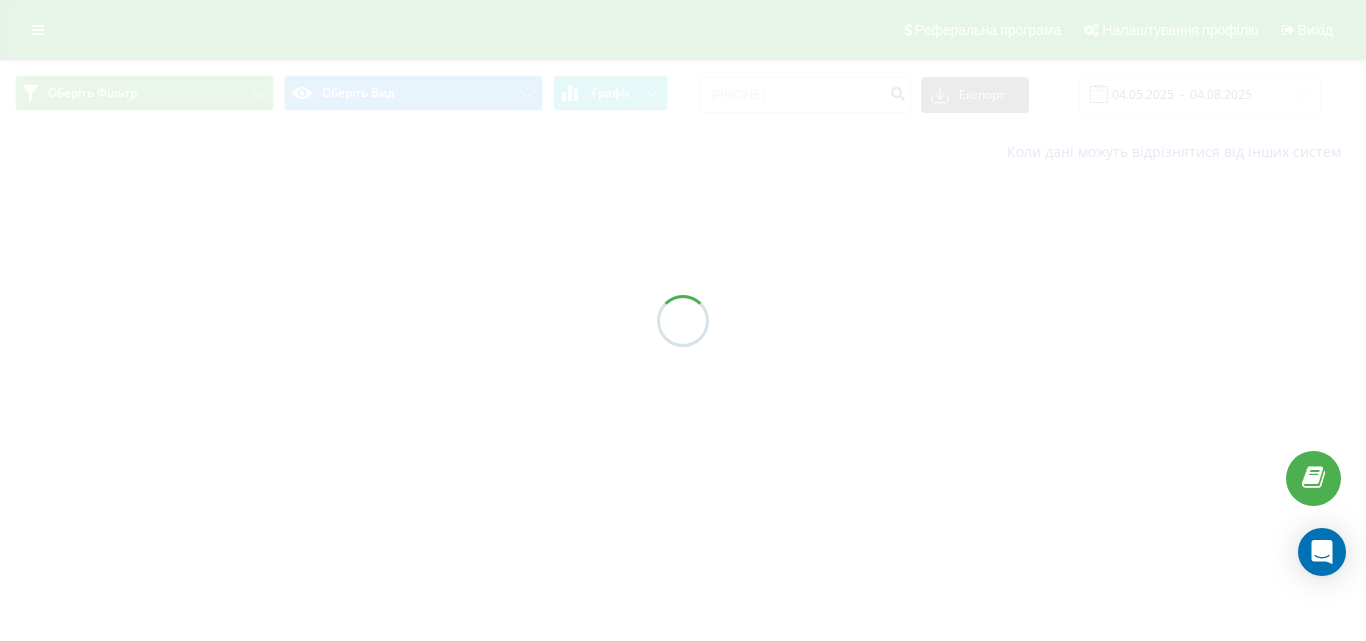 scroll, scrollTop: 0, scrollLeft: 0, axis: both 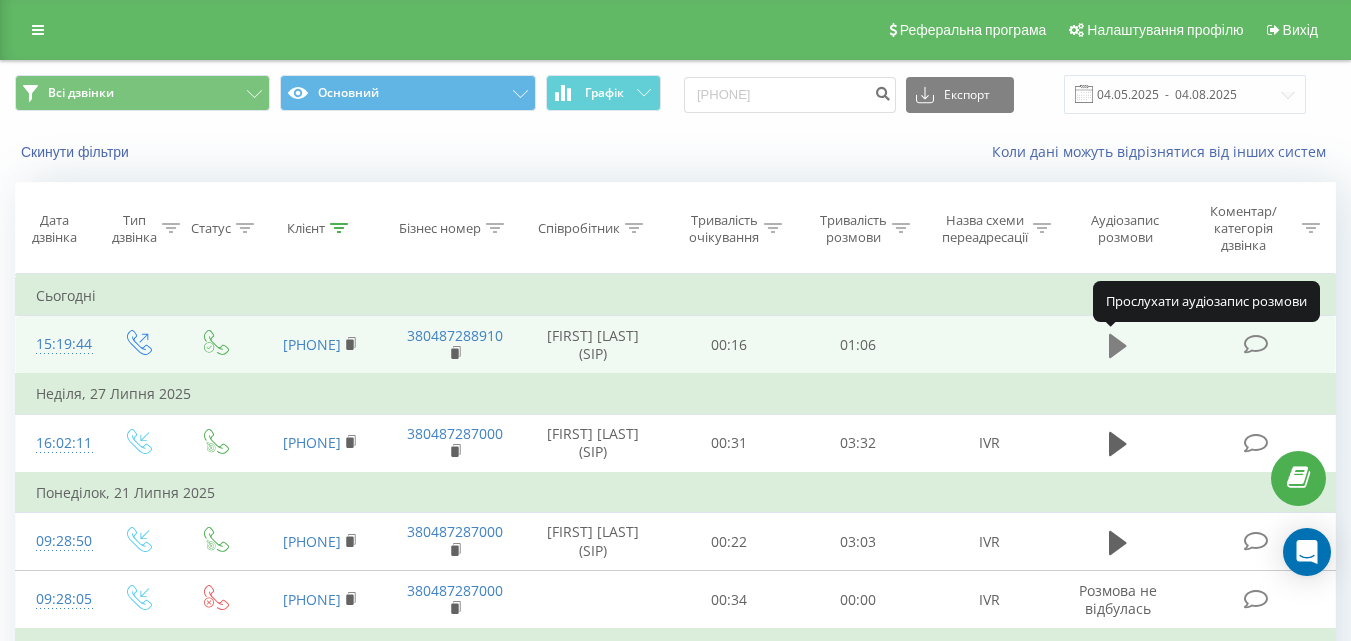 click 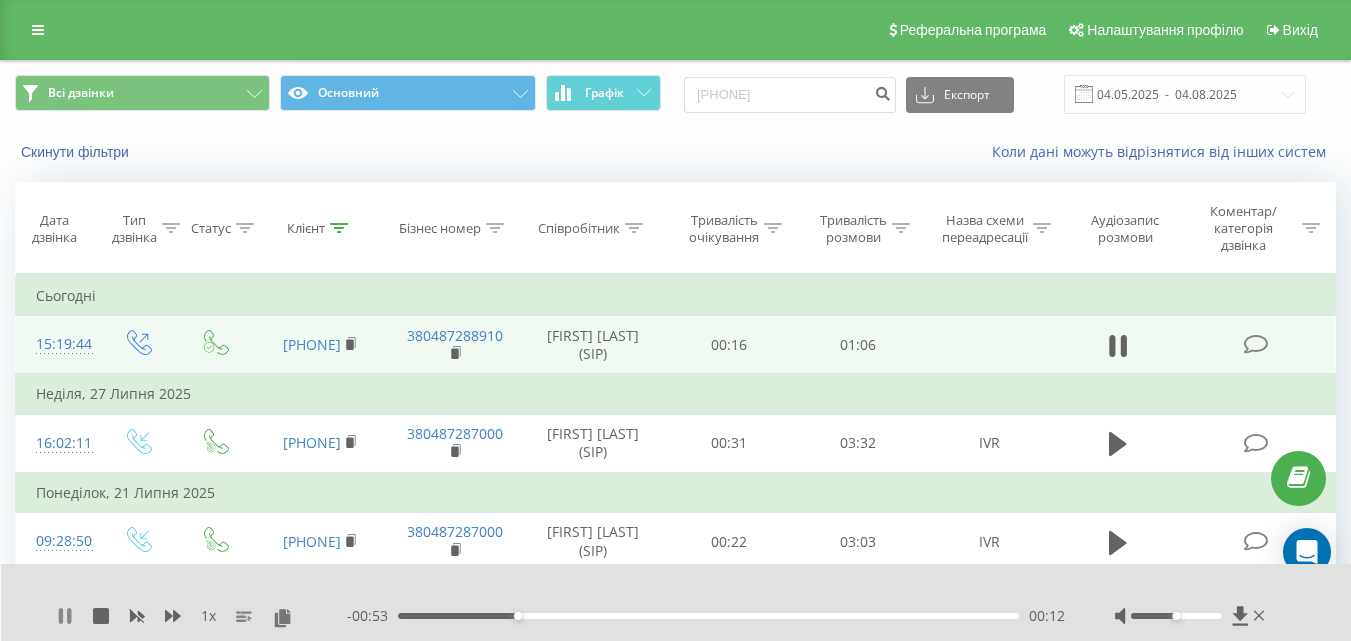 click 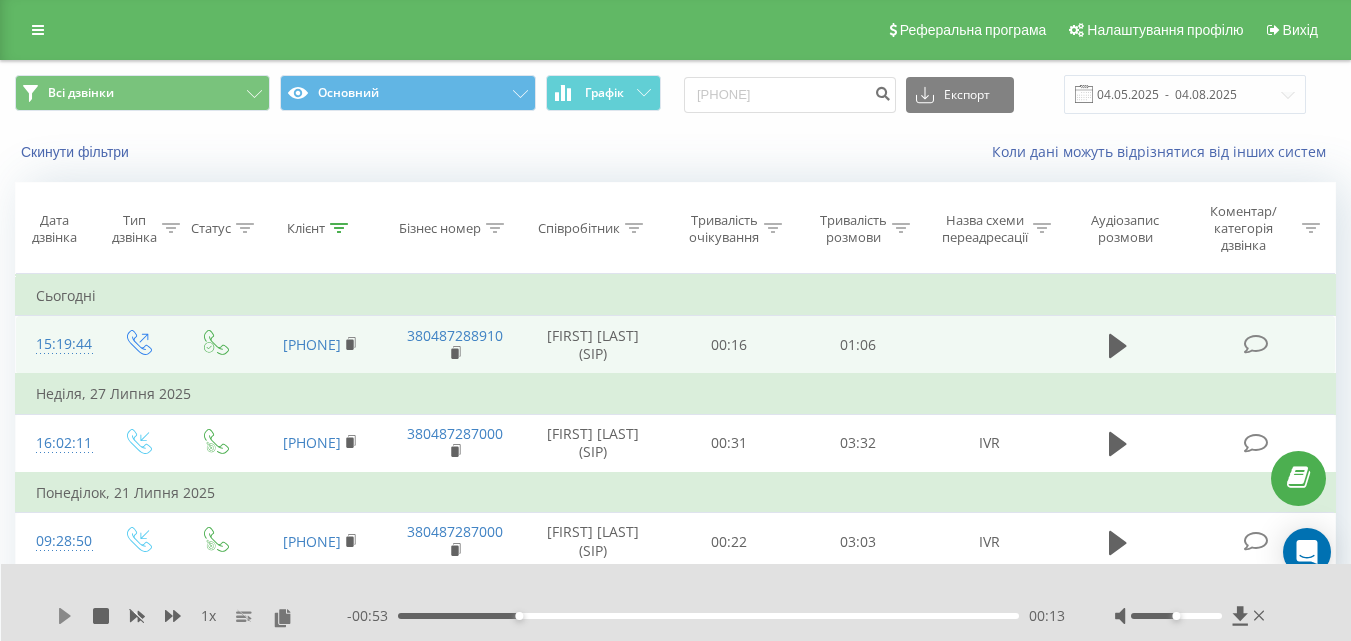 click 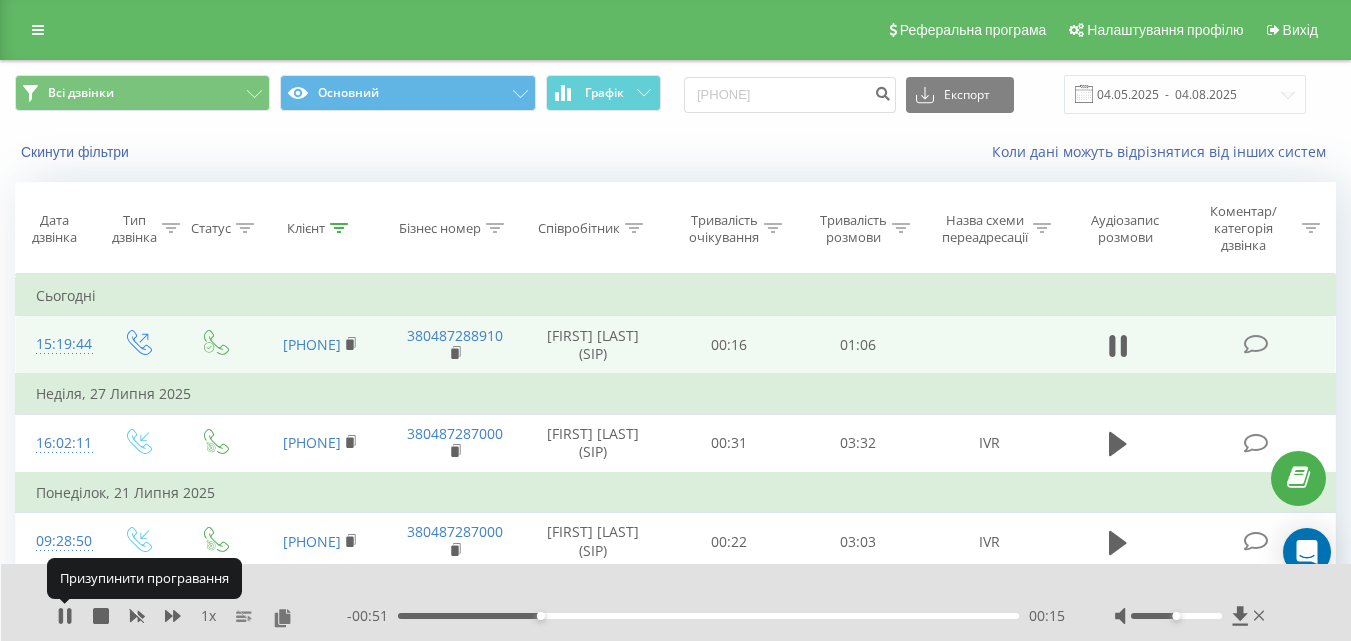 click 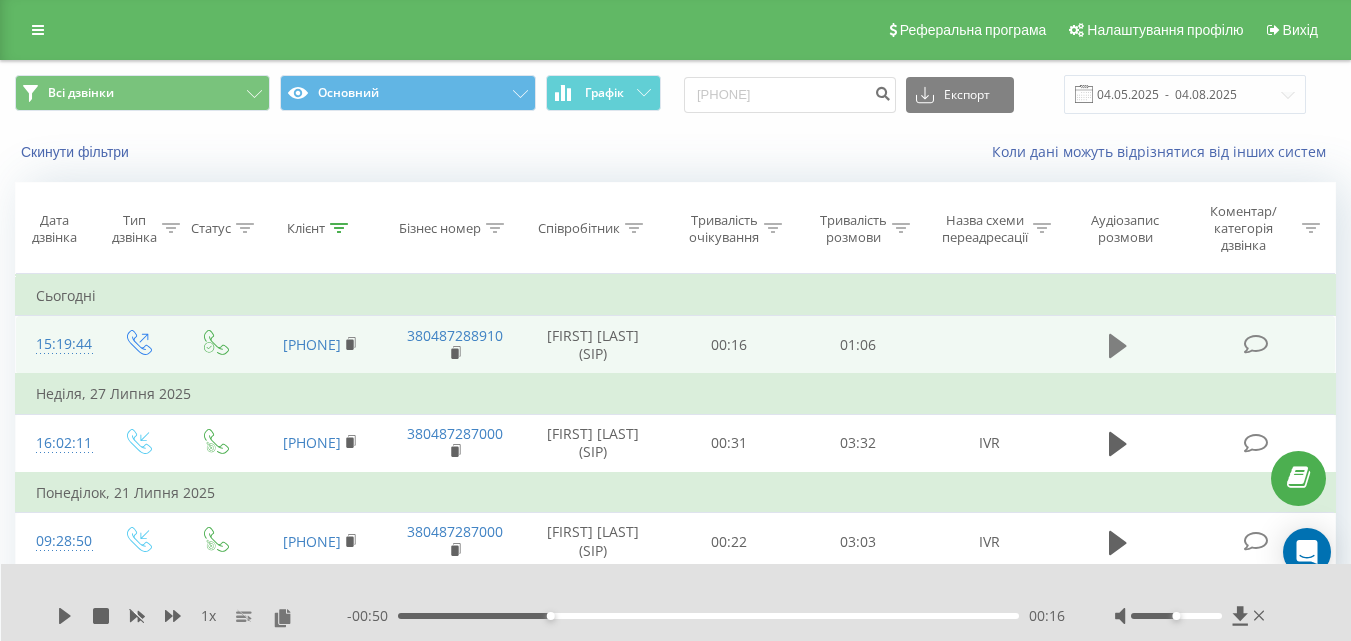 click 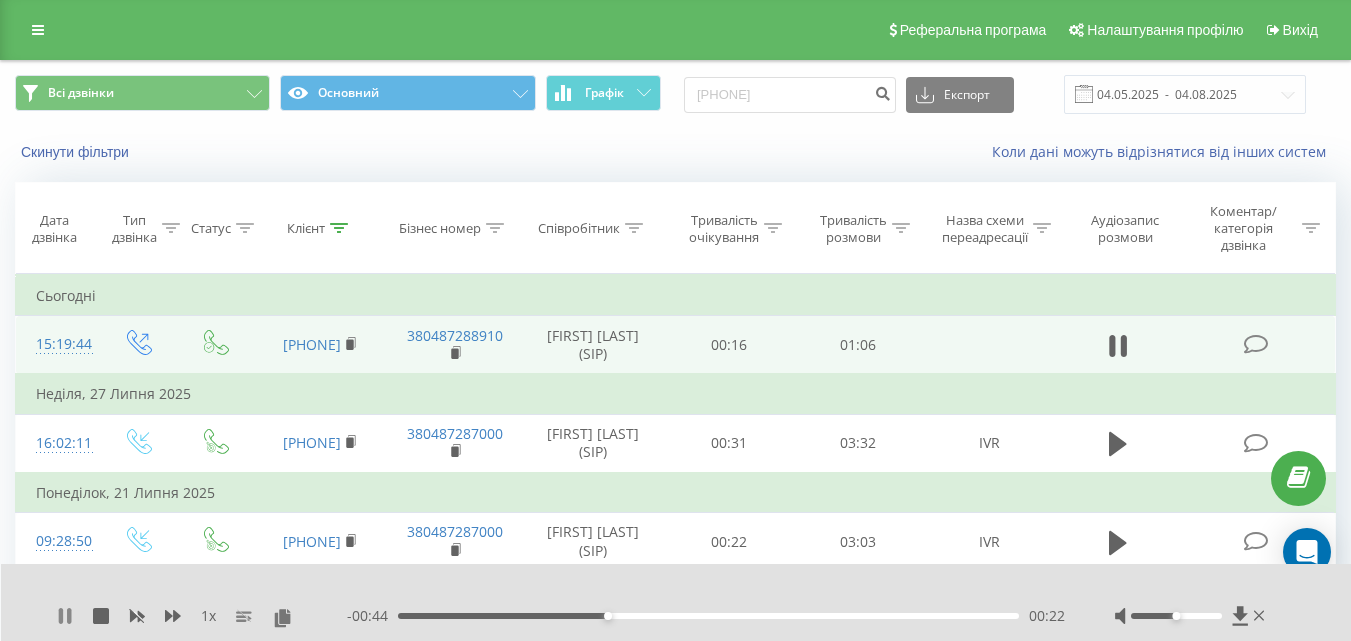 click 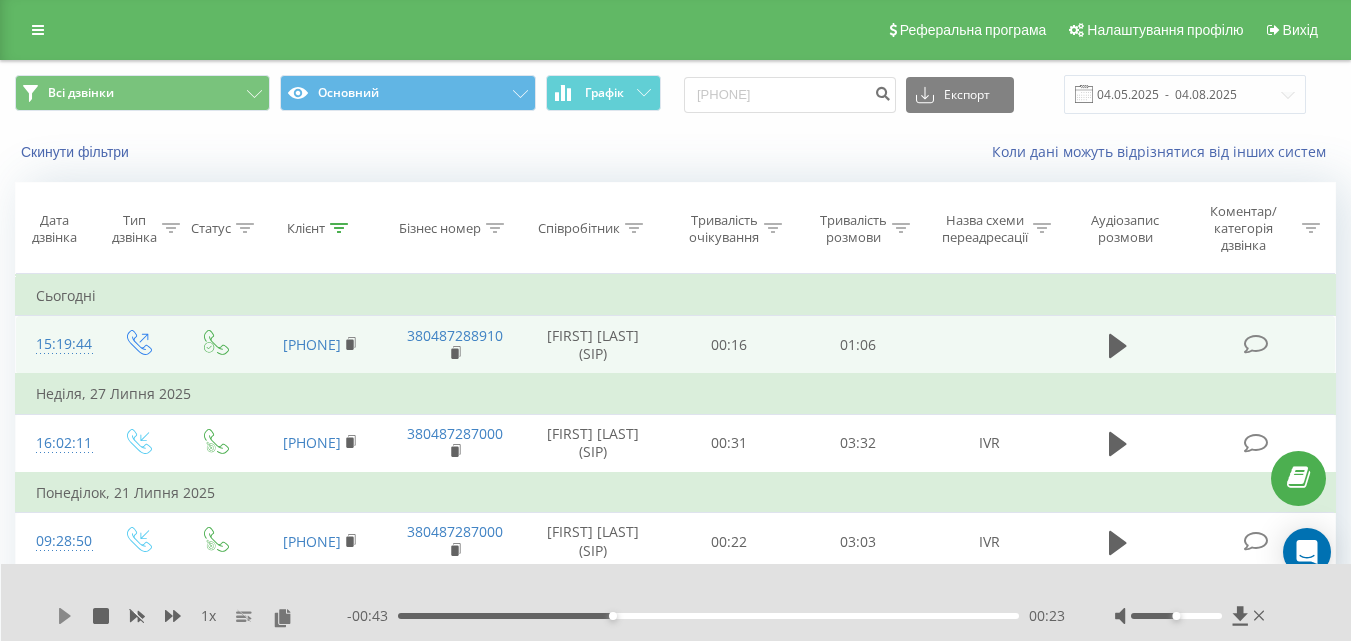 click 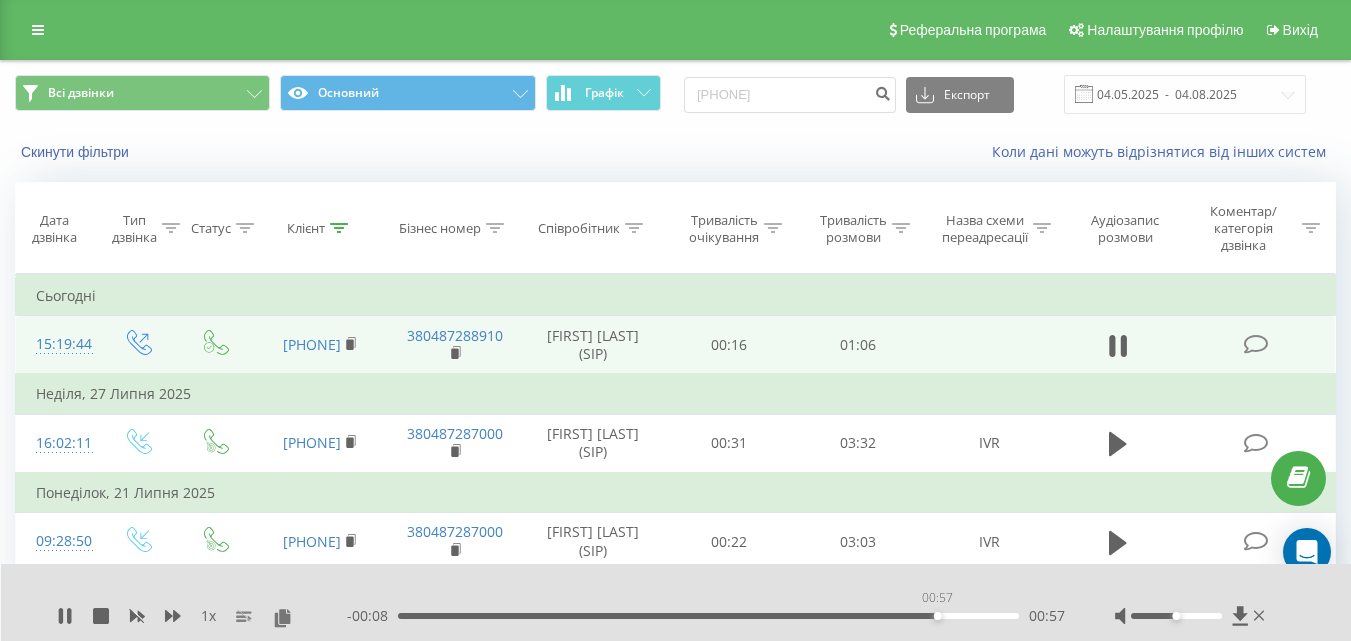 click on "00:57" at bounding box center (708, 616) 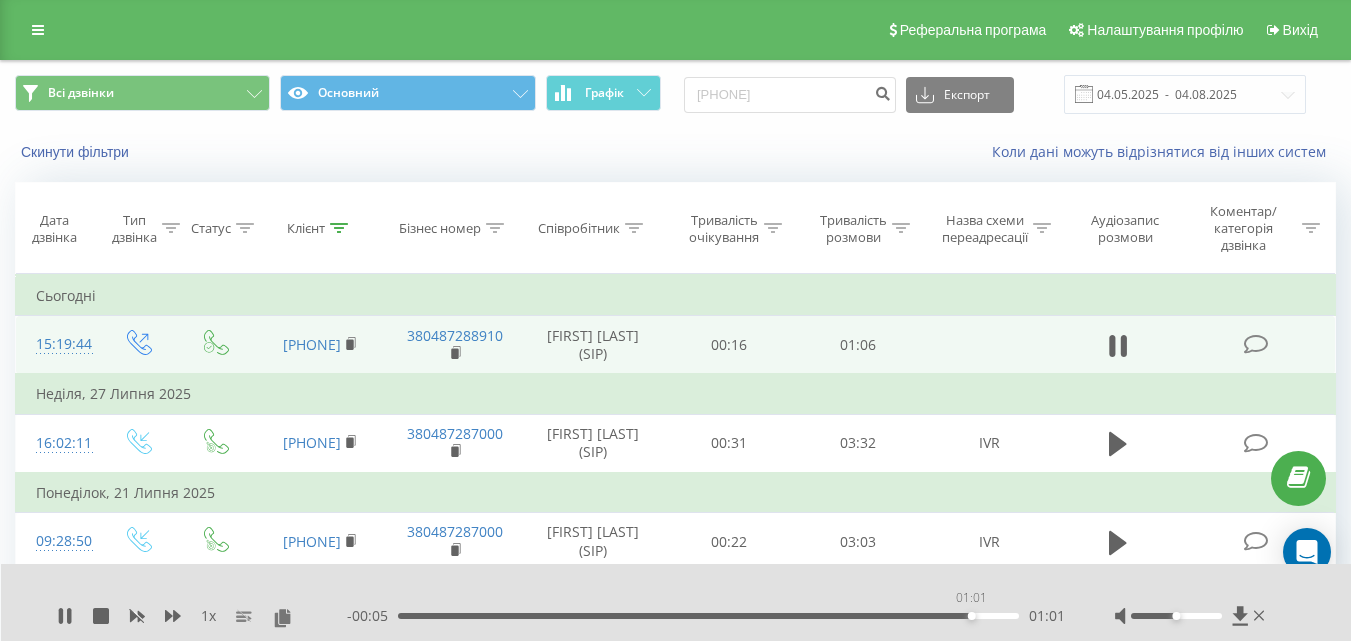 click on "01:01" at bounding box center [708, 616] 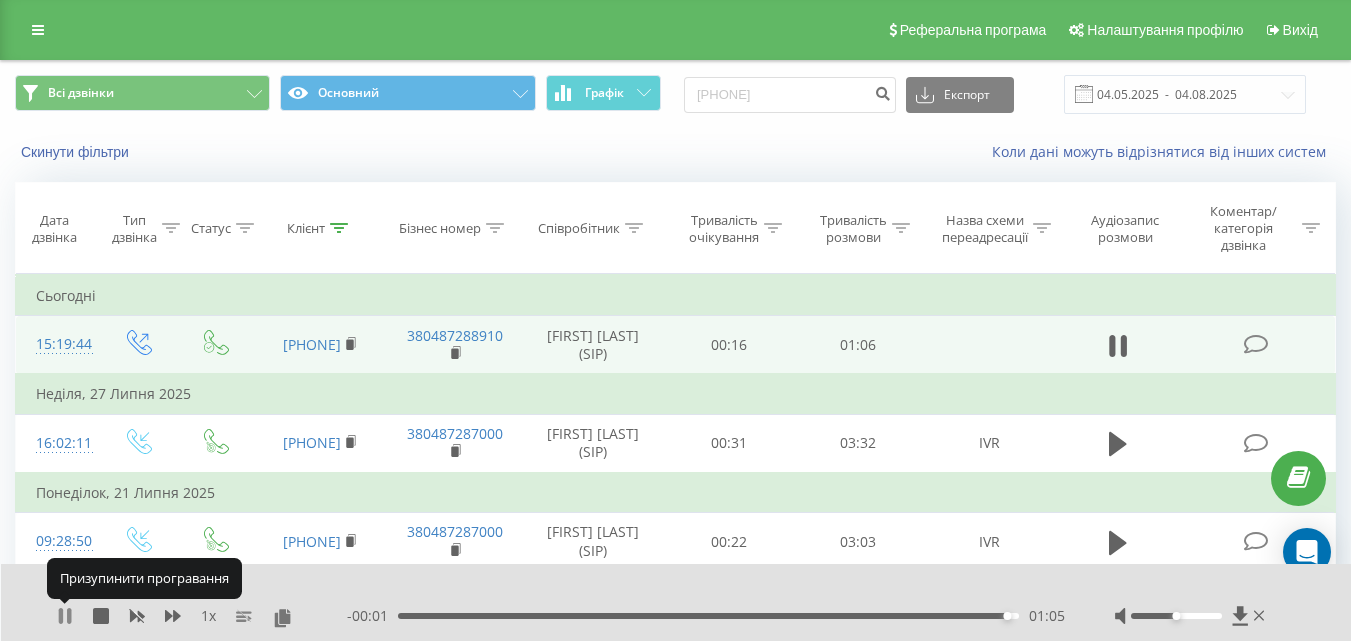 click 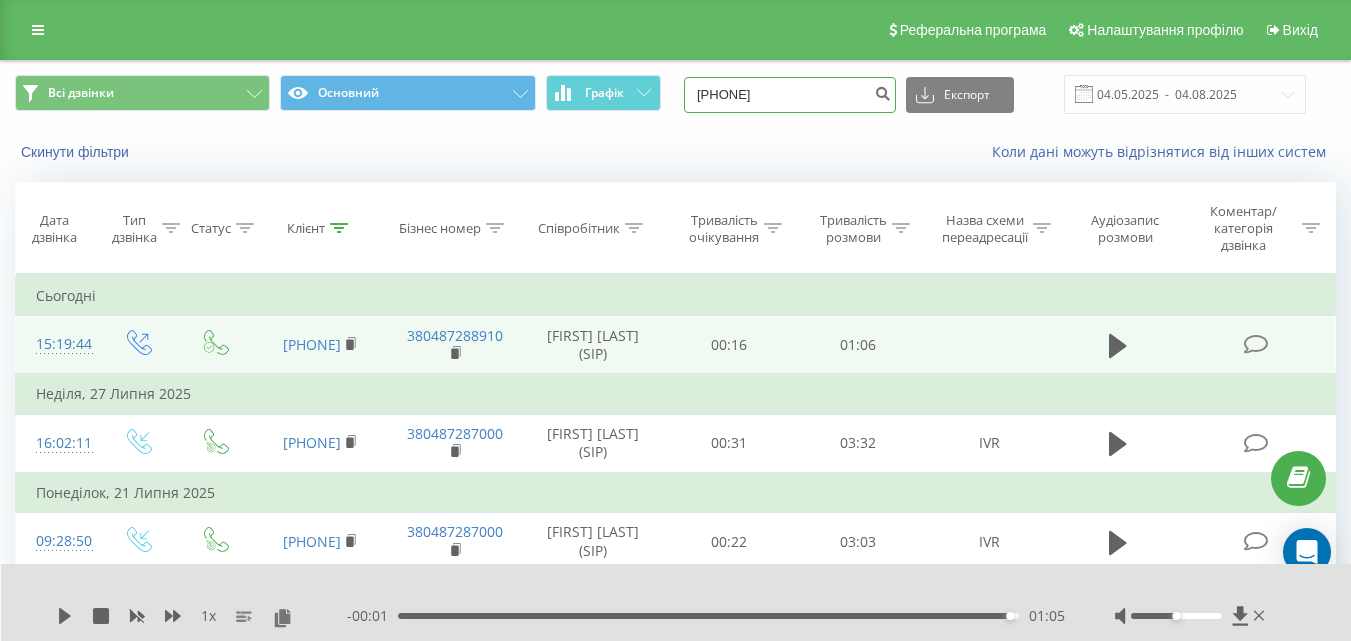 drag, startPoint x: 814, startPoint y: 95, endPoint x: 684, endPoint y: 90, distance: 130.09612 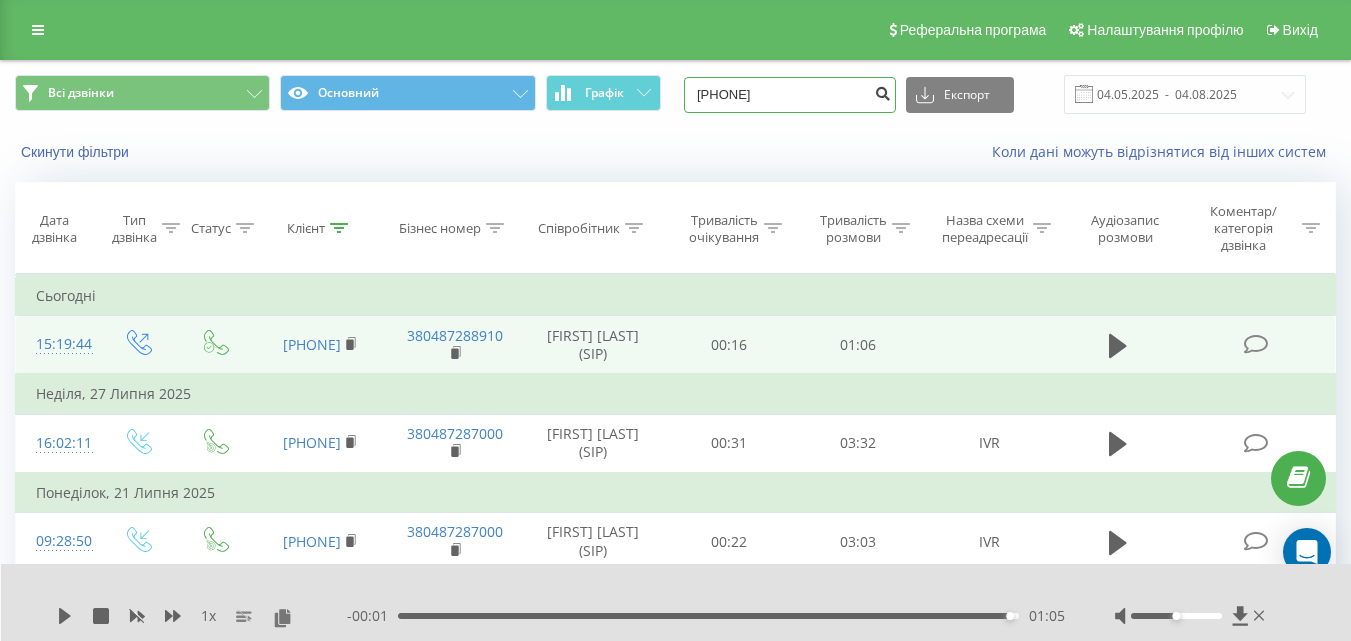 type on "[PHONE]" 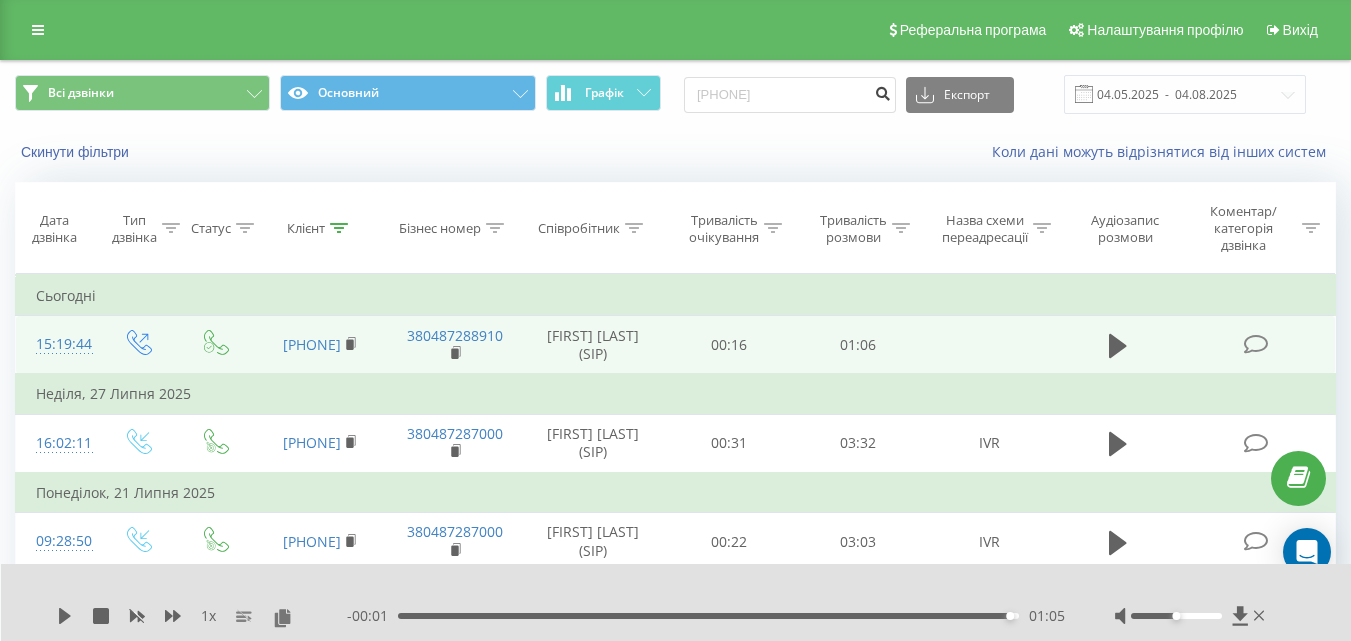 click at bounding box center [882, 91] 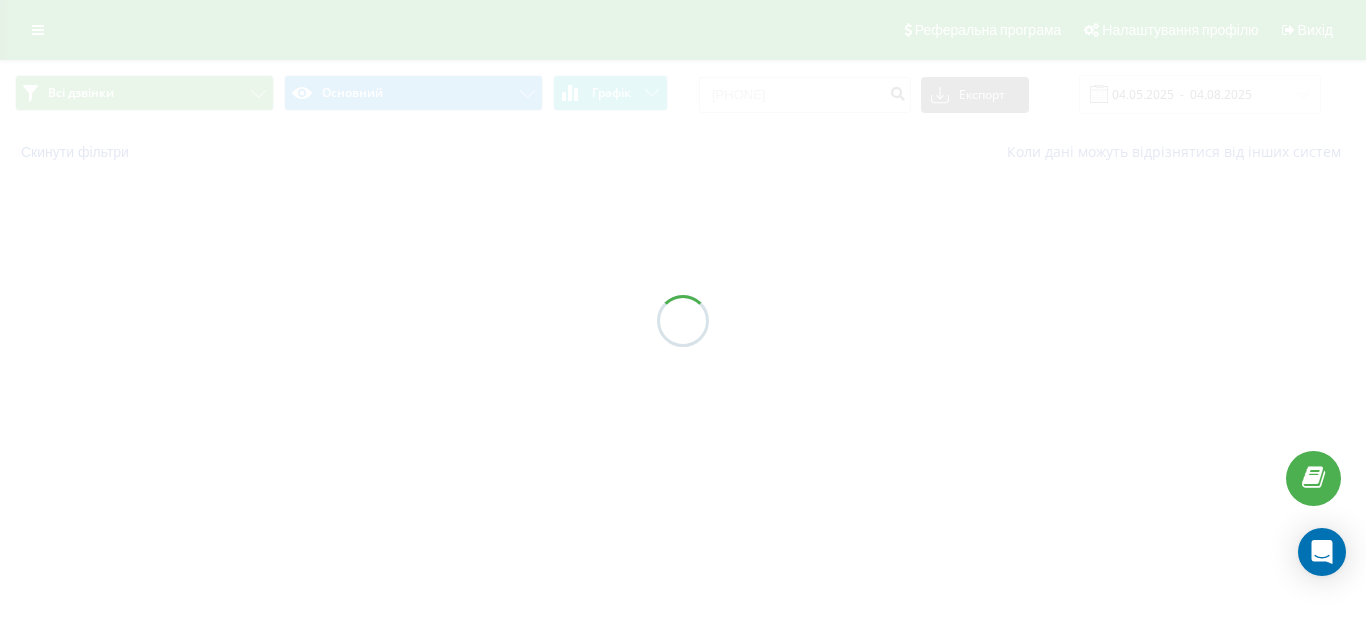 scroll, scrollTop: 0, scrollLeft: 0, axis: both 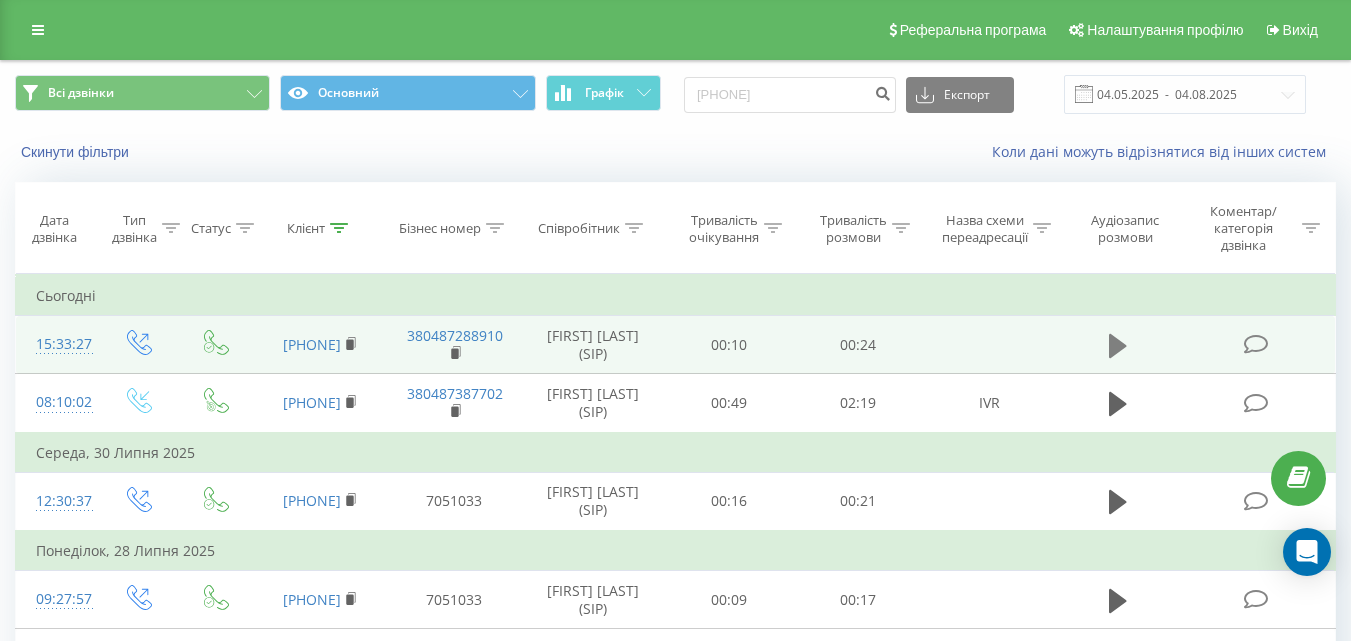 click 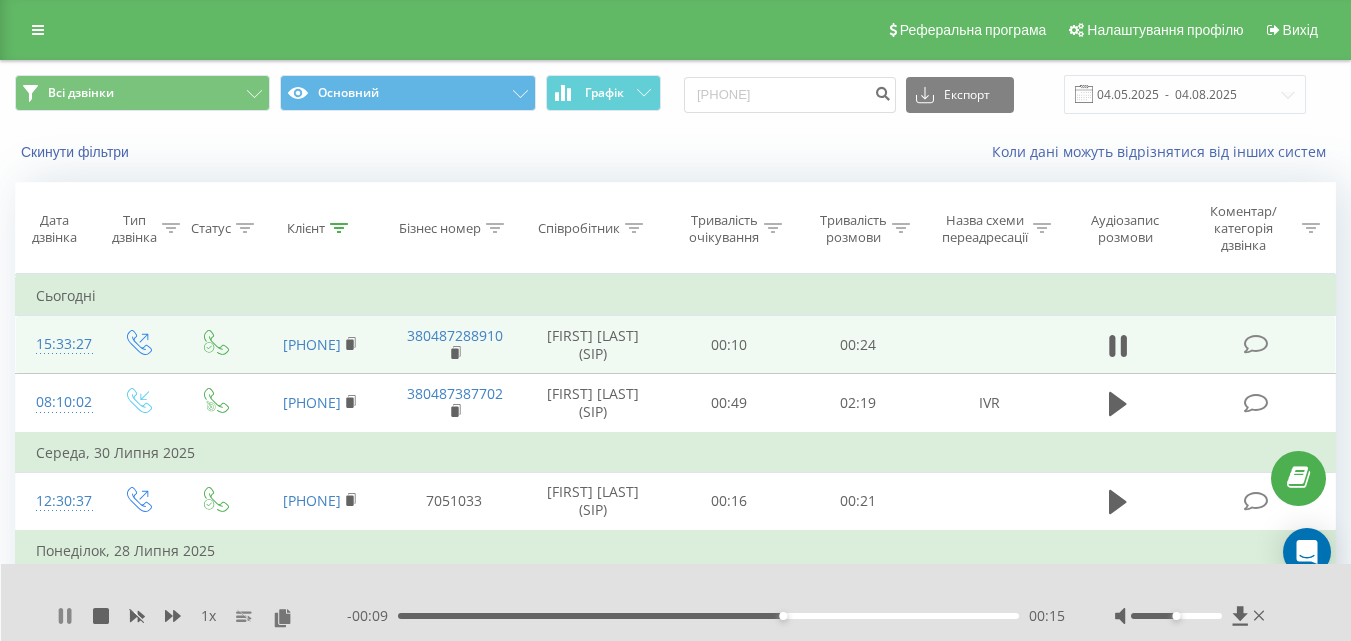 click 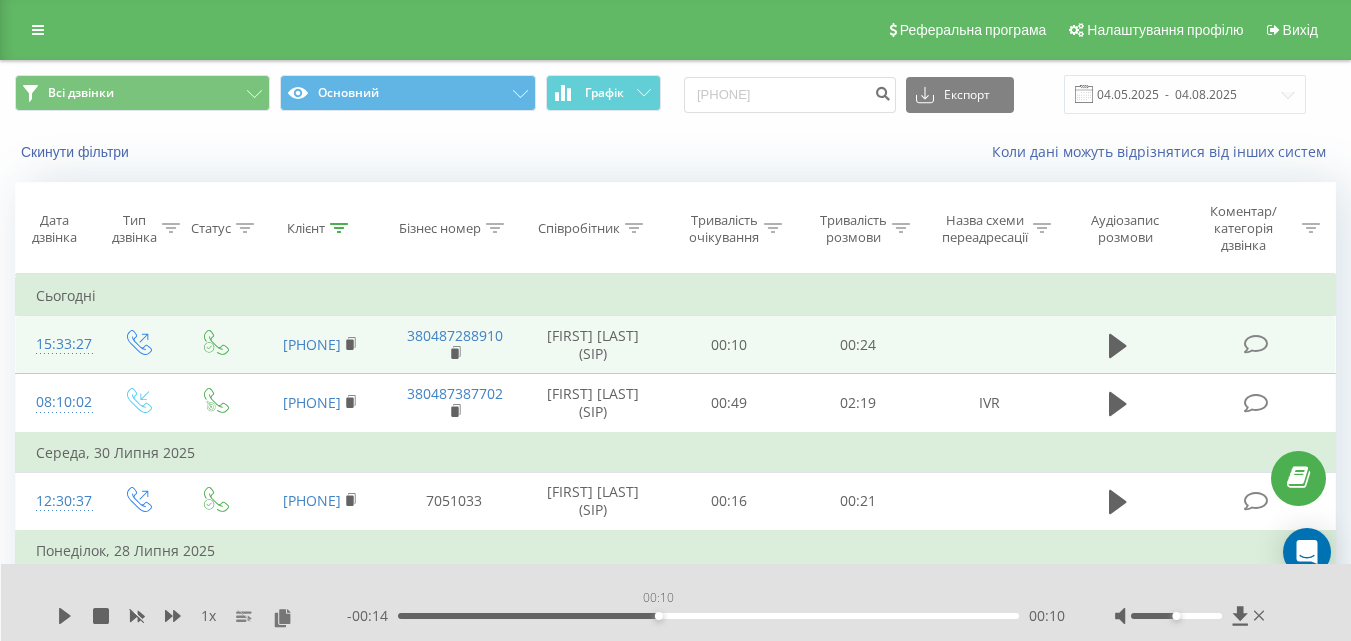 click on "00:10" at bounding box center (708, 616) 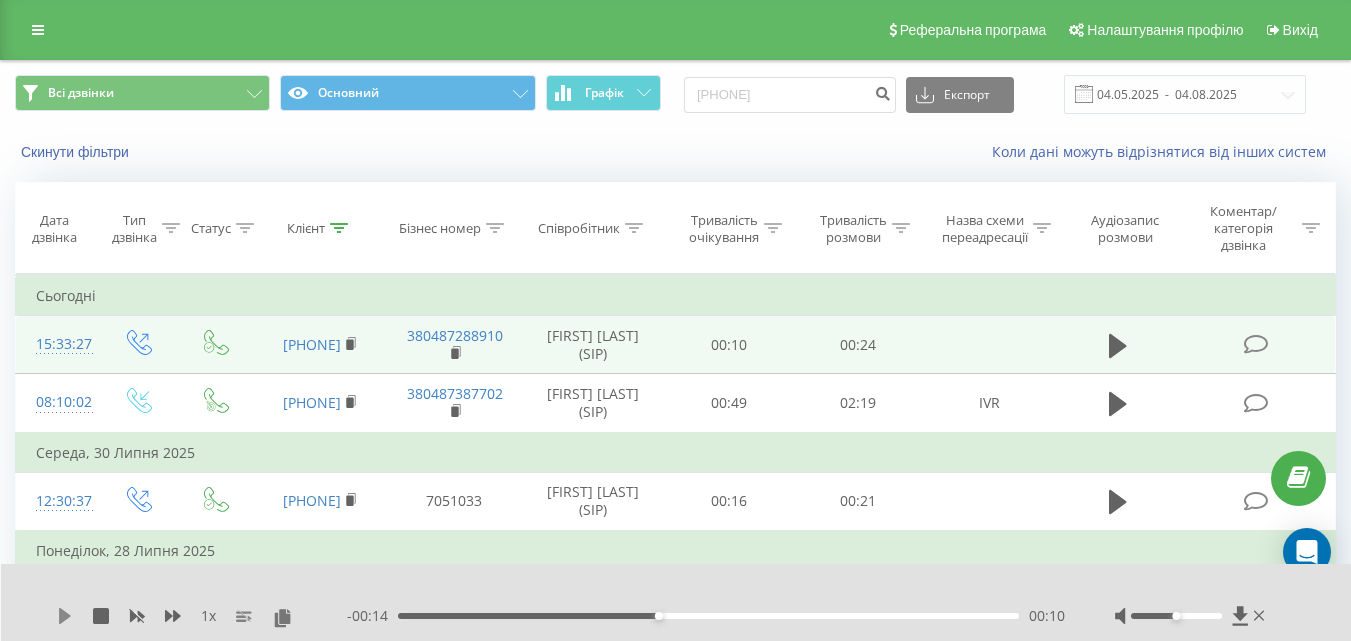 click 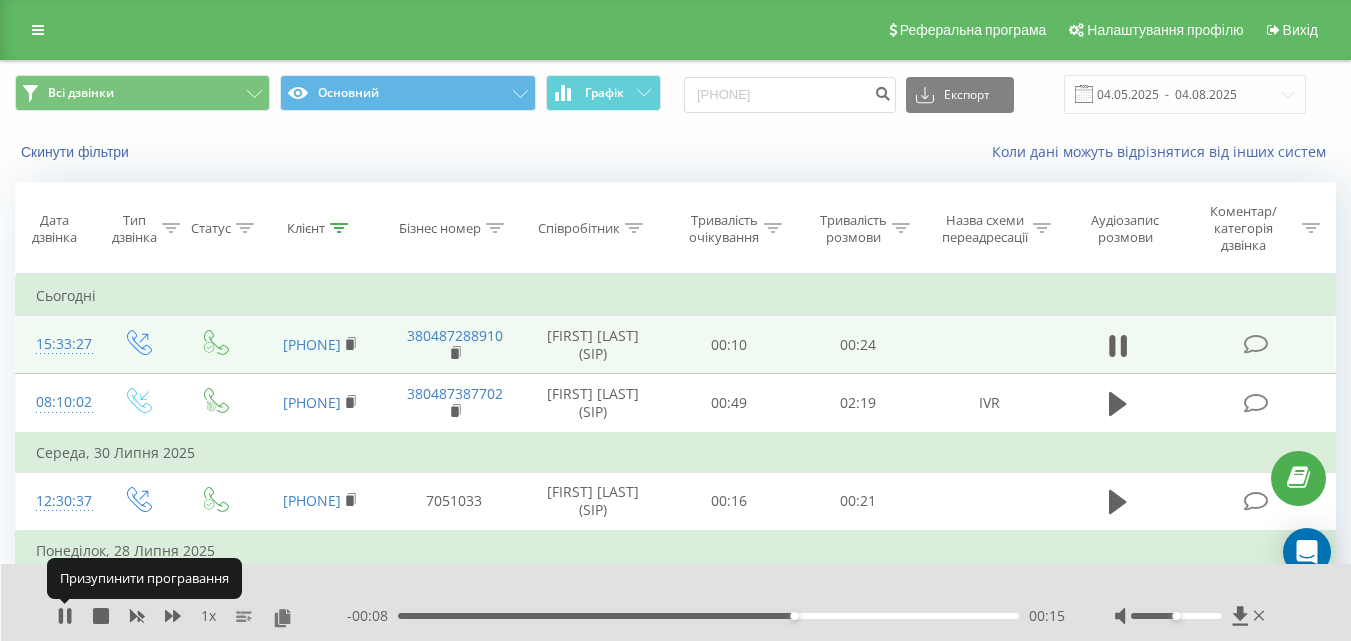 click 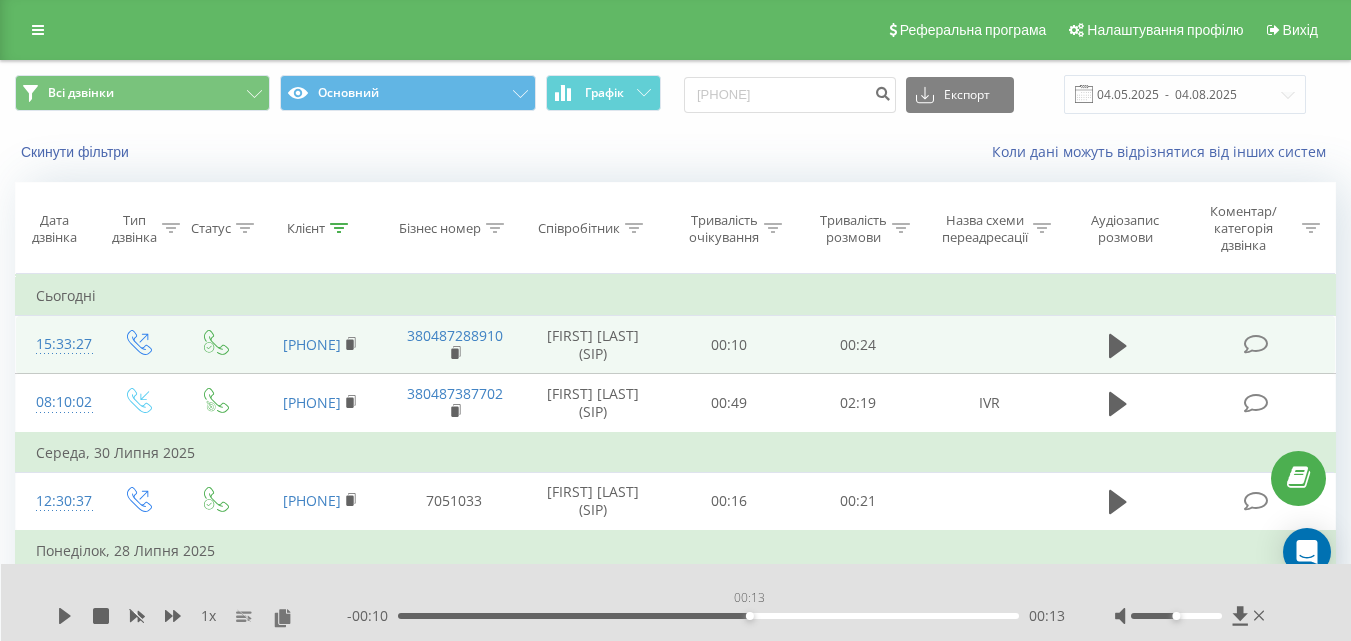 click on "00:13" at bounding box center [708, 616] 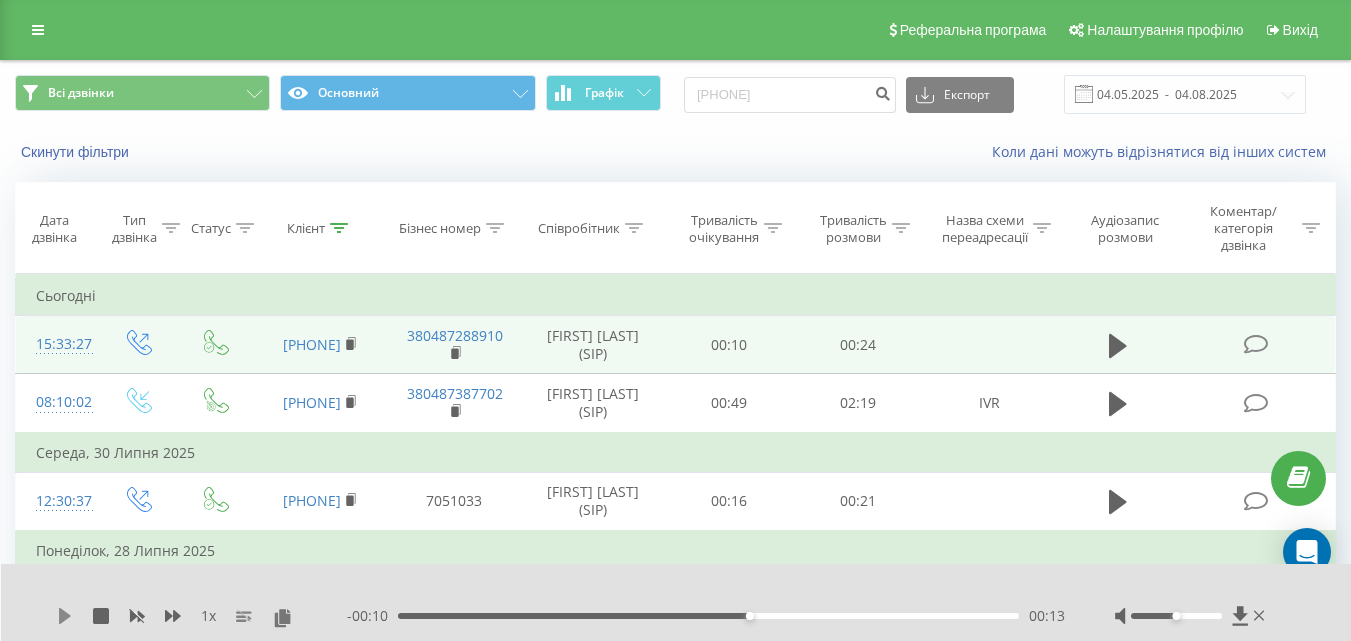 click 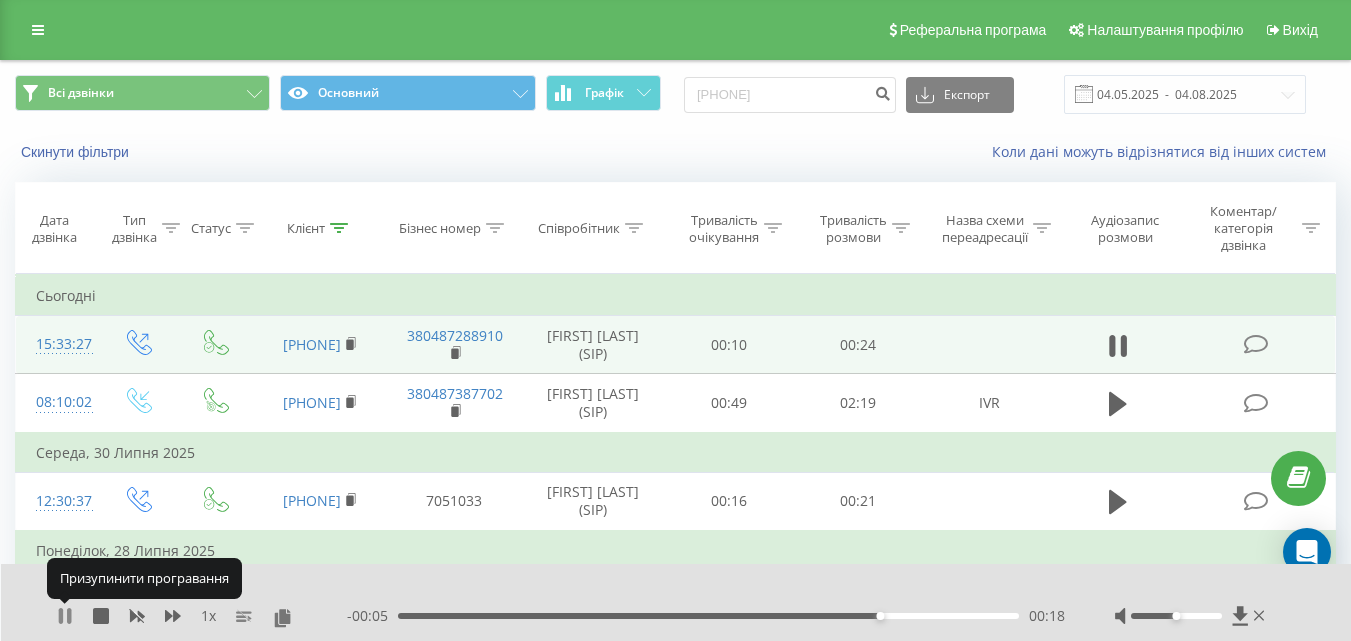 click 